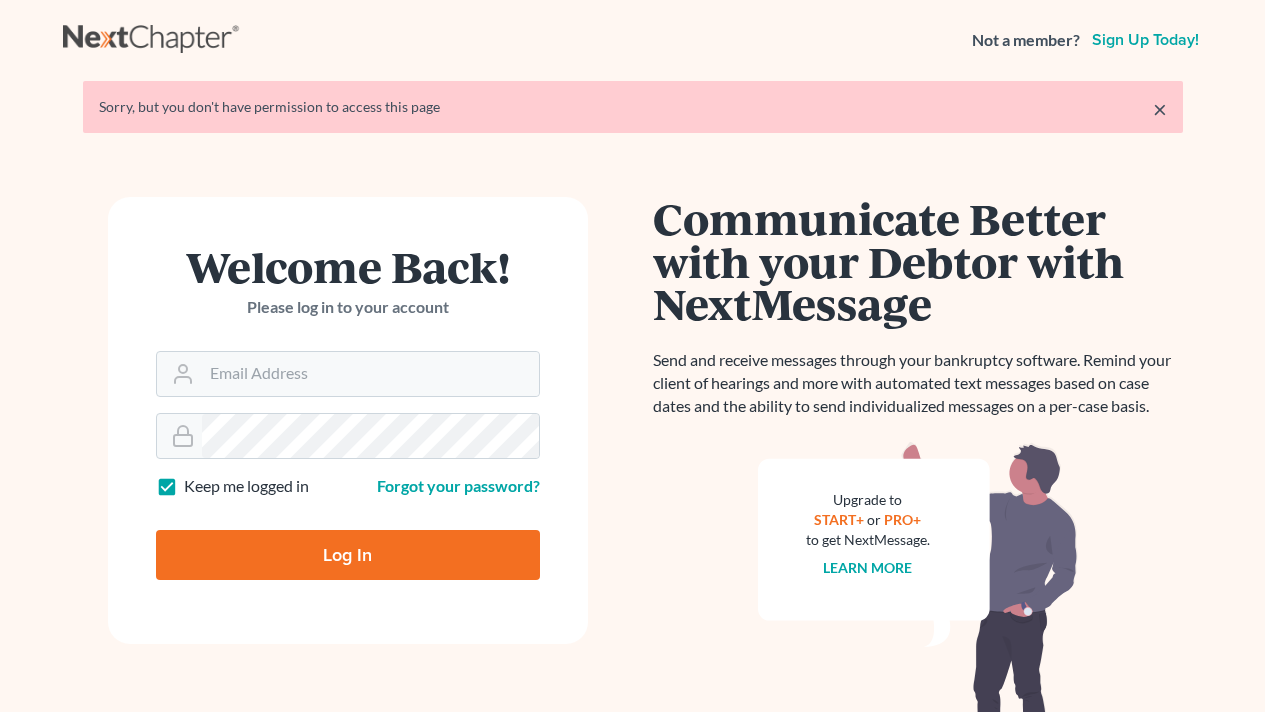 scroll, scrollTop: 0, scrollLeft: 0, axis: both 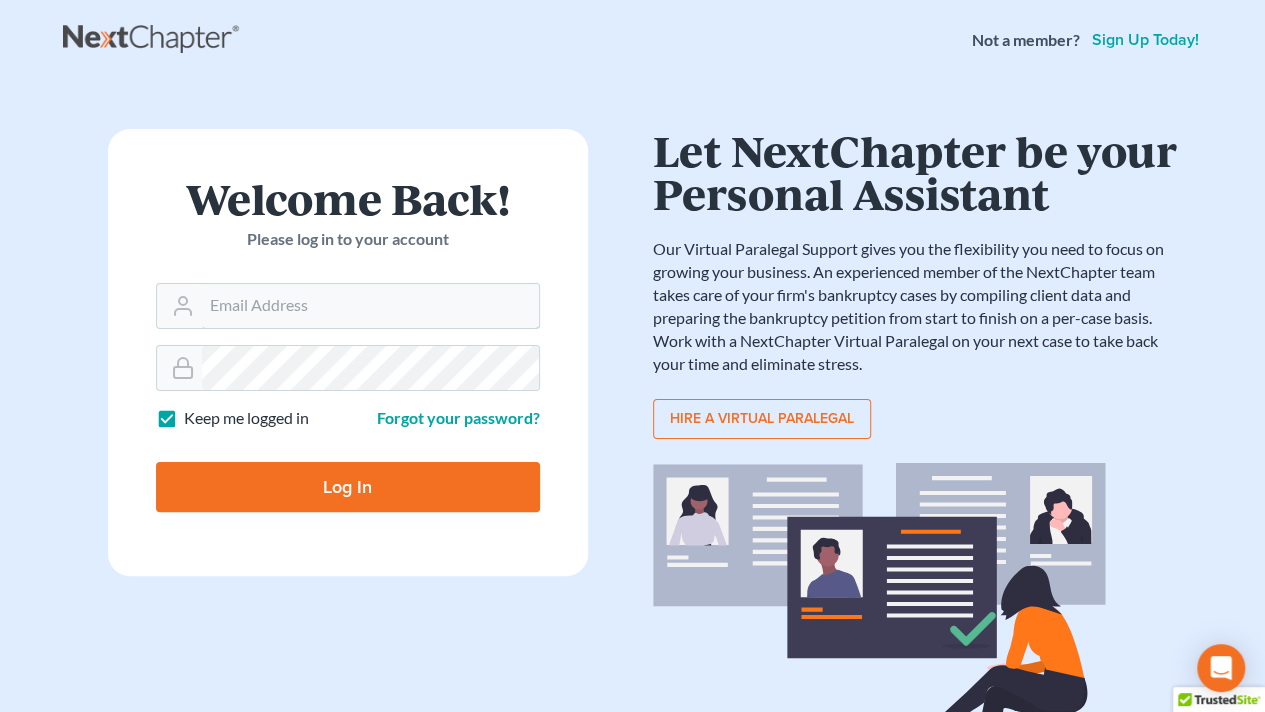 type on "[NAME]@[DOMAIN].legal" 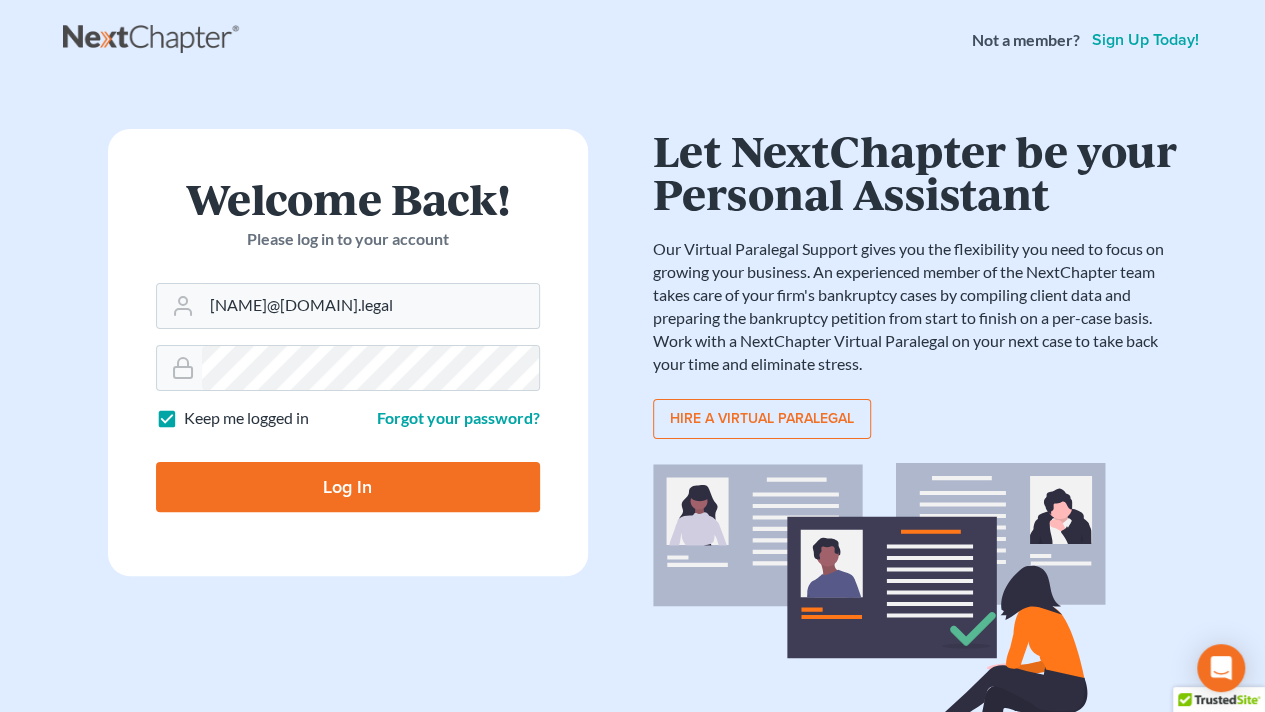 click on "Log In" at bounding box center (348, 487) 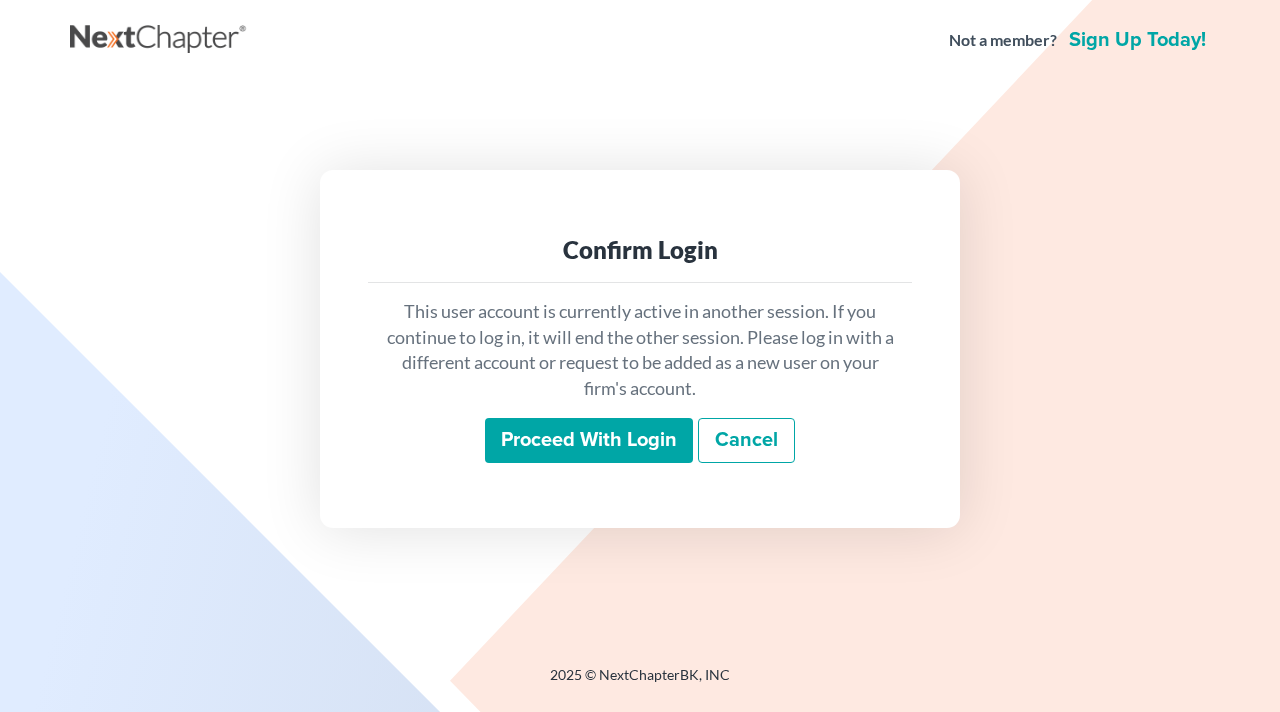 scroll, scrollTop: 0, scrollLeft: 0, axis: both 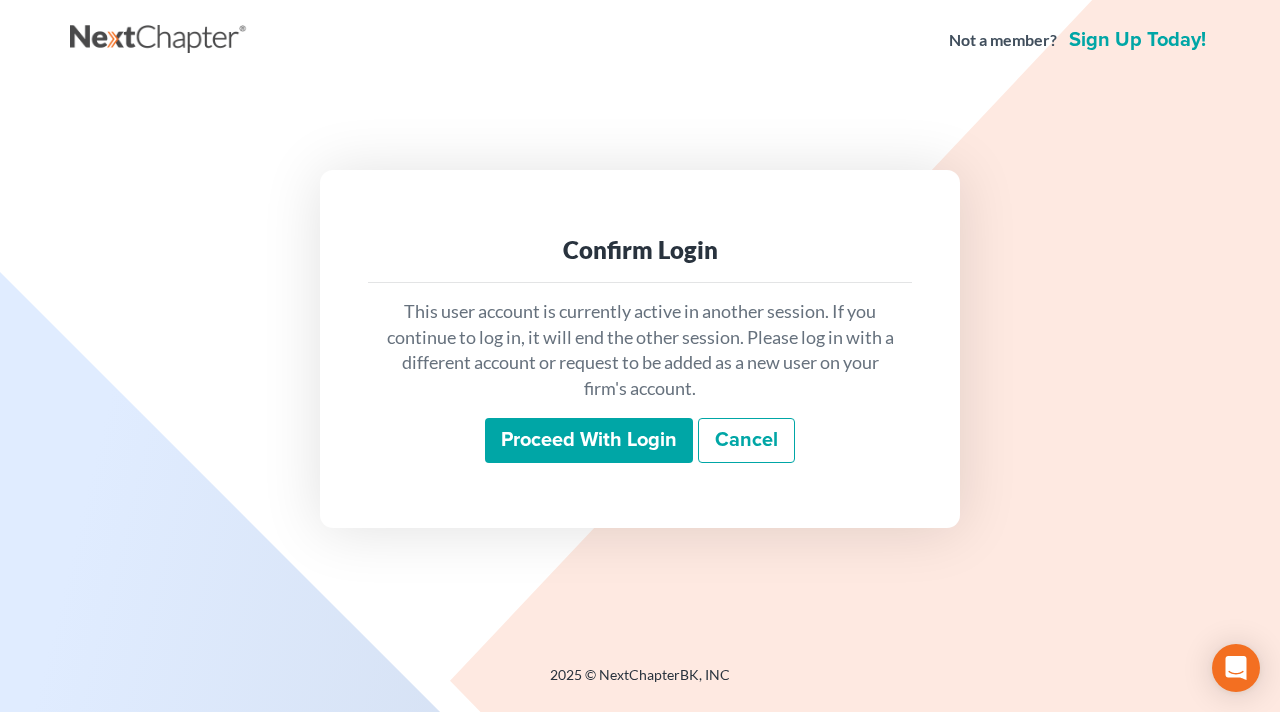 click on "Proceed with login" at bounding box center [589, 441] 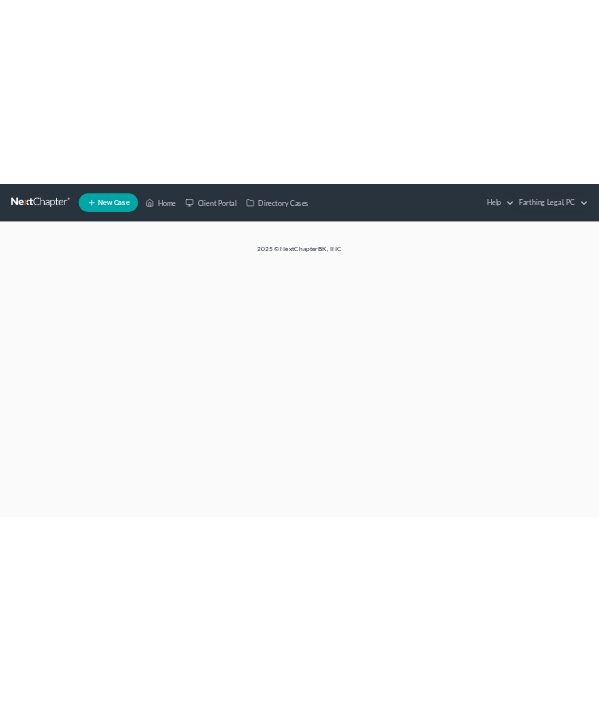 scroll, scrollTop: 0, scrollLeft: 0, axis: both 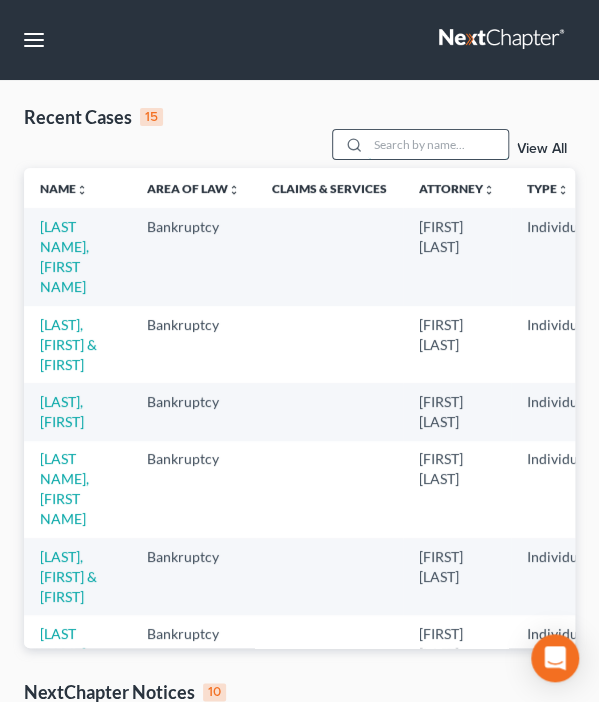 click at bounding box center (438, 144) 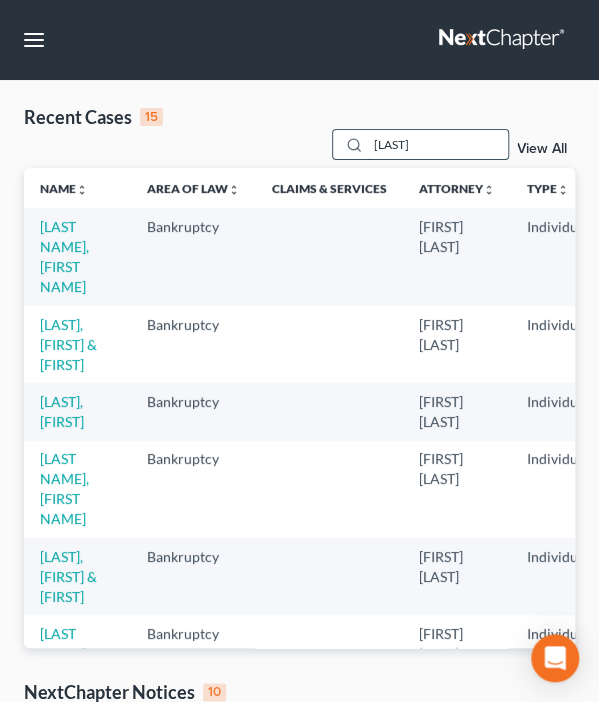 type on "[LAST]" 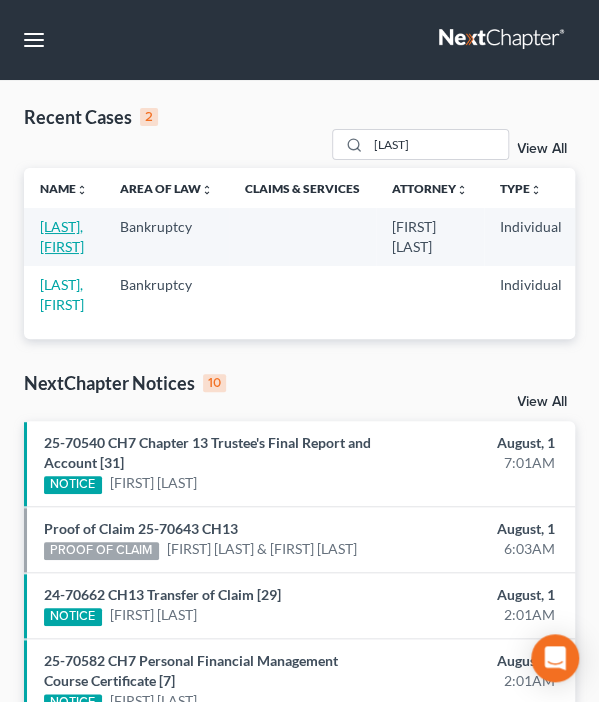 click on "[LAST], [FIRST]" at bounding box center [62, 236] 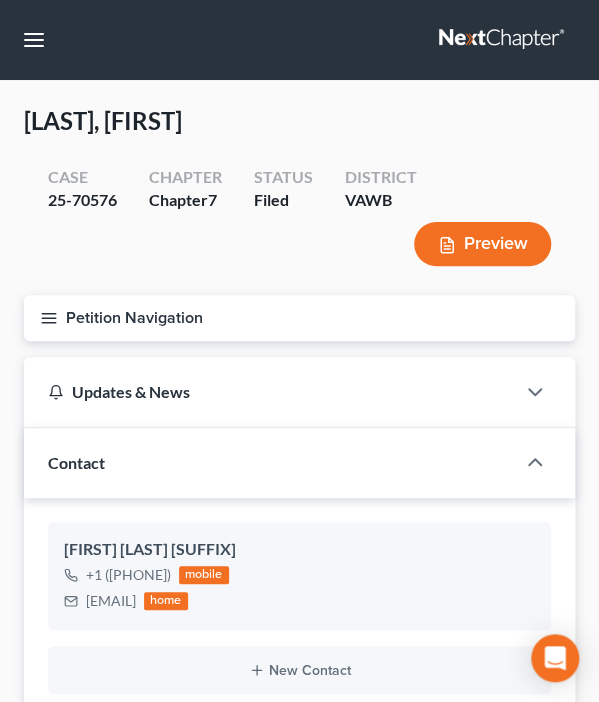 scroll, scrollTop: 1450, scrollLeft: 0, axis: vertical 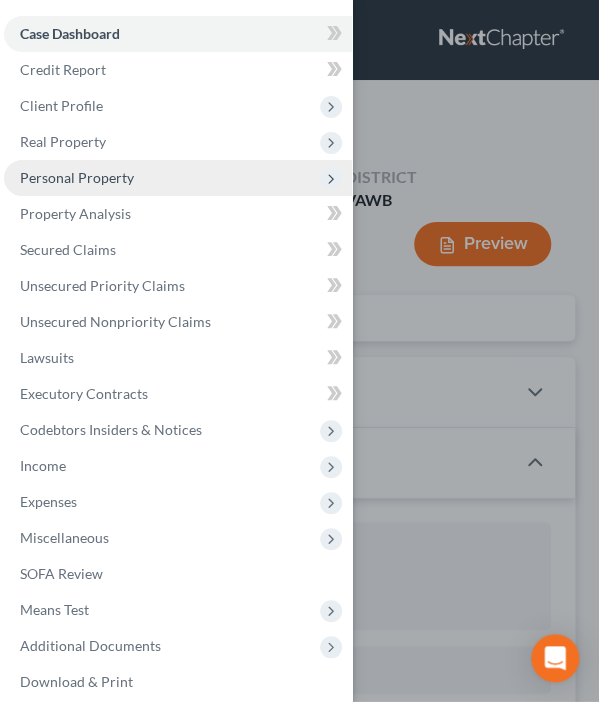 click on "Personal Property" at bounding box center [77, 177] 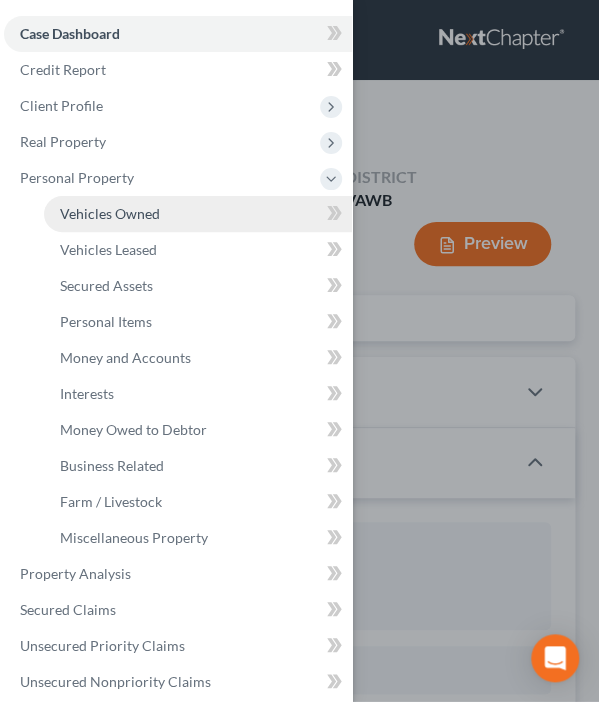 click on "Vehicles Owned" at bounding box center [110, 213] 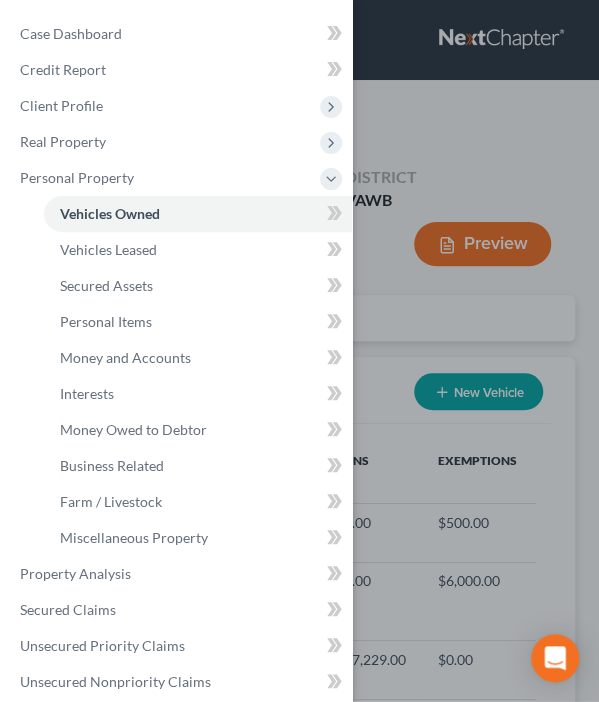 click on "Case Dashboard
Payments
Invoices
Payments
Payments
Credit Report
Client Profile" at bounding box center (299, 351) 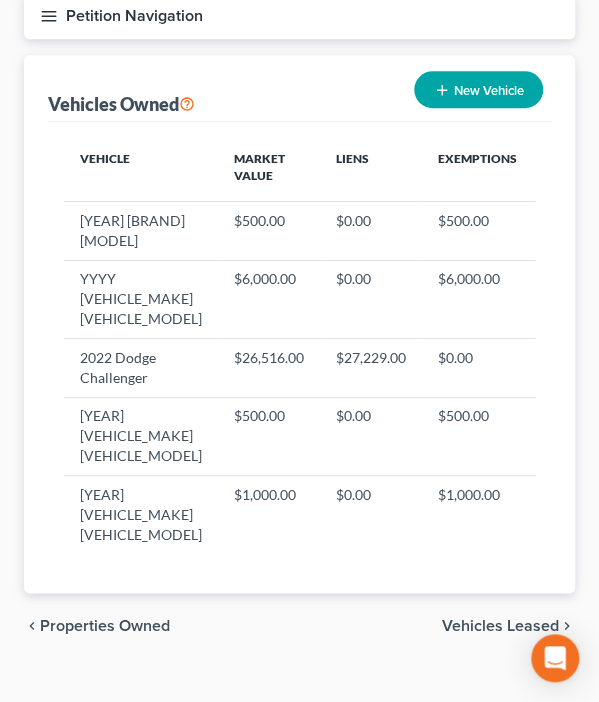 scroll, scrollTop: 301, scrollLeft: 0, axis: vertical 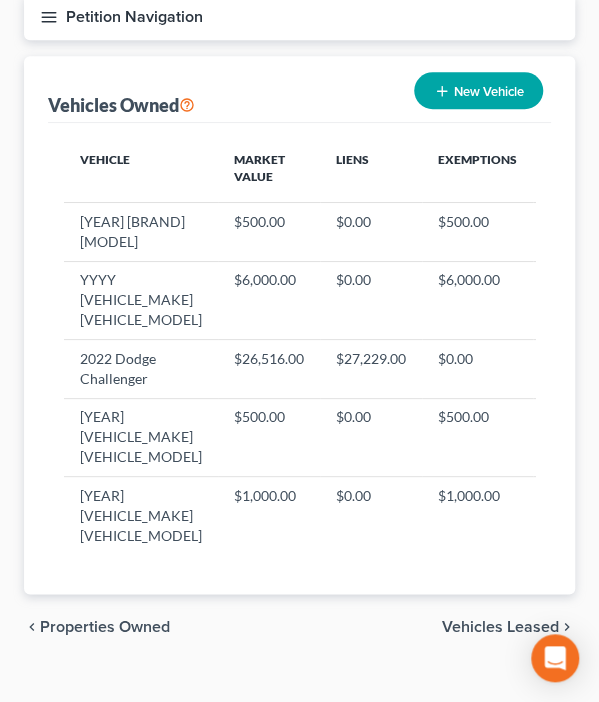 click on "Petition Navigation" at bounding box center [299, 17] 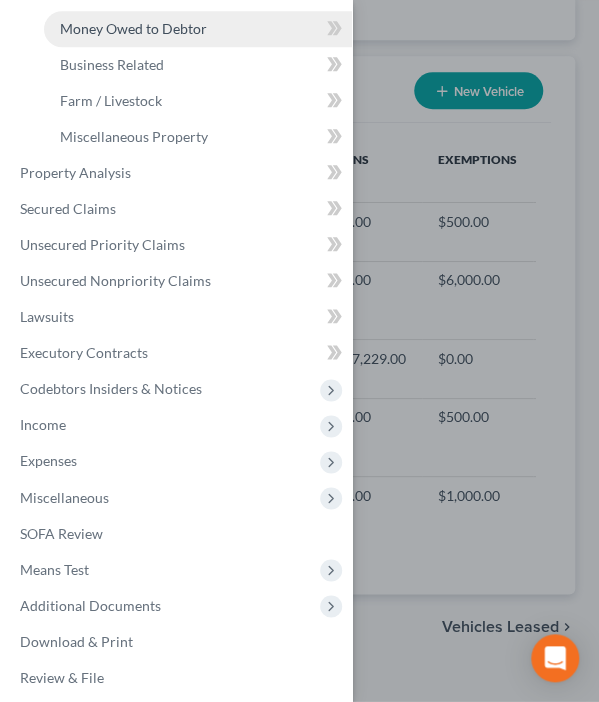 scroll, scrollTop: 410, scrollLeft: 0, axis: vertical 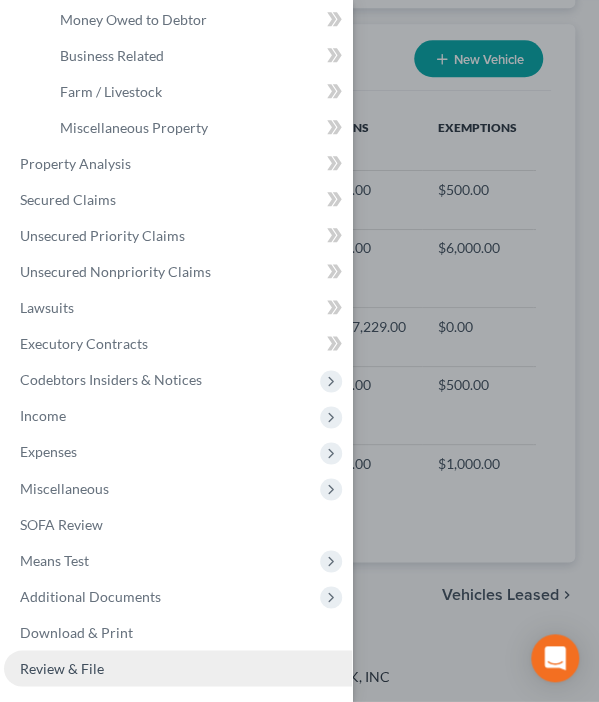 click on "Review & File" at bounding box center [62, 667] 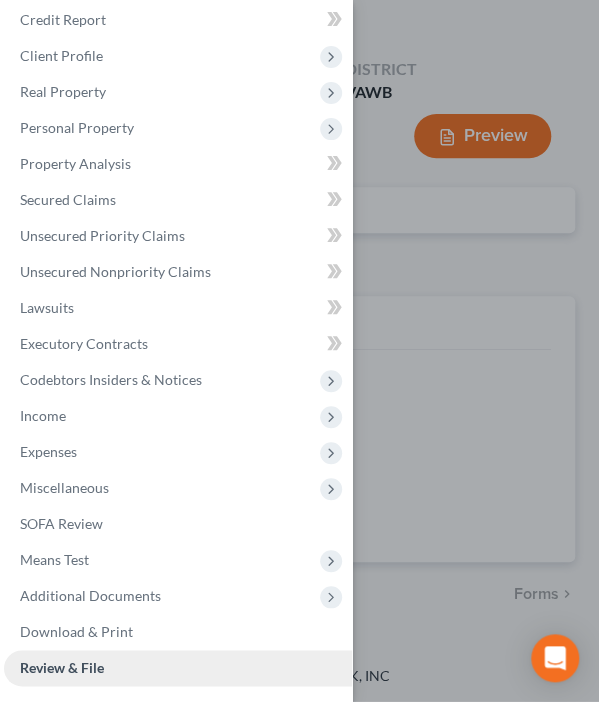scroll, scrollTop: 58, scrollLeft: 0, axis: vertical 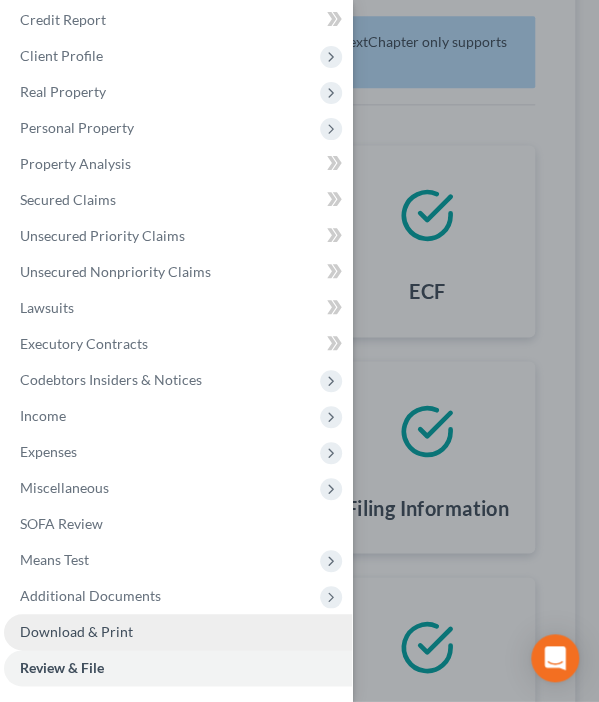 click on "Download & Print" at bounding box center (76, 631) 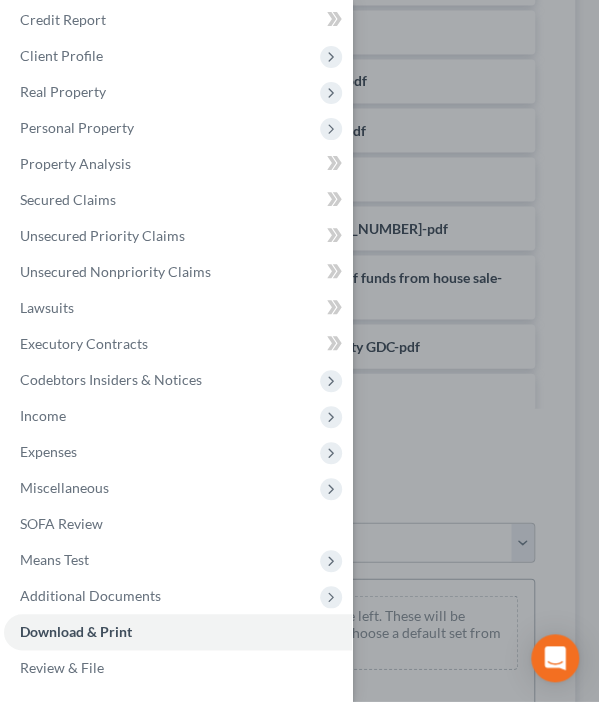 scroll, scrollTop: 779, scrollLeft: 0, axis: vertical 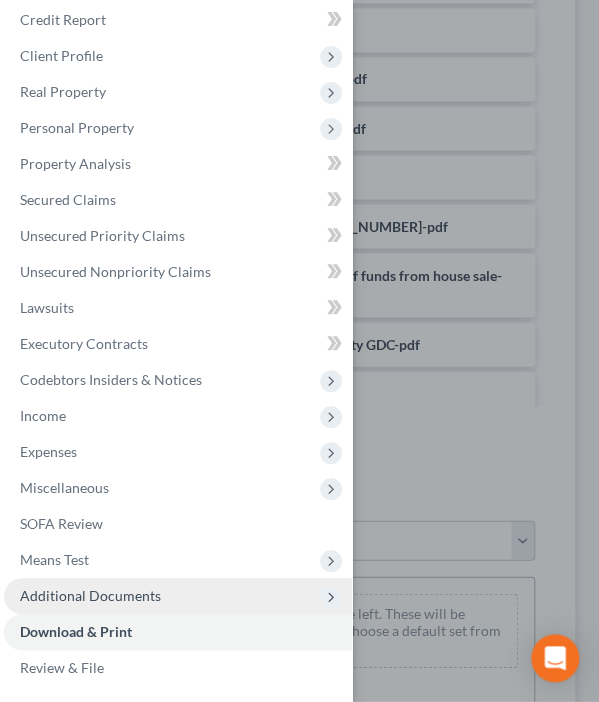click on "Additional Documents" at bounding box center (90, 595) 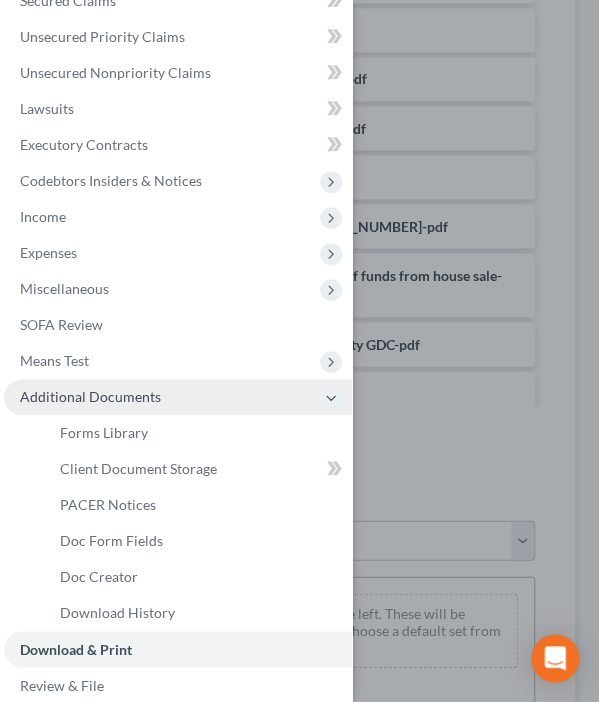 scroll, scrollTop: 266, scrollLeft: 0, axis: vertical 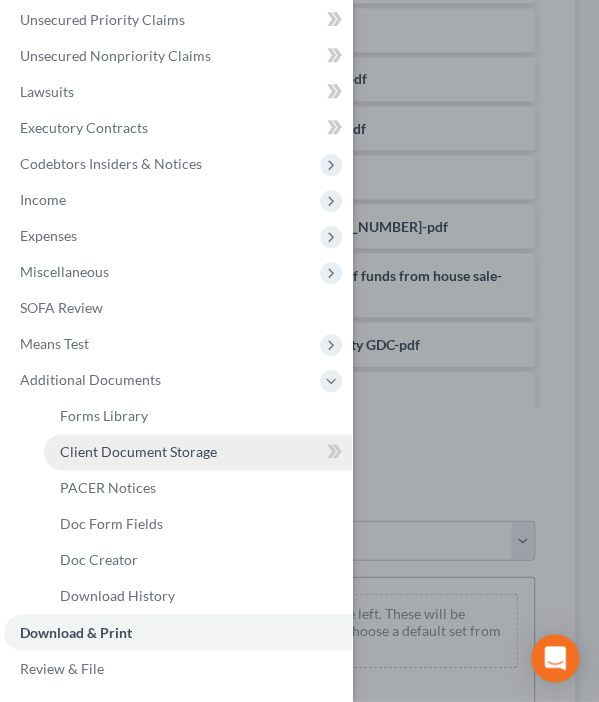 click on "Client Document Storage" at bounding box center (138, 451) 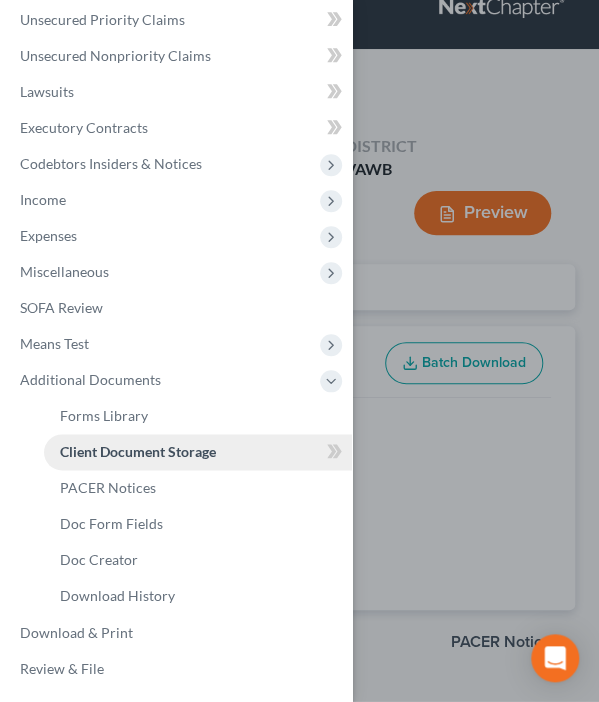 scroll, scrollTop: 4, scrollLeft: 0, axis: vertical 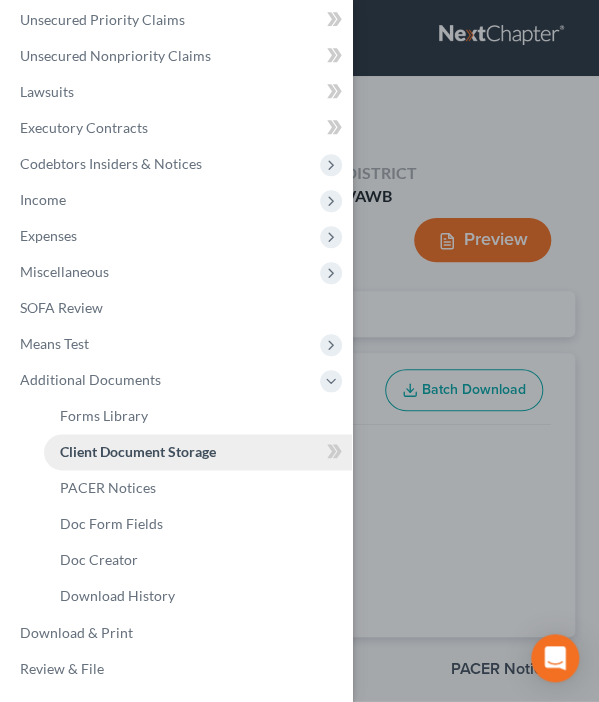 select on "0" 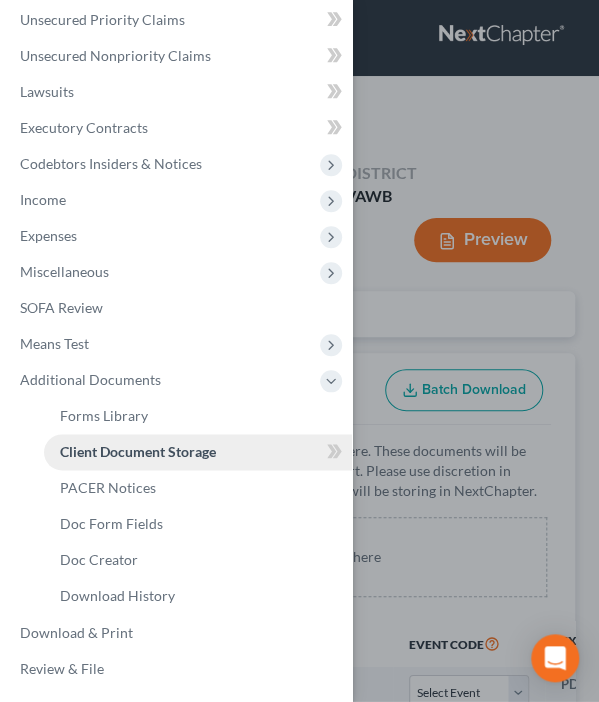 scroll, scrollTop: 0, scrollLeft: 0, axis: both 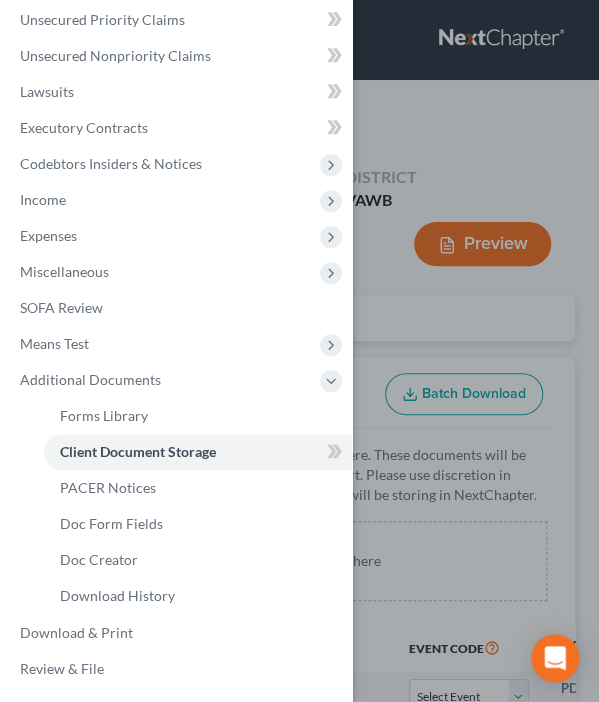 click on "Case Dashboard
Payments
Invoices
Payments
Payments
Credit Report
Client Profile" at bounding box center (299, 351) 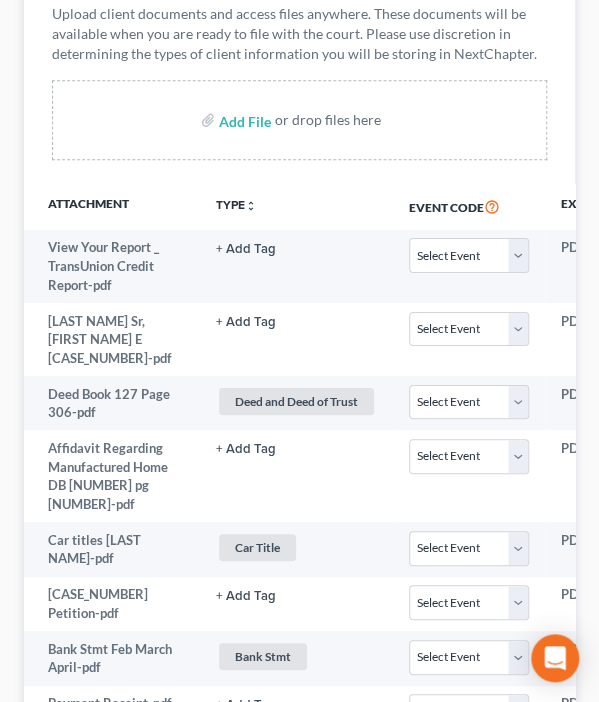 scroll, scrollTop: 212, scrollLeft: 0, axis: vertical 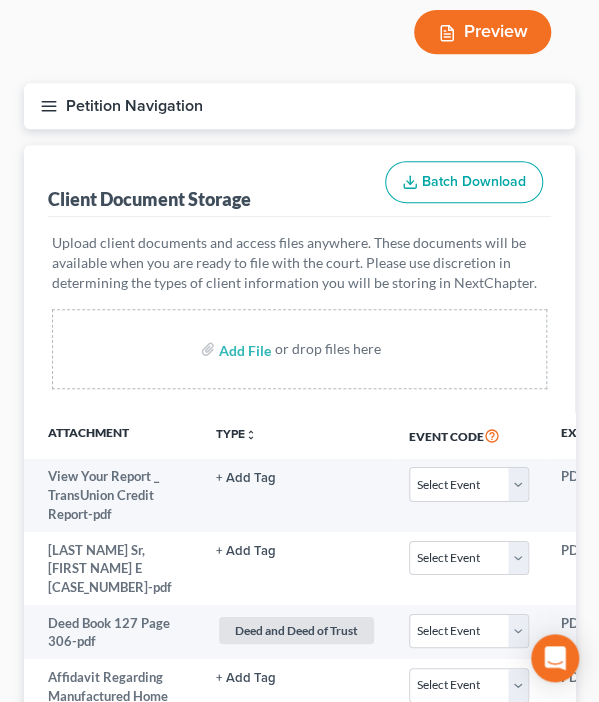 click 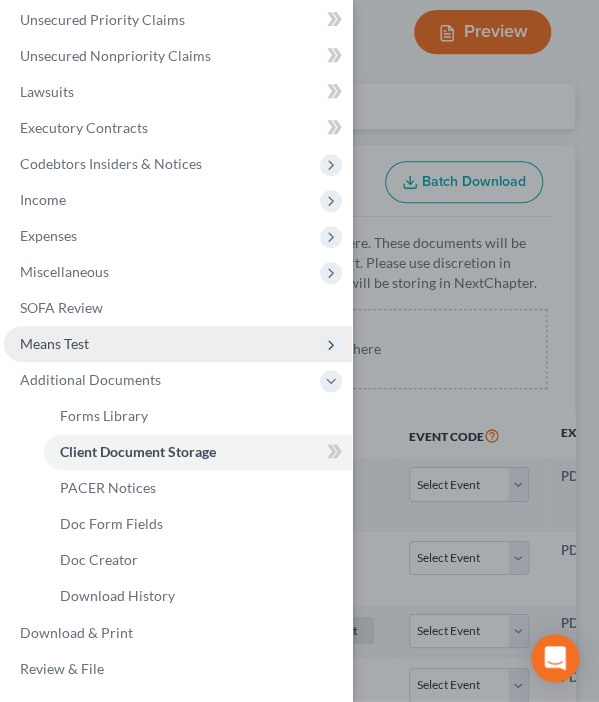 scroll, scrollTop: 265, scrollLeft: 0, axis: vertical 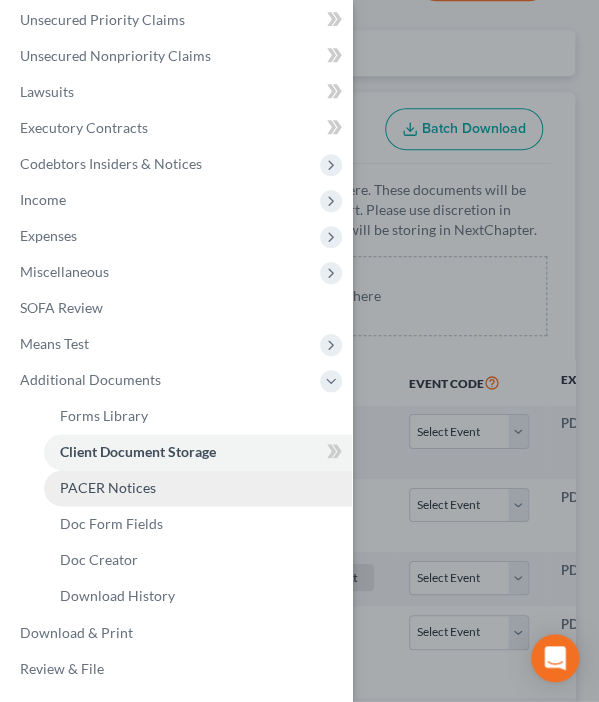 click on "PACER Notices" at bounding box center (198, 488) 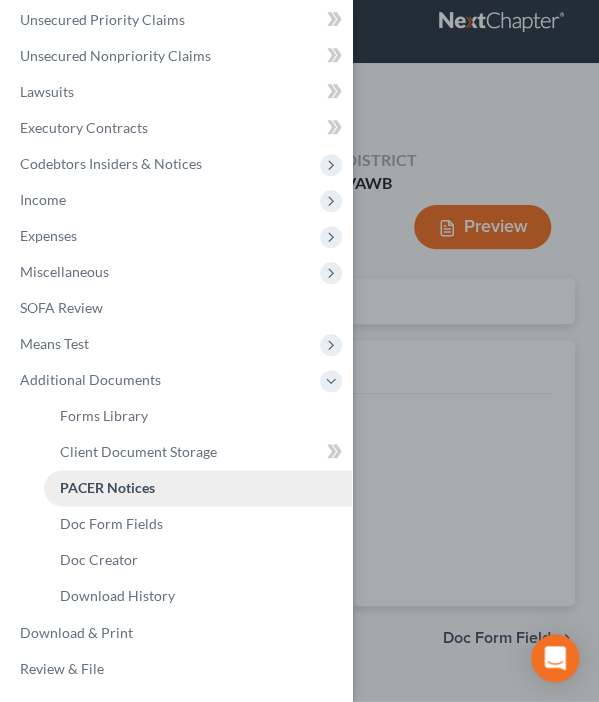 scroll, scrollTop: 0, scrollLeft: 0, axis: both 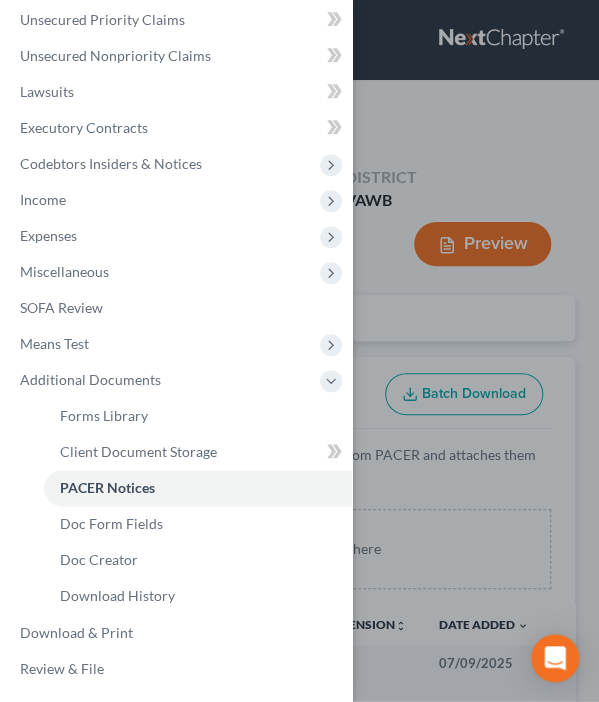 click on "Case Dashboard
Payments
Invoices
Payments
Payments
Credit Report
Client Profile" at bounding box center (299, 351) 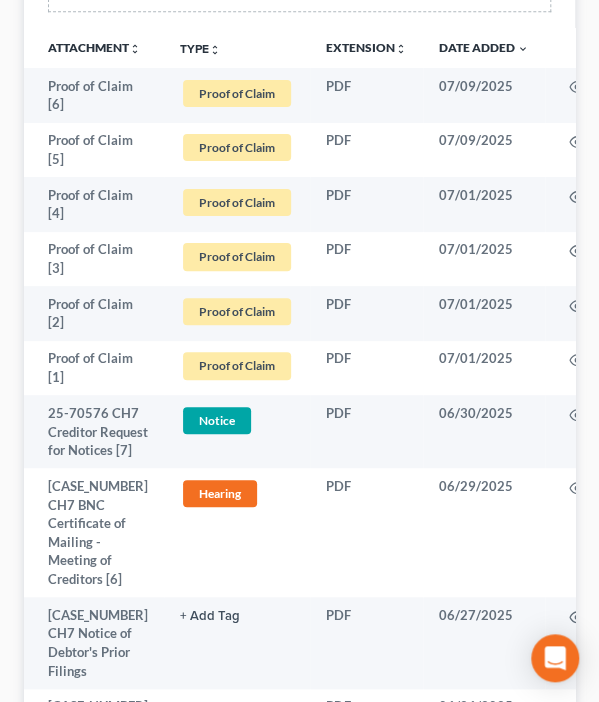 scroll, scrollTop: 1100, scrollLeft: 0, axis: vertical 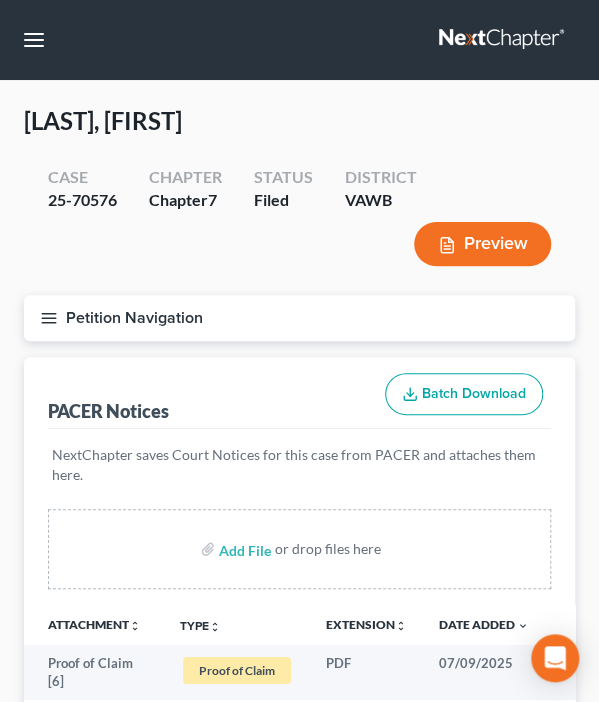 click on "Case [CASE_NUMBER] Chapter Chapter  7 Status Filed District VAWB Preview" at bounding box center [299, 216] 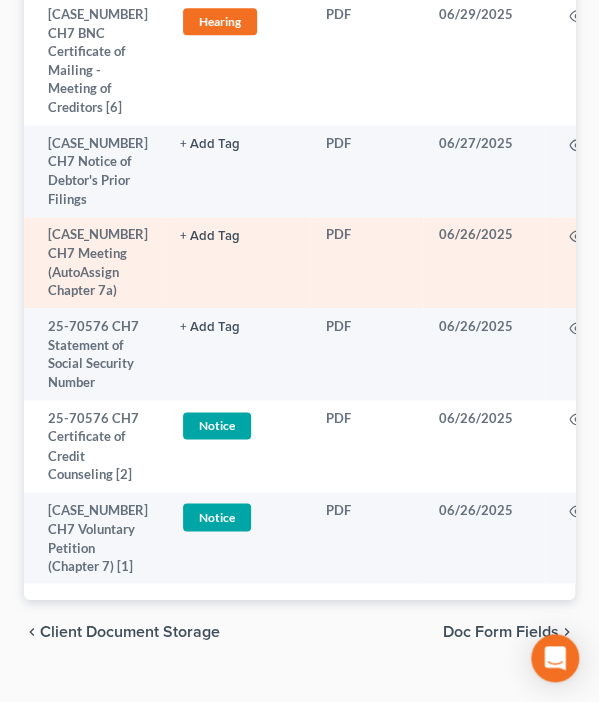 scroll, scrollTop: 1045, scrollLeft: 0, axis: vertical 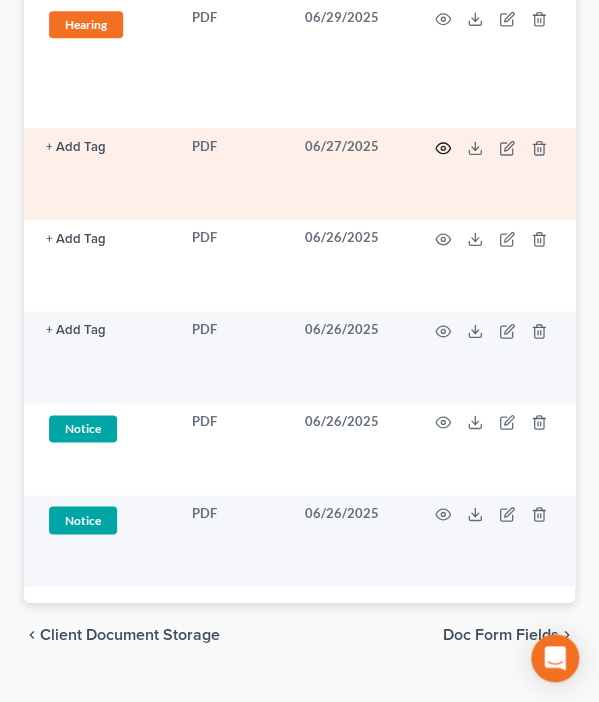 click 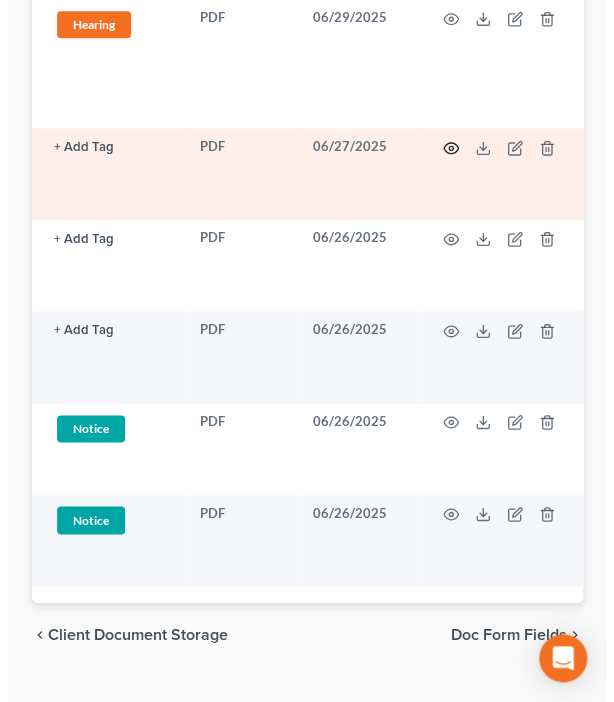 scroll, scrollTop: 1025, scrollLeft: 0, axis: vertical 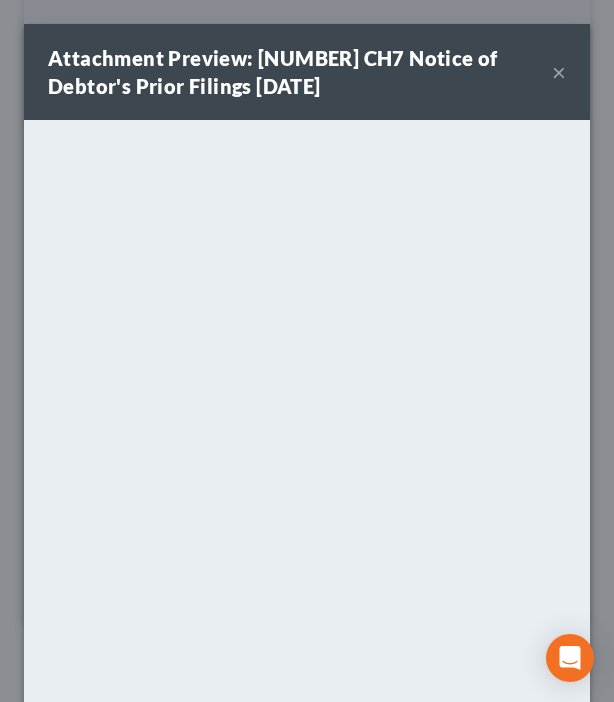 click on "Attachment Preview: [CASE_NUMBER] CH7 Notice of Debtor's Prior Filings [DATE] ×
<object ng-attr-data='[URL]' type='application/pdf' width='100%' height='650px'></object>
<p><a href='[URL]' target='_blank'>Click here</a> to open in a new window.</p>" at bounding box center [307, 351] 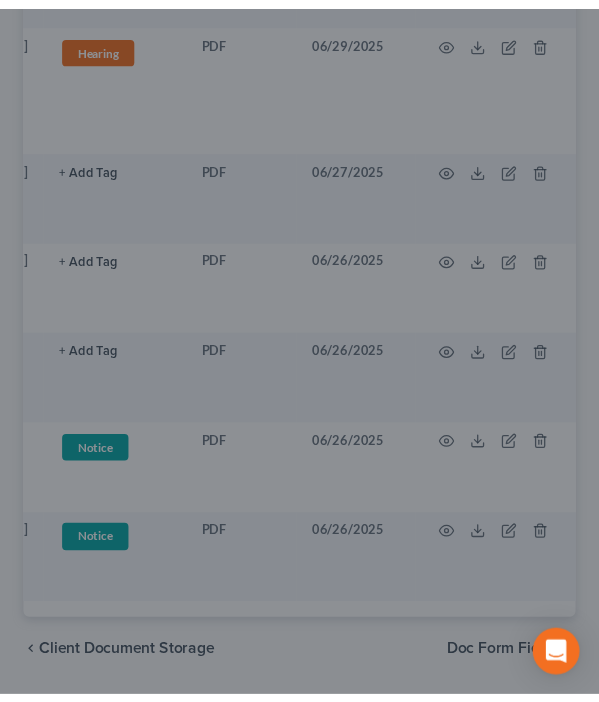 scroll, scrollTop: 1045, scrollLeft: 0, axis: vertical 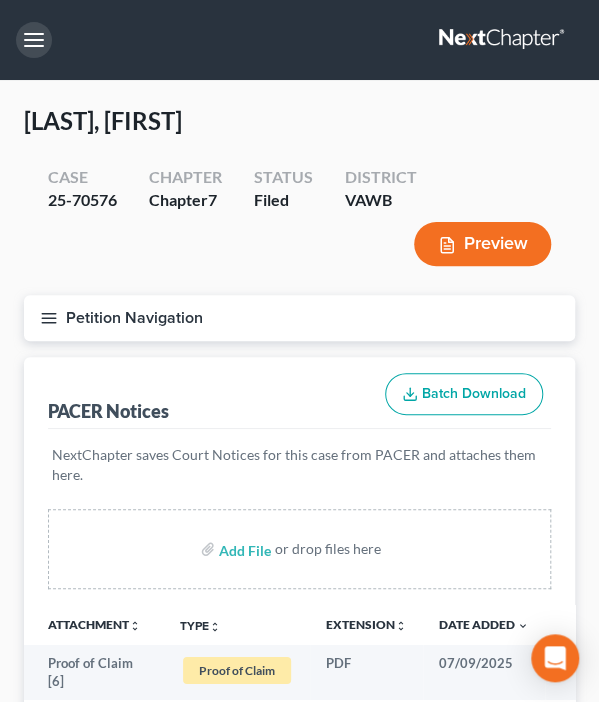 click at bounding box center [34, 40] 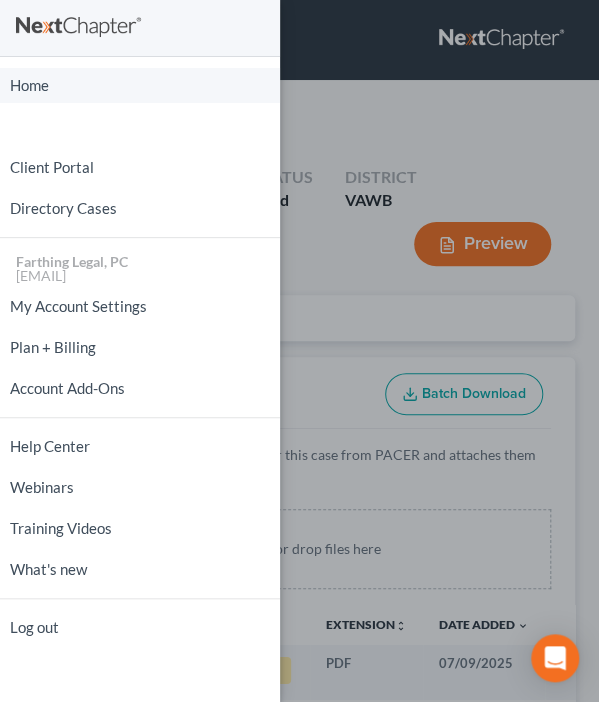 click on "Home" at bounding box center (140, 85) 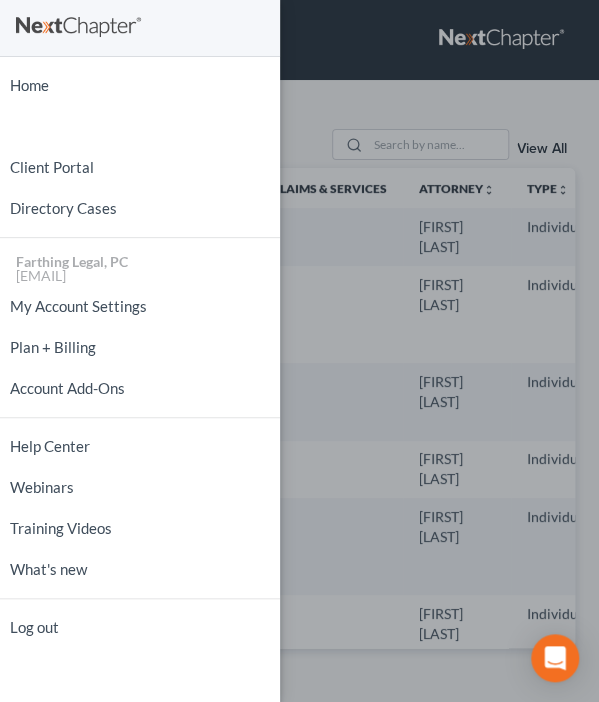 click on "Home New Case Client Portal Directory Cases Farthing Legal, PC [EMAIL] My Account Settings Plan + Billing Account Add-Ons Help Center Webinars Training Videos What's new Log out" at bounding box center (299, 351) 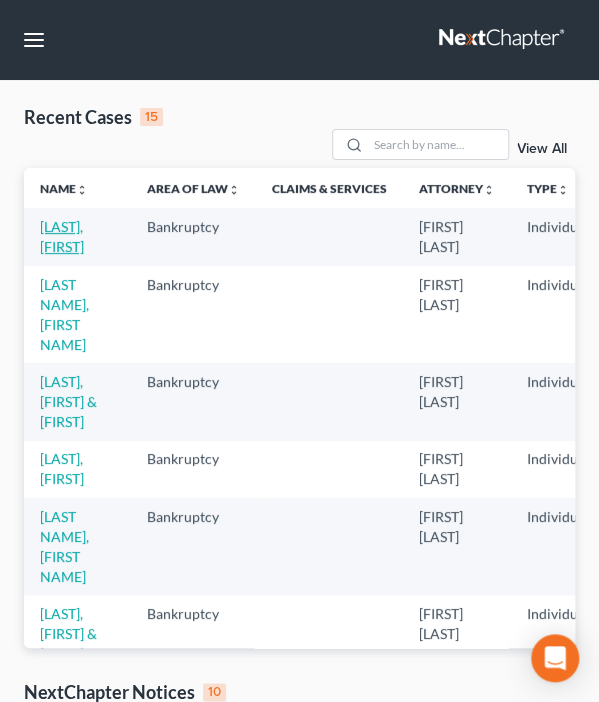 click on "[LAST], [FIRST]" at bounding box center [62, 236] 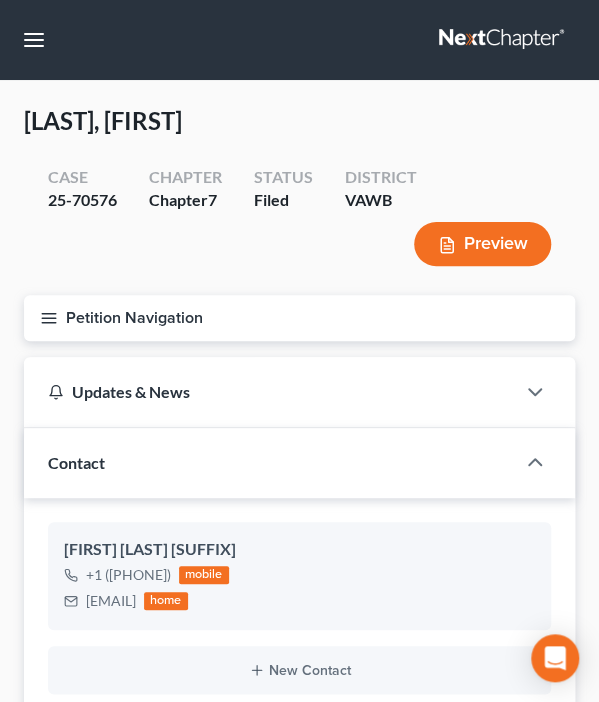 scroll, scrollTop: 1450, scrollLeft: 0, axis: vertical 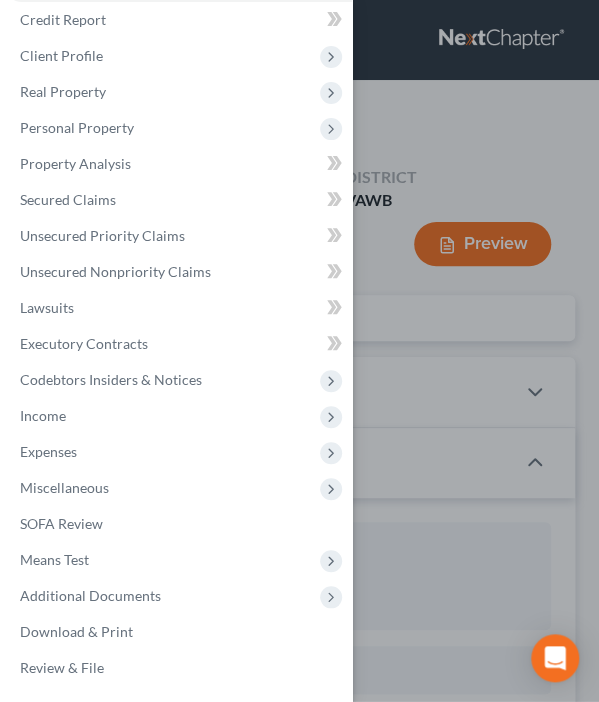 click on "Case Dashboard
Payments
Invoices
Payments
Payments
Credit Report
Client Profile" at bounding box center (299, 351) 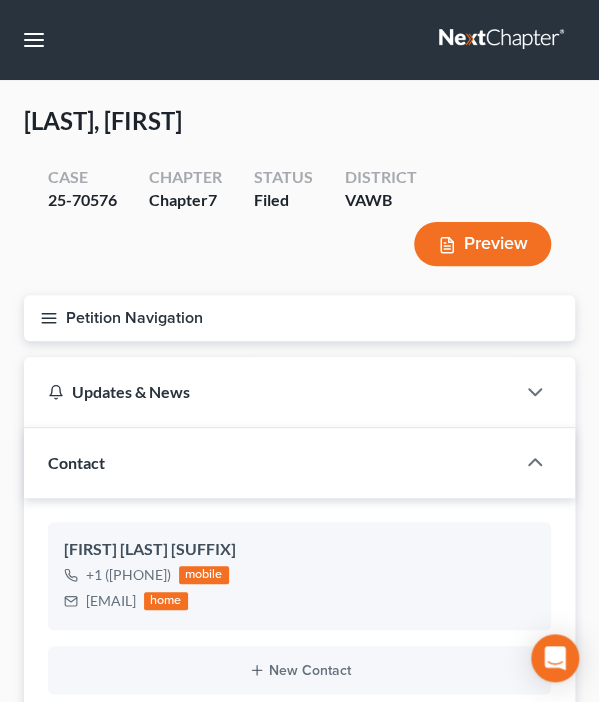 click 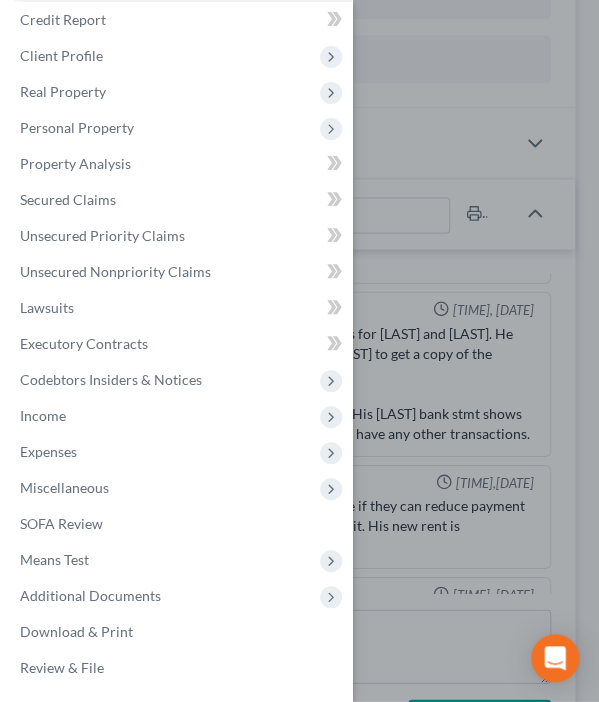 scroll, scrollTop: 780, scrollLeft: 0, axis: vertical 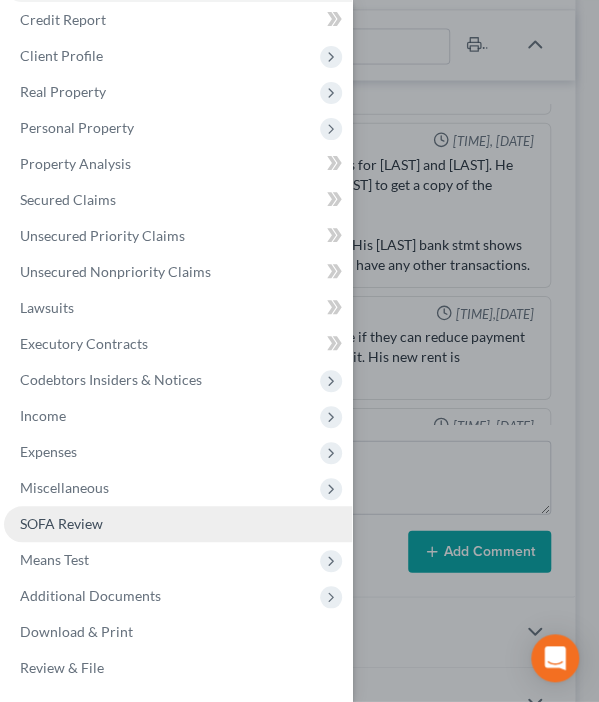 click on "SOFA Review" at bounding box center [178, 524] 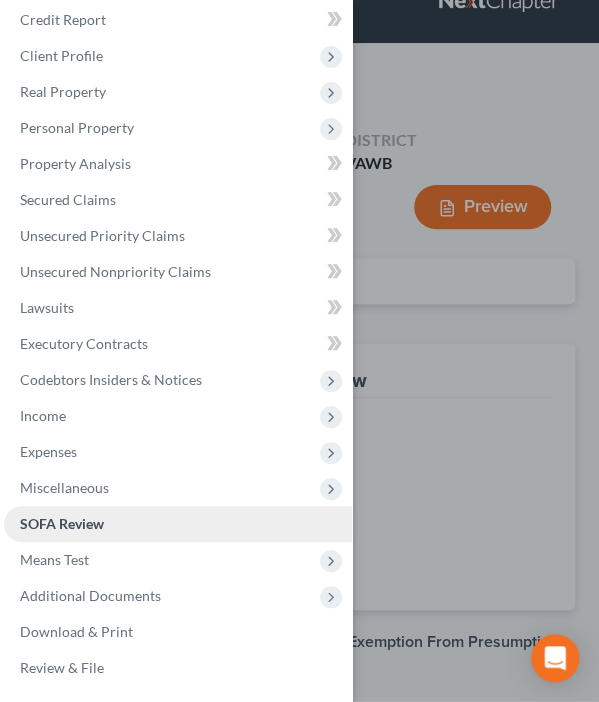 scroll, scrollTop: 0, scrollLeft: 0, axis: both 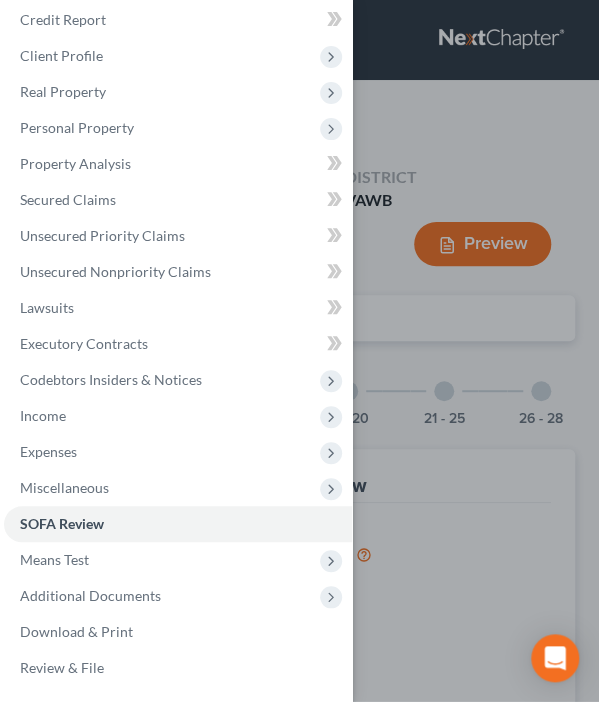 click on "Case Dashboard
Payments
Invoices
Payments
Payments
Credit Report
Client Profile" at bounding box center (299, 351) 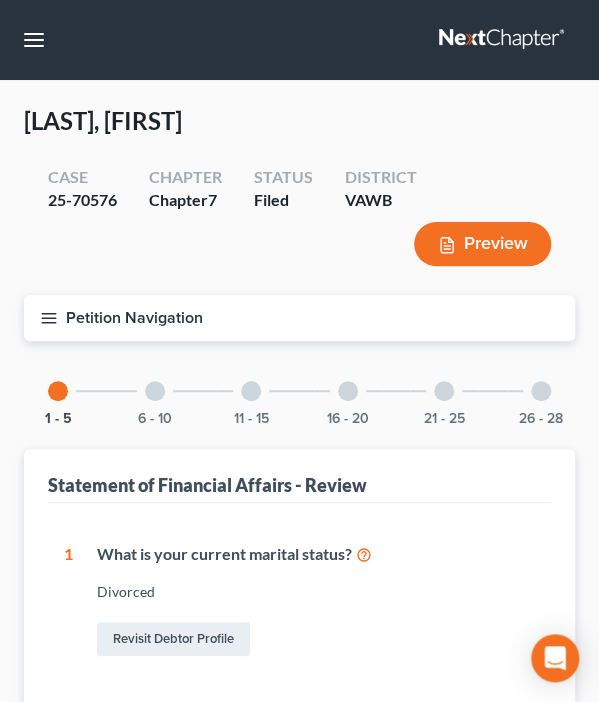 click at bounding box center (251, 391) 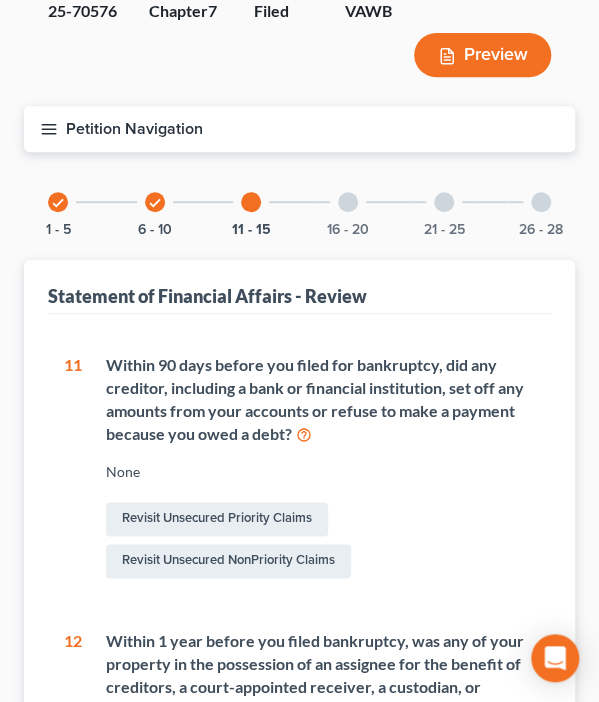 scroll, scrollTop: 0, scrollLeft: 0, axis: both 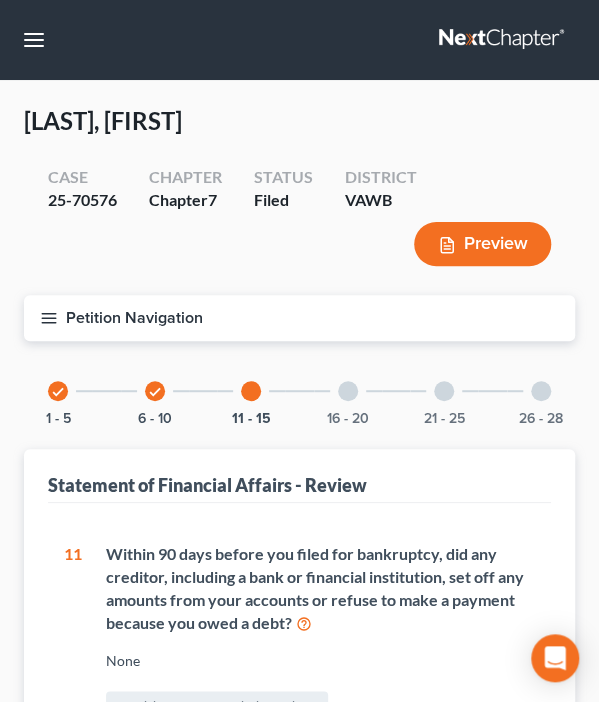 click on "16 - 20" at bounding box center (348, 391) 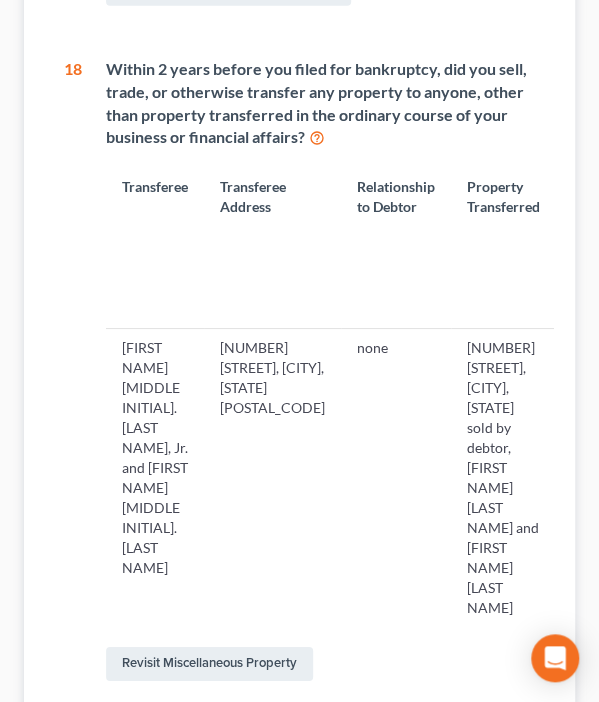 scroll, scrollTop: 1252, scrollLeft: 0, axis: vertical 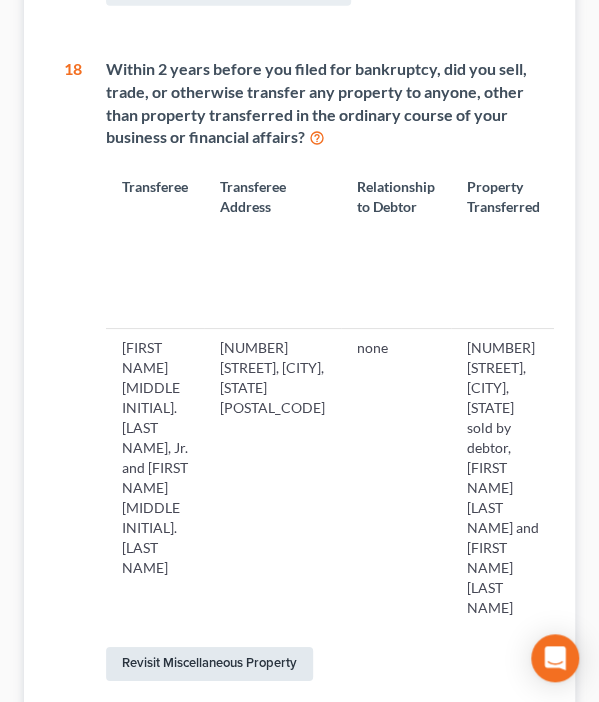 click on "Revisit Miscellaneous Property" at bounding box center (209, 664) 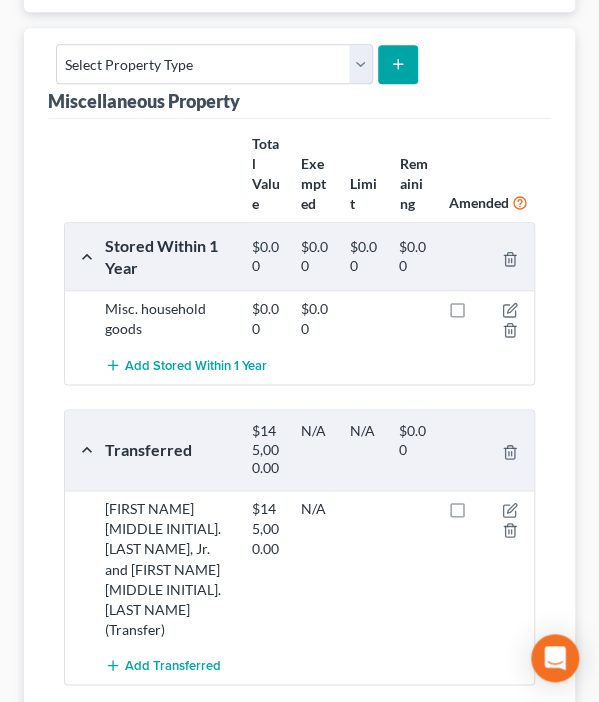 scroll, scrollTop: 0, scrollLeft: 0, axis: both 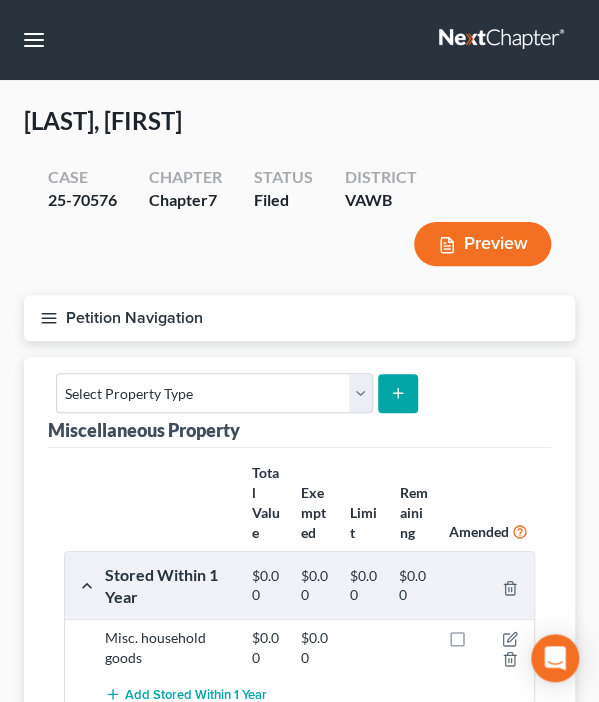 click 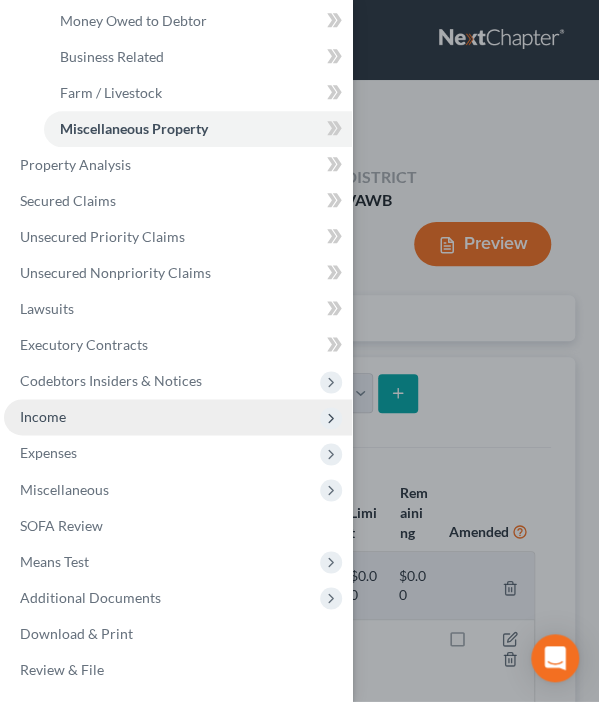 scroll, scrollTop: 410, scrollLeft: 0, axis: vertical 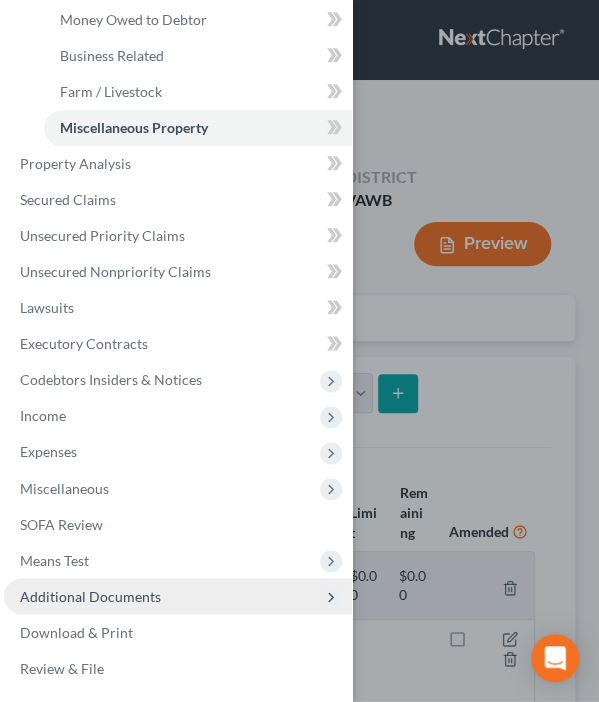 click on "Additional Documents" at bounding box center (90, 595) 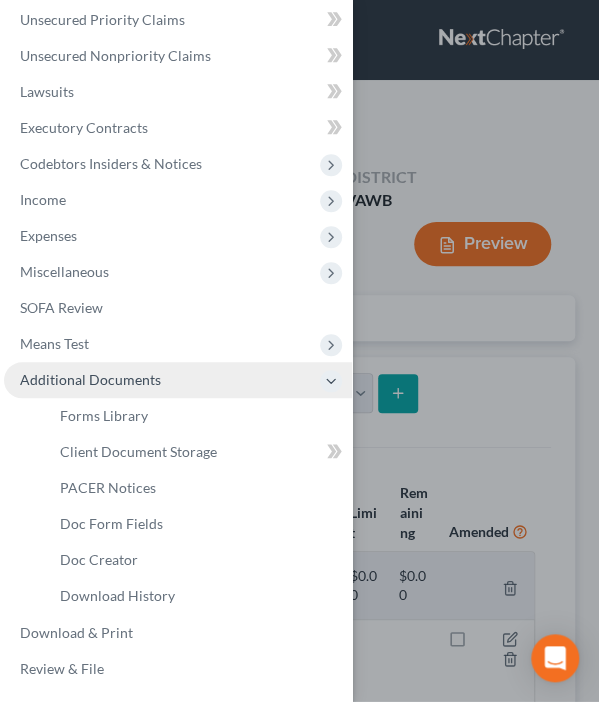 scroll, scrollTop: 266, scrollLeft: 0, axis: vertical 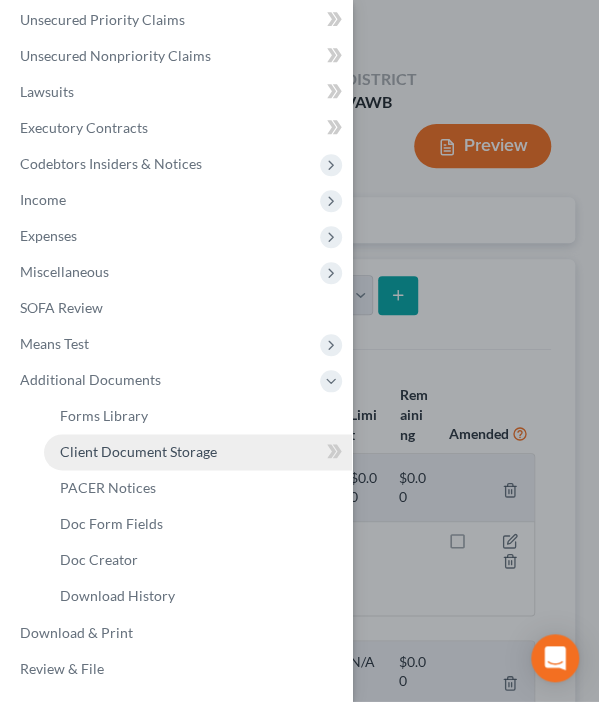 click on "Client Document Storage" at bounding box center (138, 451) 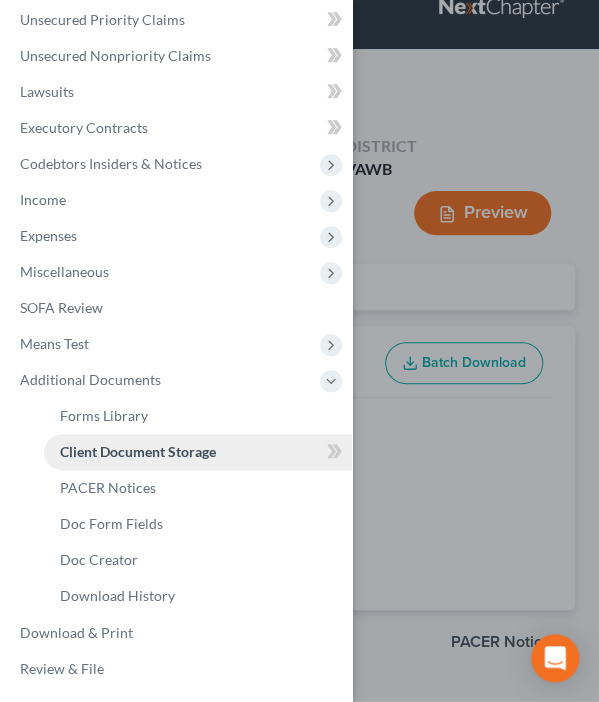 scroll, scrollTop: 0, scrollLeft: 0, axis: both 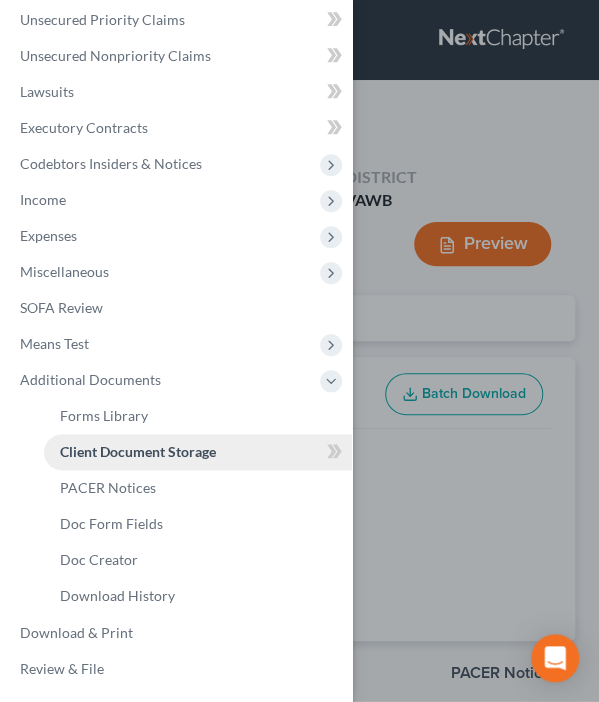 select on "0" 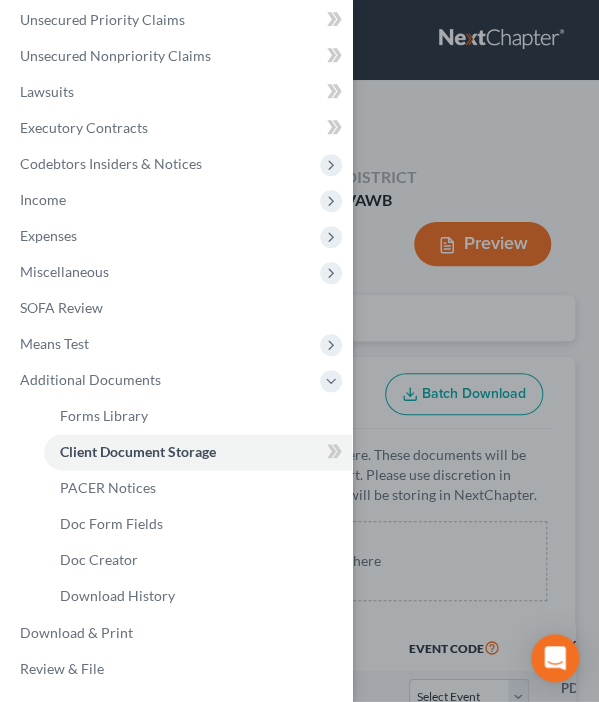 click on "Case Dashboard
Payments
Invoices
Payments
Payments
Credit Report
Client Profile" at bounding box center [299, 351] 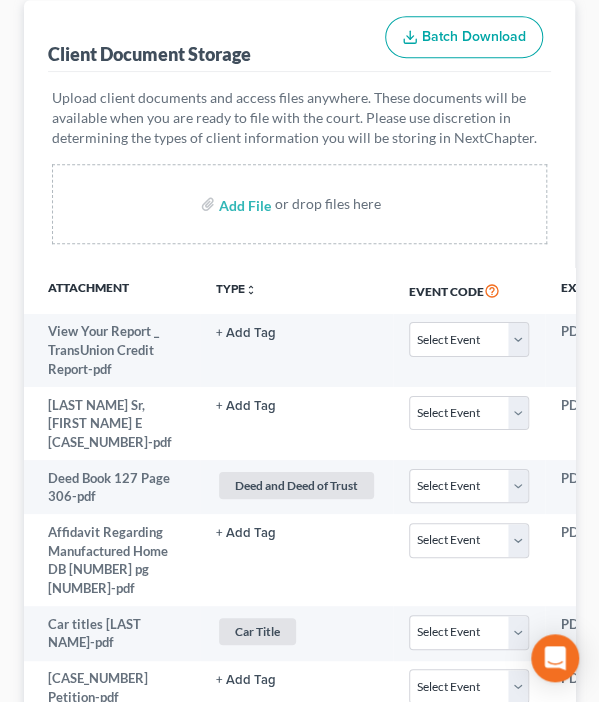 scroll, scrollTop: 358, scrollLeft: 0, axis: vertical 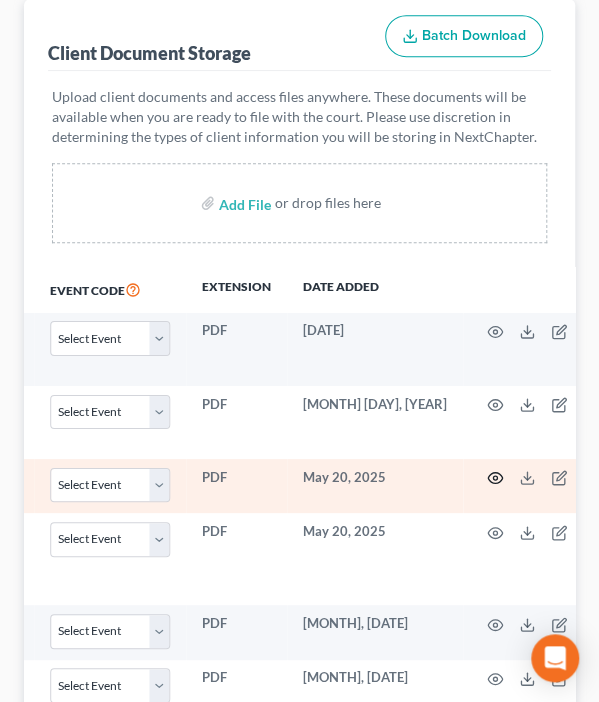 click 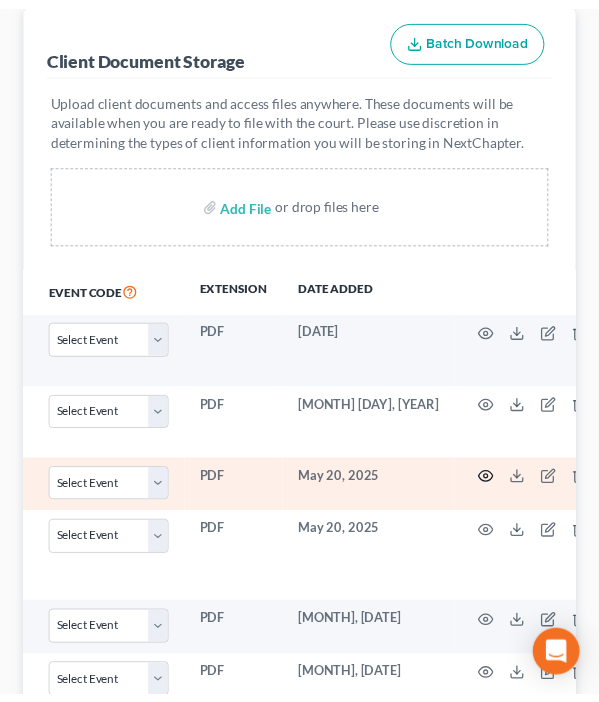 scroll, scrollTop: 0, scrollLeft: 351, axis: horizontal 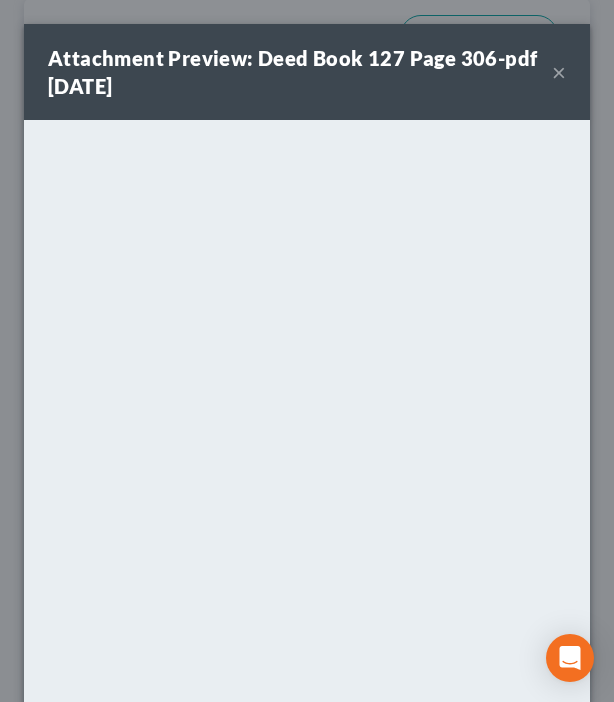 click on "×" at bounding box center [559, 72] 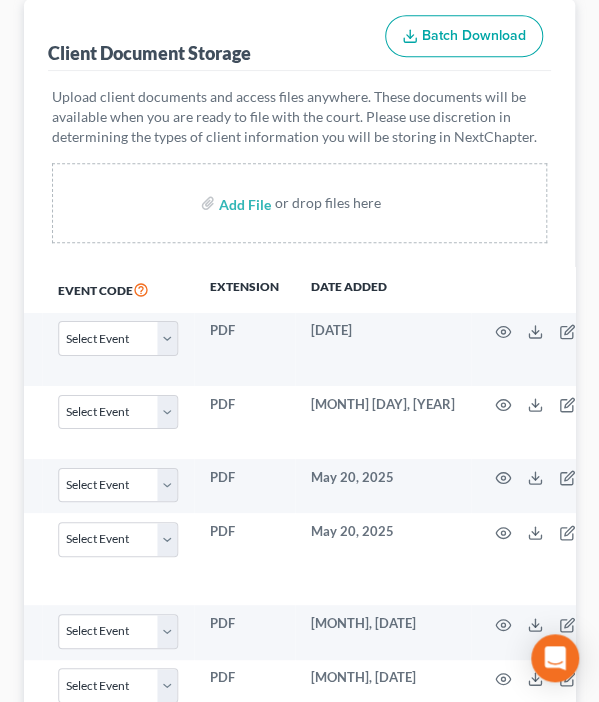 scroll, scrollTop: 0, scrollLeft: 0, axis: both 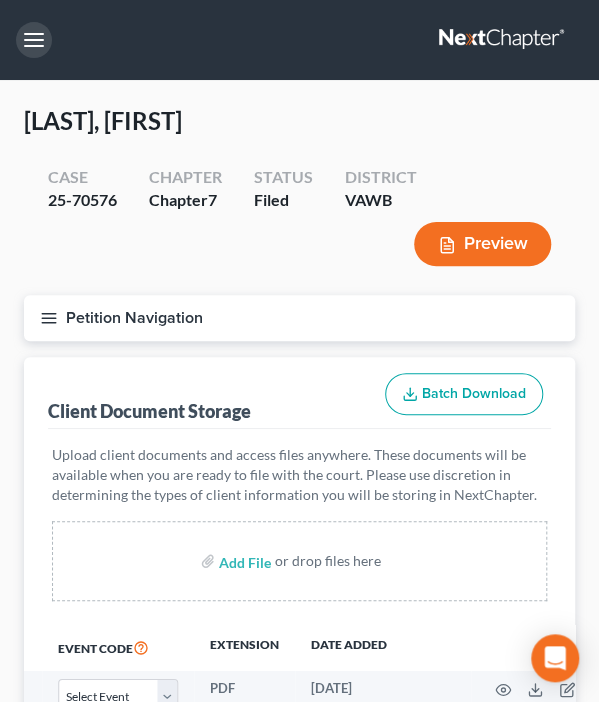 click at bounding box center (34, 40) 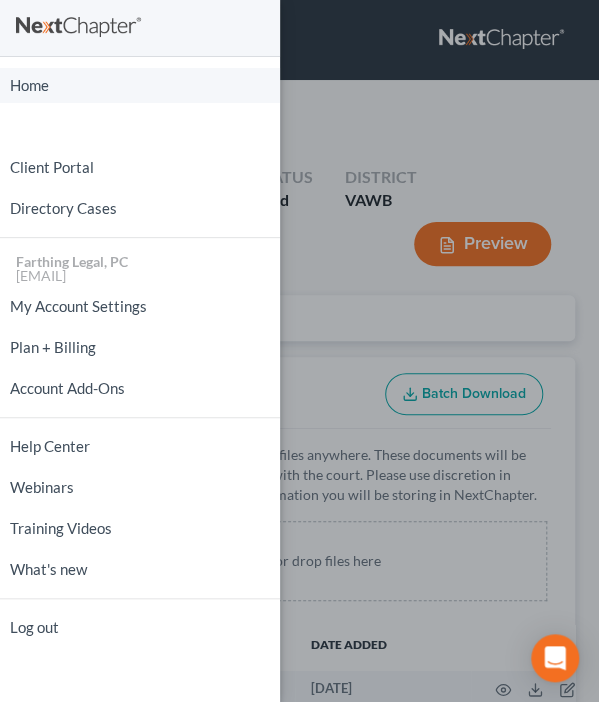 click on "Home" at bounding box center (140, 85) 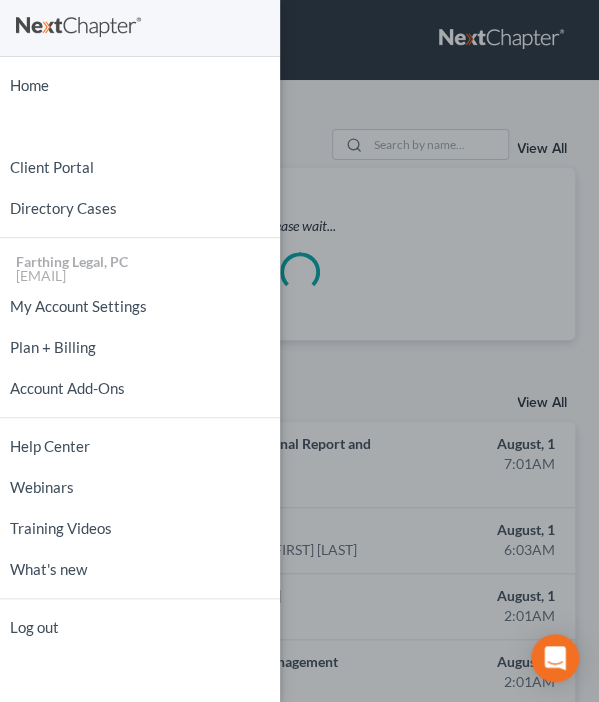 click on "Home New Case Client Portal Directory Cases Farthing Legal, PC [EMAIL] My Account Settings Plan + Billing Account Add-Ons Help Center Webinars Training Videos What's new Log out" at bounding box center [299, 351] 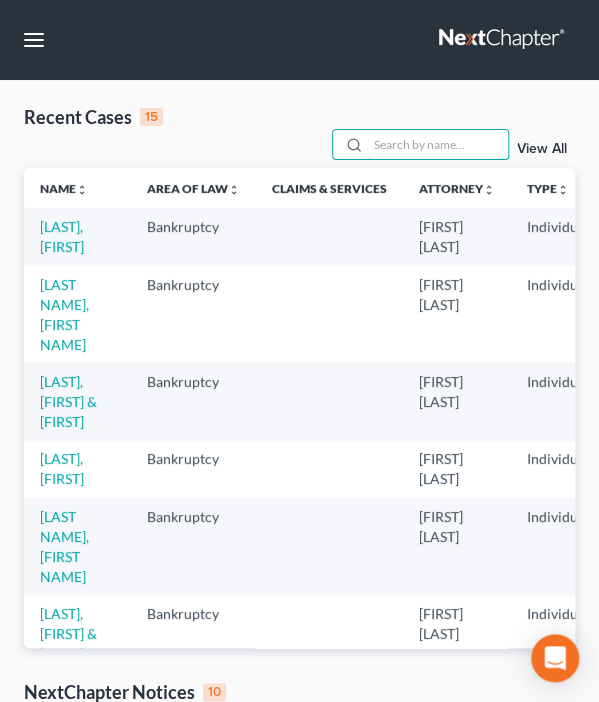 click at bounding box center [438, 144] 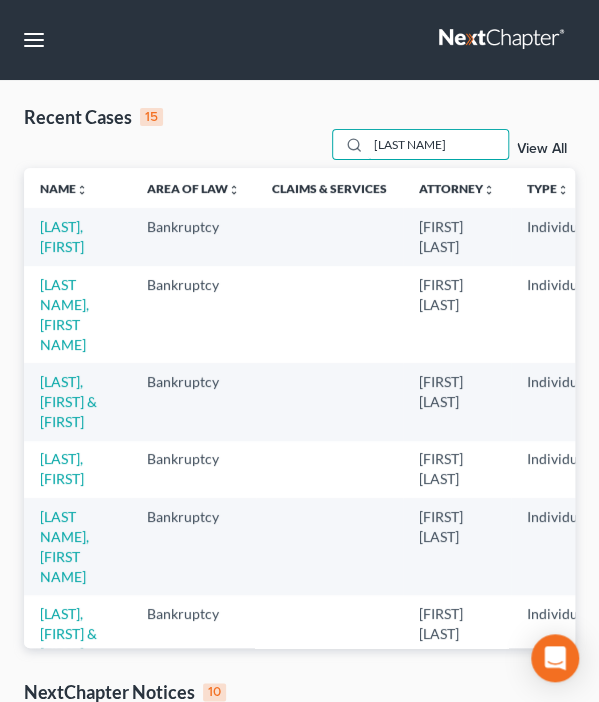 type on "[LAST NAME]" 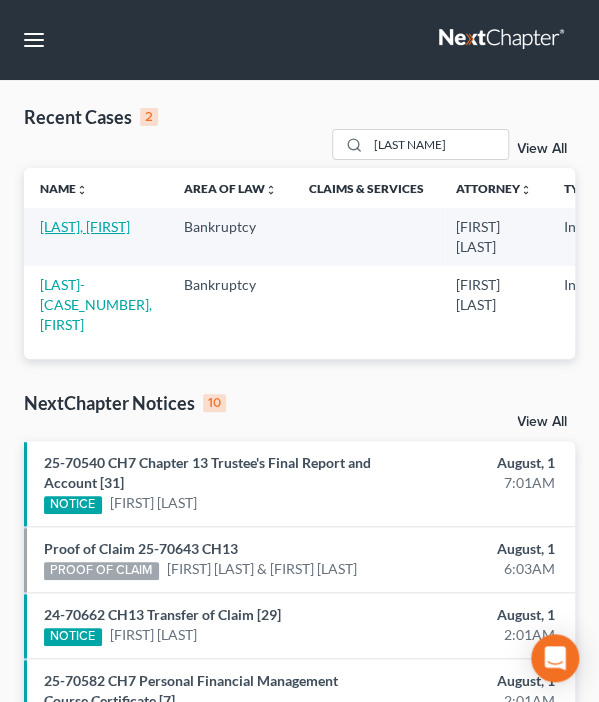 click on "[LAST], [FIRST]" at bounding box center [85, 226] 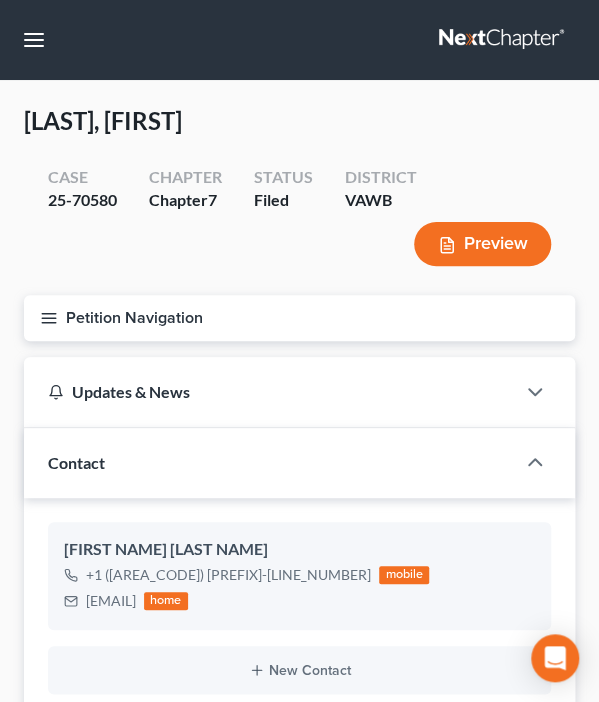 scroll, scrollTop: 2030, scrollLeft: 0, axis: vertical 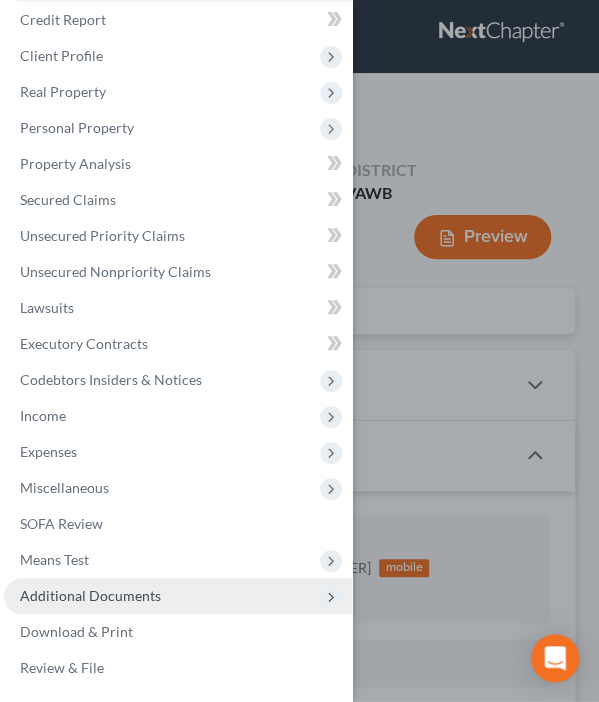 click on "Additional Documents" at bounding box center [90, 595] 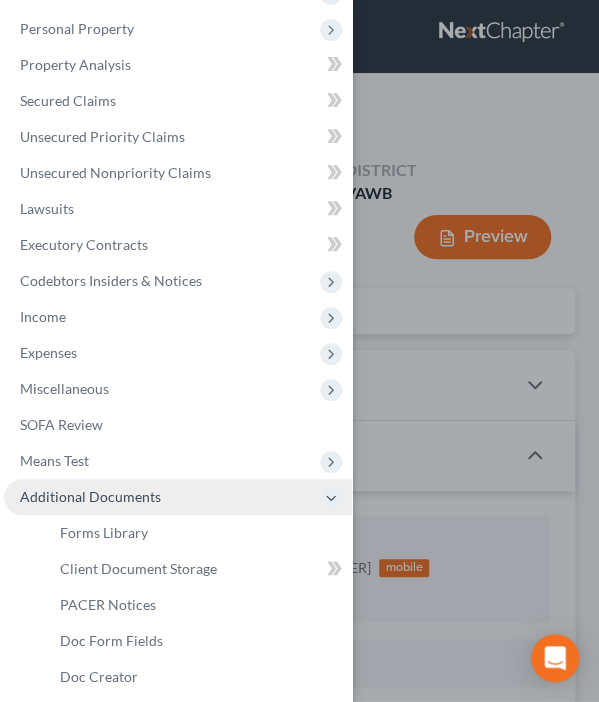 scroll, scrollTop: 150, scrollLeft: 0, axis: vertical 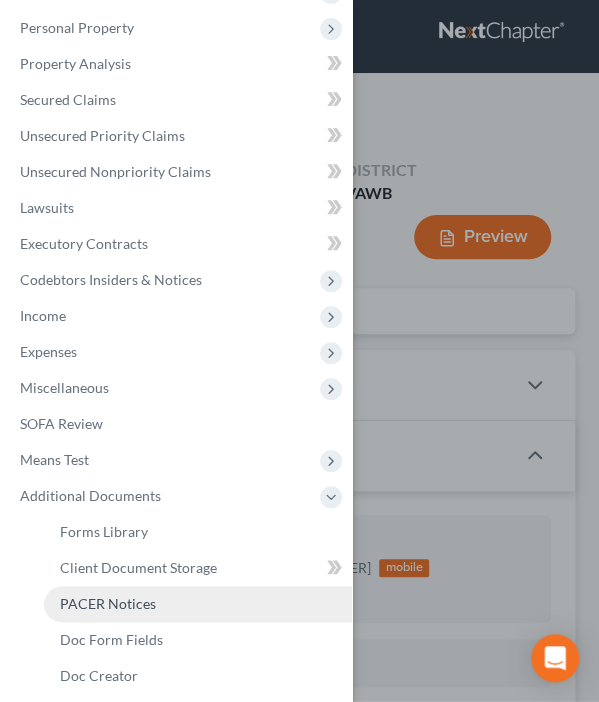 click on "PACER Notices" at bounding box center [108, 603] 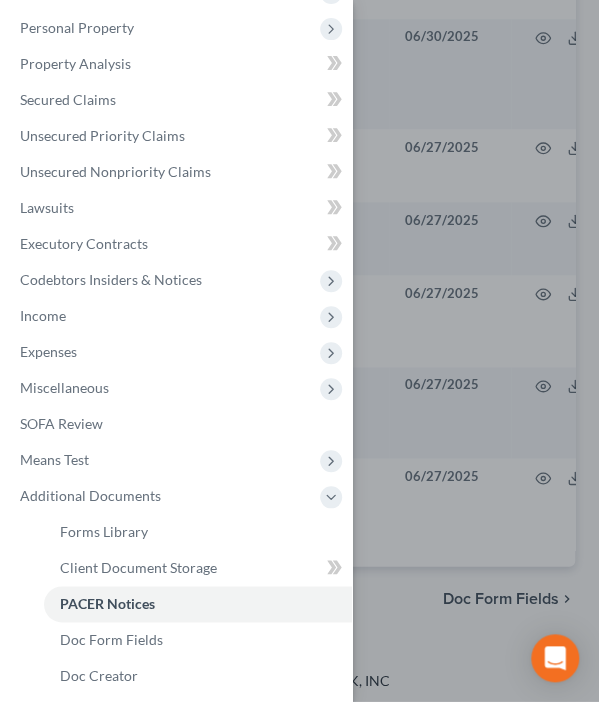 scroll, scrollTop: 991, scrollLeft: 0, axis: vertical 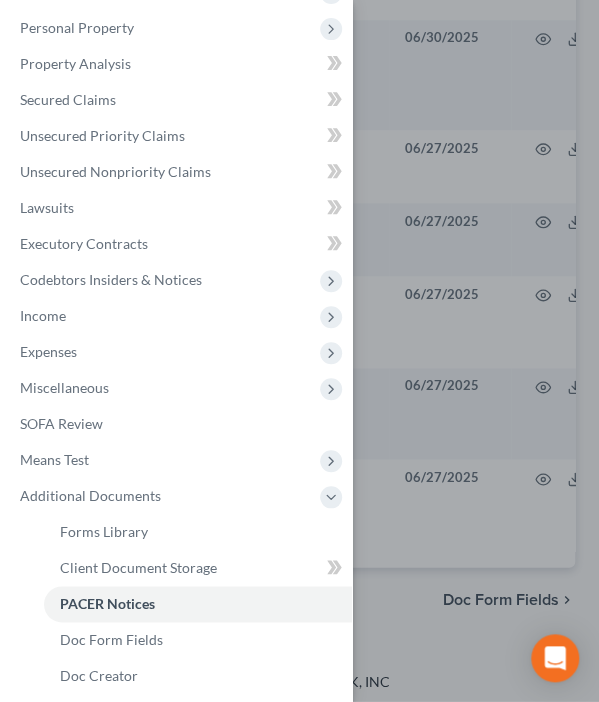 click on "Case Dashboard
Payments
Invoices
Payments
Payments
Credit Report
Client Profile" at bounding box center (299, 351) 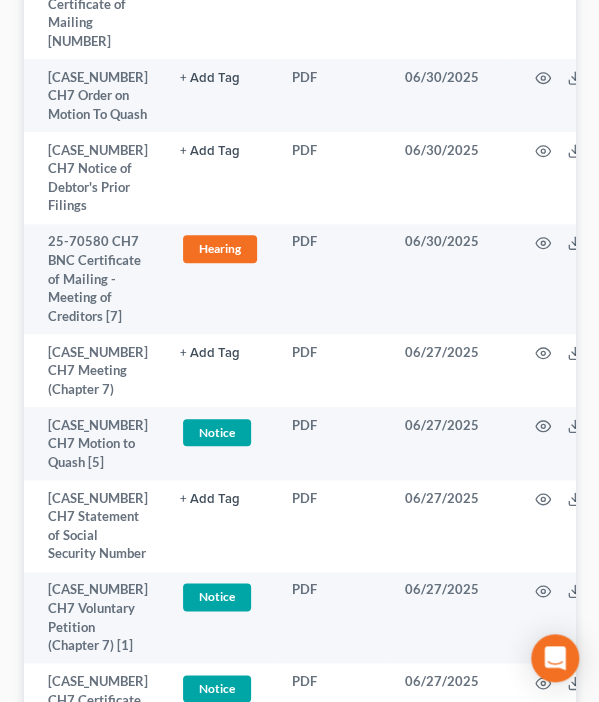 scroll, scrollTop: 992, scrollLeft: 0, axis: vertical 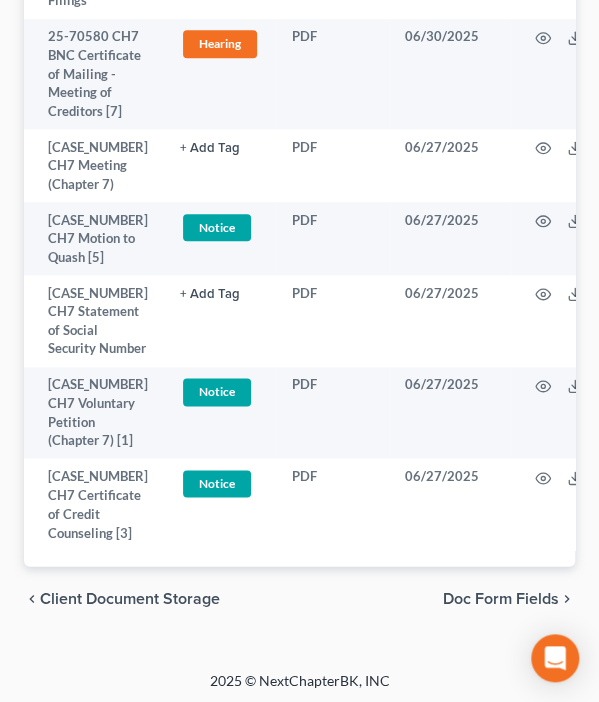 click on "chevron_left
Client Document Storage
Doc Form Fields
chevron_right" at bounding box center (299, 599) 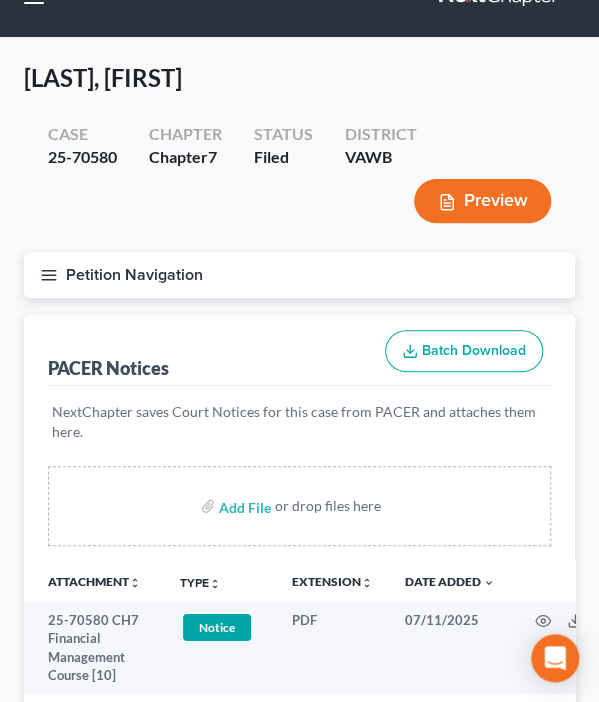 scroll, scrollTop: 29, scrollLeft: 0, axis: vertical 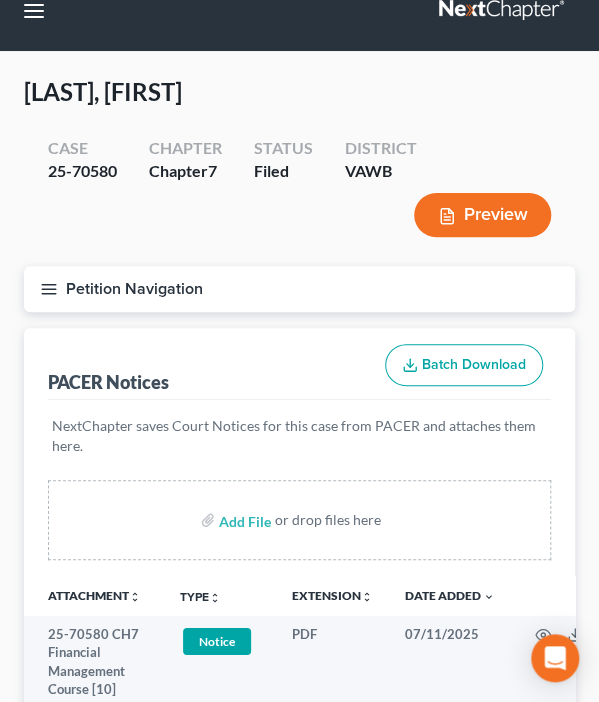 click 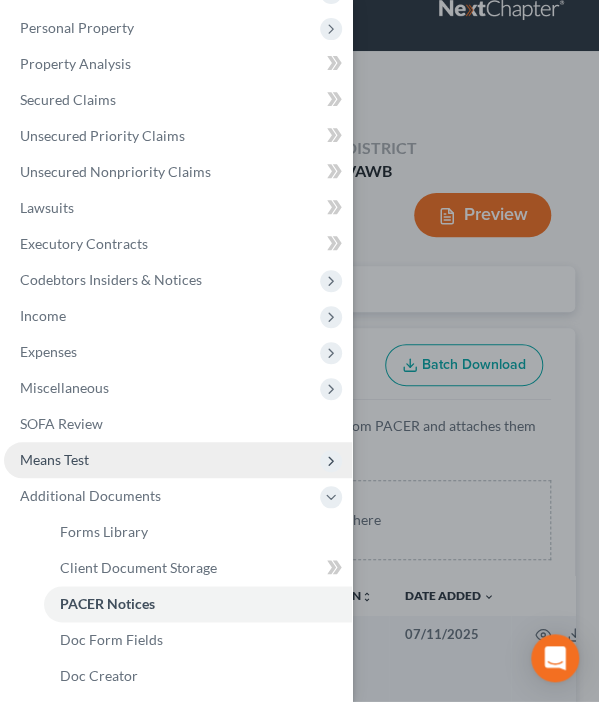 scroll, scrollTop: 208, scrollLeft: 0, axis: vertical 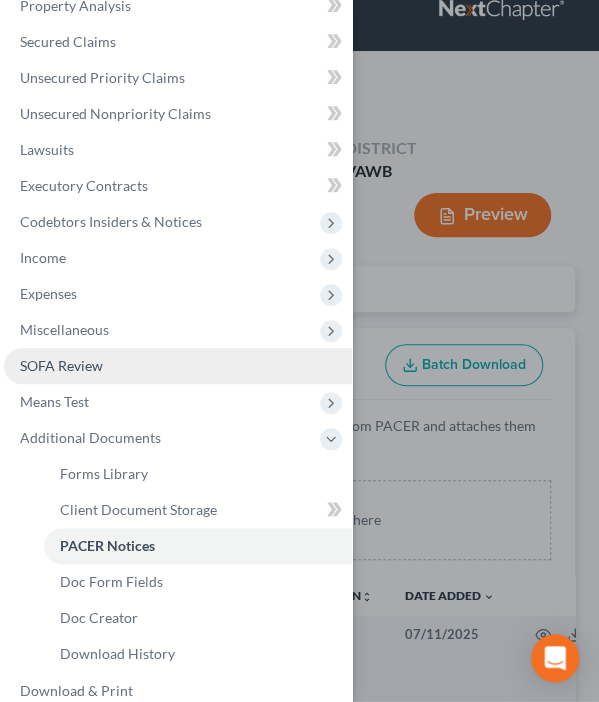 click on "SOFA Review" at bounding box center (61, 365) 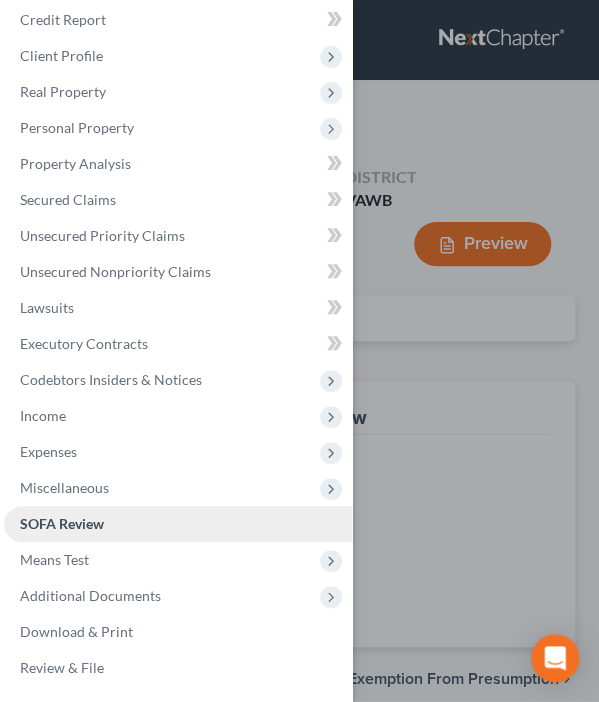 scroll, scrollTop: 50, scrollLeft: 0, axis: vertical 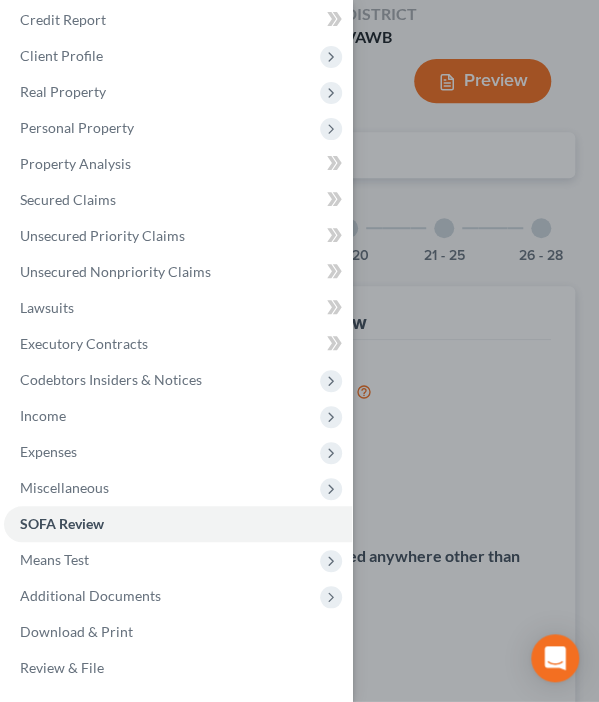 click on "Case Dashboard
Payments
Invoices
Payments
Payments
Credit Report
Client Profile" at bounding box center [299, 351] 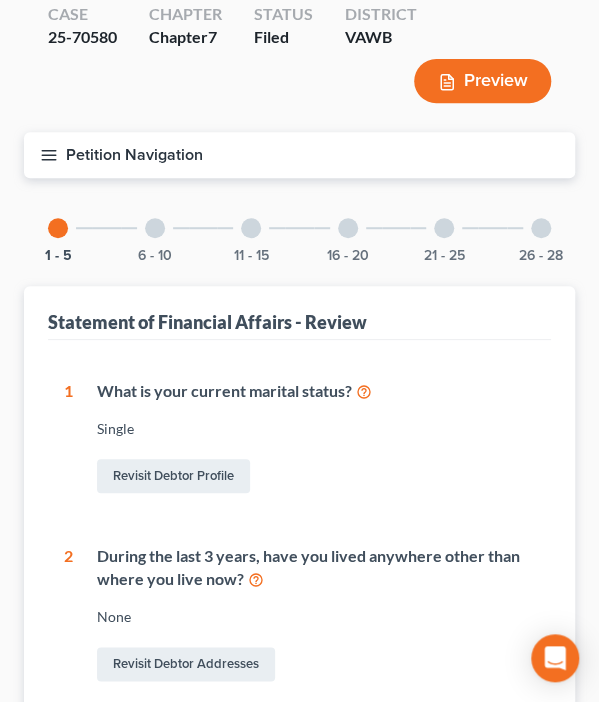 click on "6 - 10" at bounding box center [155, 228] 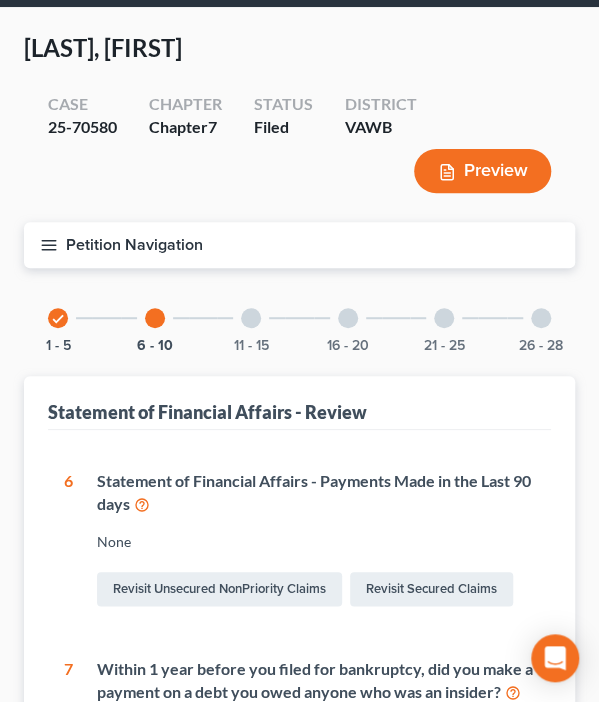 scroll, scrollTop: 60, scrollLeft: 0, axis: vertical 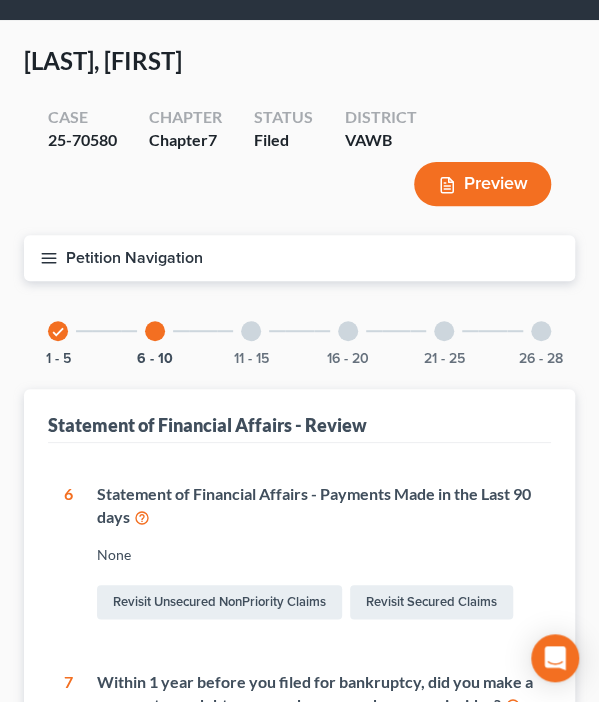 click at bounding box center (251, 331) 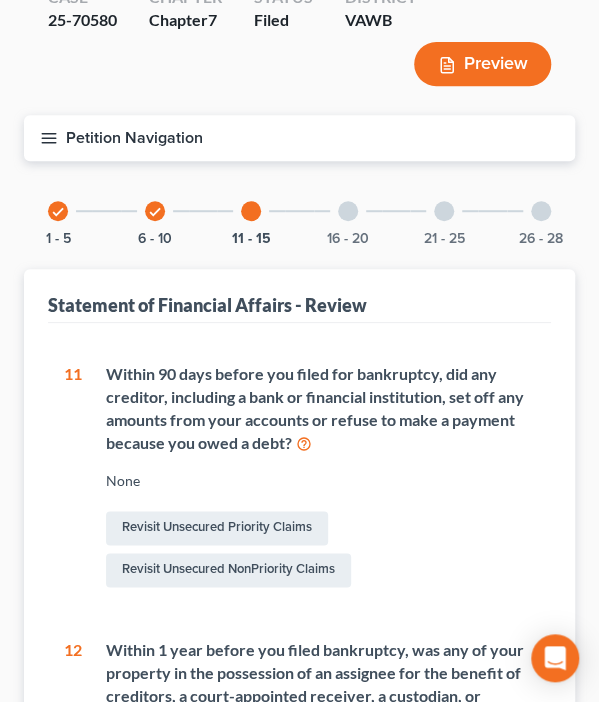 scroll, scrollTop: 0, scrollLeft: 0, axis: both 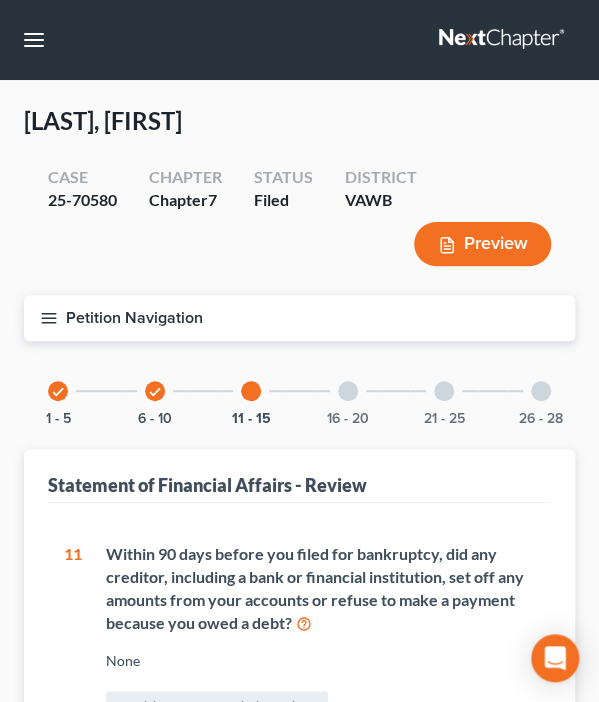 click on "16 - 20" at bounding box center (348, 391) 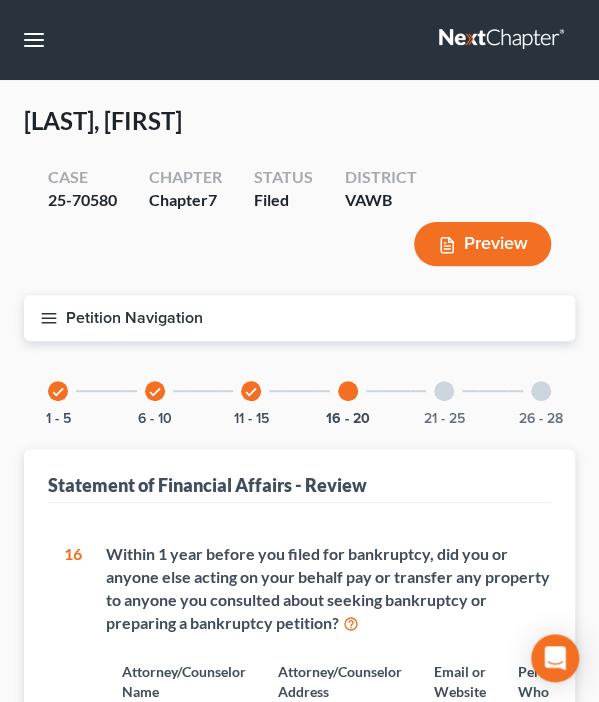 click on "Petition Navigation" at bounding box center (299, 318) 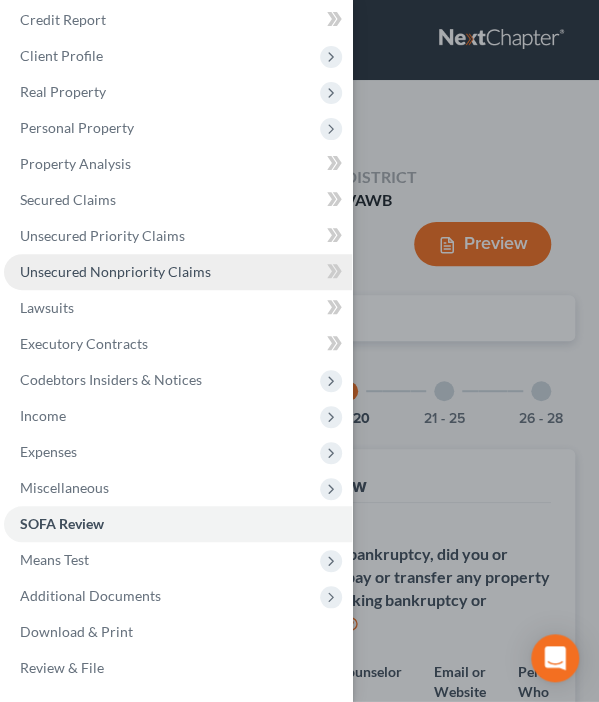click on "Unsecured Nonpriority Claims" at bounding box center [115, 271] 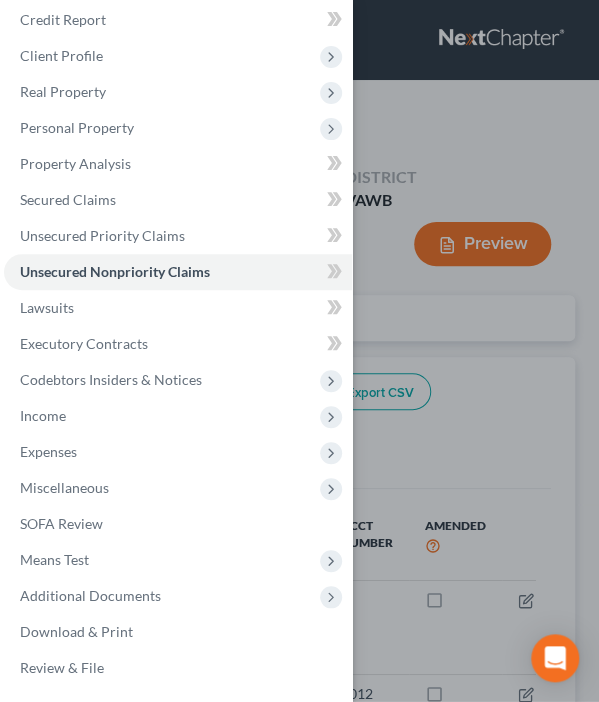click on "Case Dashboard
Payments
Invoices
Payments
Payments
Credit Report
Client Profile" at bounding box center (299, 351) 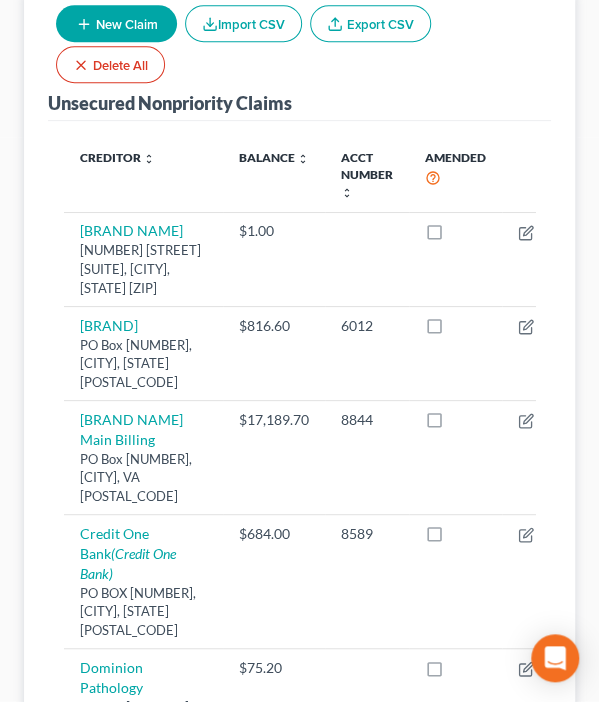 scroll, scrollTop: 367, scrollLeft: 0, axis: vertical 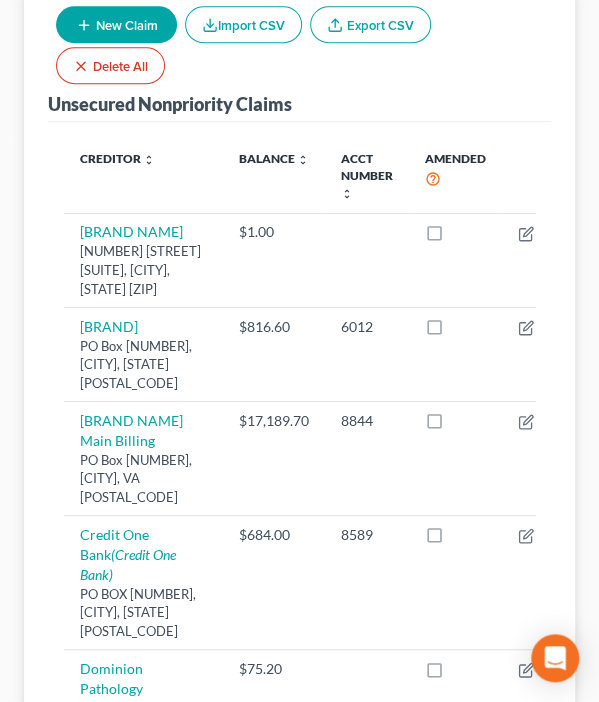 click on "Unsecured Nonpriority Claims New Claim
Import CSV
Export CSV Delete All
Creditor  expand_more   expand_less   unfold_more Balance  expand_more   expand_less   unfold_more Acct Number  expand_more   expand_less   unfold_more Amended  [FIRST] [NUMBER] [STREET] [SUITE], [CITY], [STATE] [ZIP] $[AMOUNT] Move to D Move to E Move to G Move to Notice Only [COMPANY] Clinic PO Box [NUMBER], [CITY], [STATE]-[ZIP] $[AMOUNT] [NUMBER] Move to D Move to E Move to G Move to Notice Only [COMPANY] Clinic Main Billing PO Box [NUMBER], [CITY], [STATE] $[AMOUNT] [NUMBER] Move to D Move to E Move to G Move to Notice Only [COMPANY] Bank  ([COMPANY] Bank) PO BOX [NUMBER], [CITY], [STATE] [ZIP] $[AMOUNT] [NUMBER] Move to D Move to E Move to G Move to Notice Only [COMPANY] Pathology PO Box [NUMBER], [CITY], [STATE] $[AMOUNT] Move to D Move to E Move to G Move to Notice Only [COMPANY]/OPP Loans [NUMBER] [STREET] [SUITE], [CITY], [STATE] [ZIP] $[AMOUNT] [NUMBER] Move to D Move to E Move to G Move to Notice Only [COMPANY] Inc. $[AMOUNT] BK[NUMBER] Move to D" at bounding box center (299, 1187) 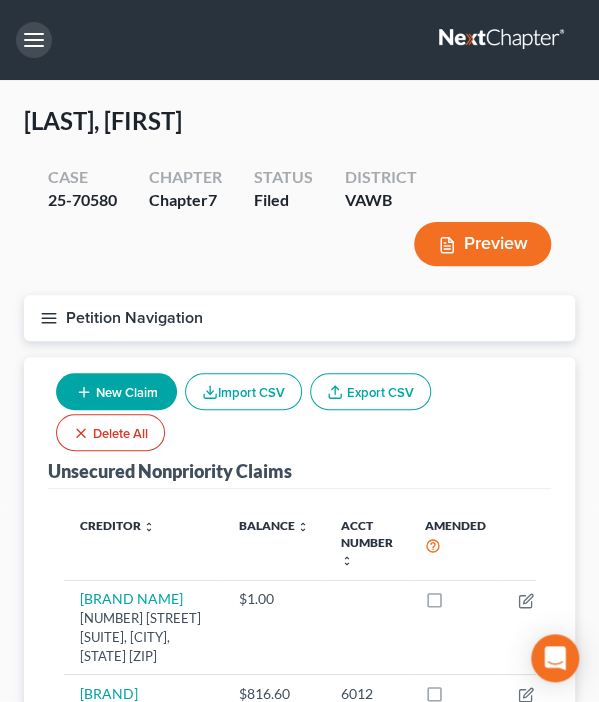 click at bounding box center [34, 40] 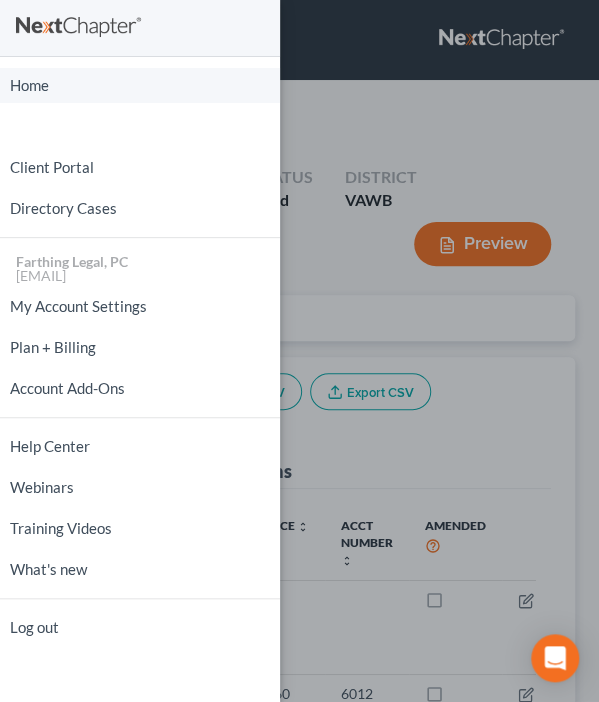 click on "Home" at bounding box center (140, 85) 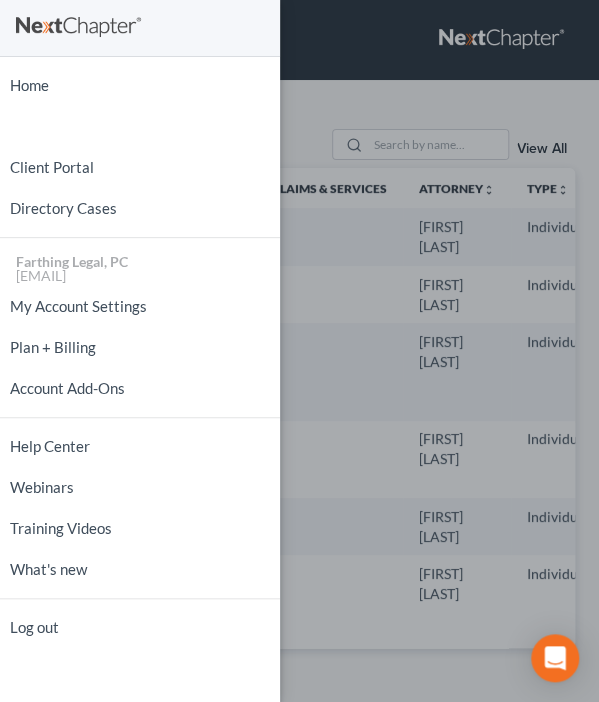 click on "Home New Case Client Portal Directory Cases Farthing Legal, PC [EMAIL] My Account Settings Plan + Billing Account Add-Ons Help Center Webinars Training Videos What's new Log out" at bounding box center [299, 351] 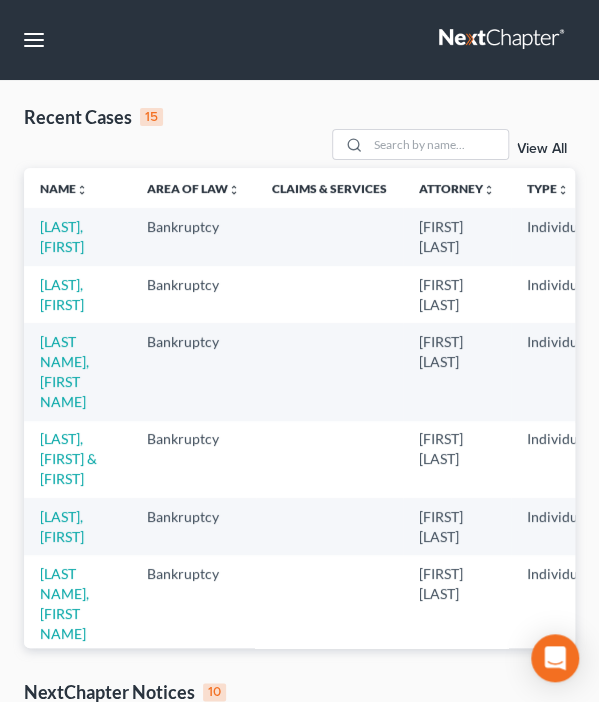 click on "Home New Case Client Portal Directory Cases Farthing Legal, PC [EMAIL] My Account Settings Plan + Billing Account Add-Ons Help Center Webinars Training Videos What's new Log out" at bounding box center (299, 351) 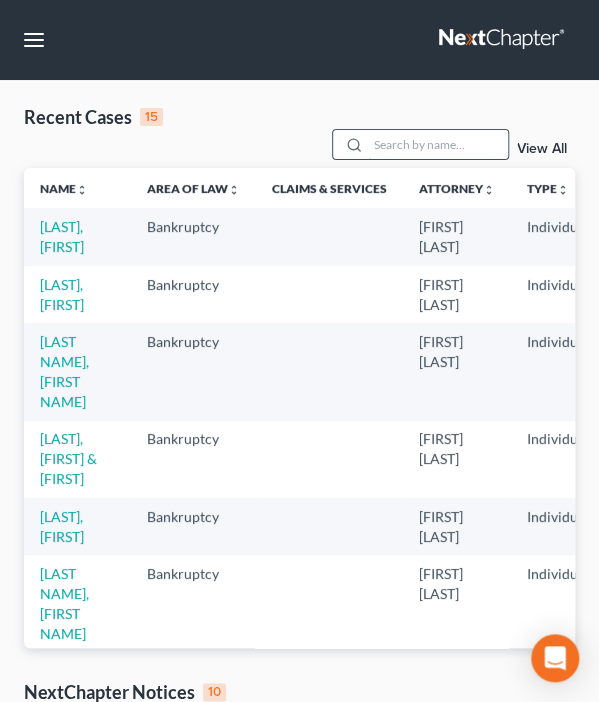 click at bounding box center (438, 144) 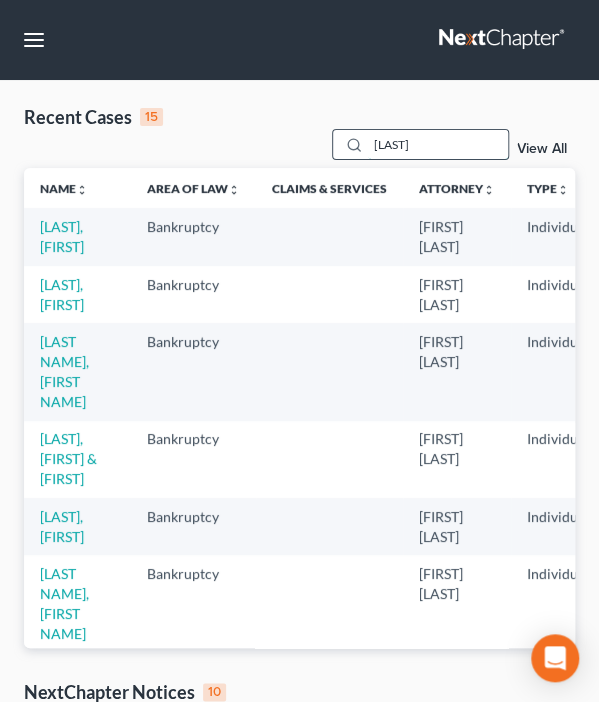 type on "[LAST]" 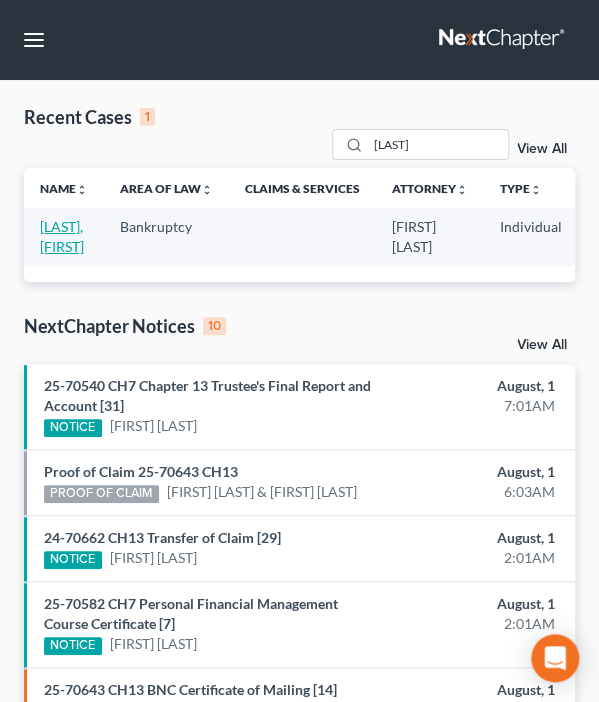 click on "[LAST], [FIRST]" at bounding box center (62, 236) 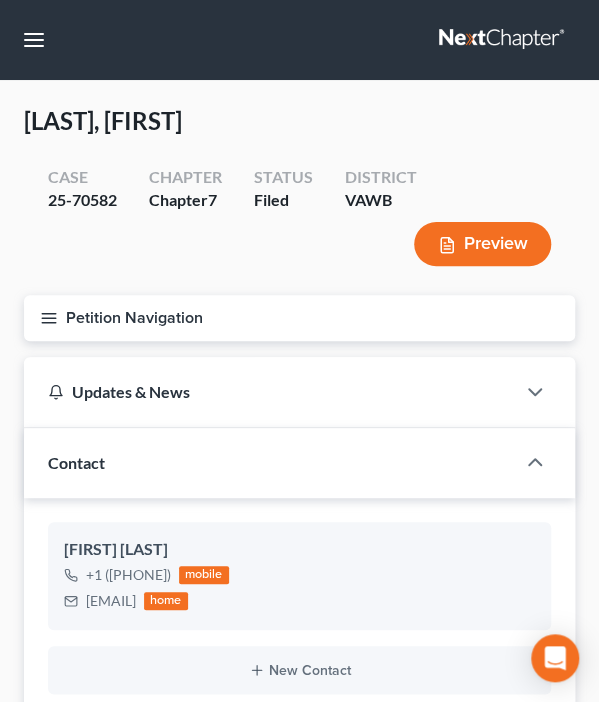 scroll, scrollTop: 819, scrollLeft: 0, axis: vertical 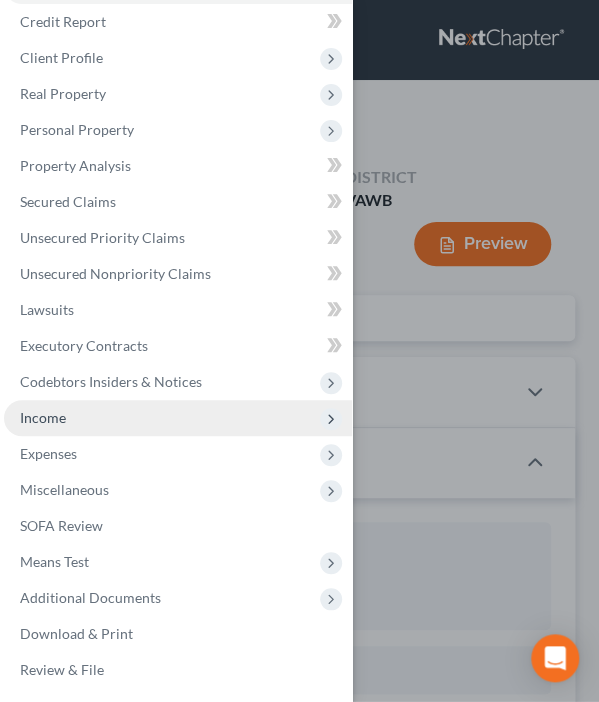 click on "Income" at bounding box center (43, 417) 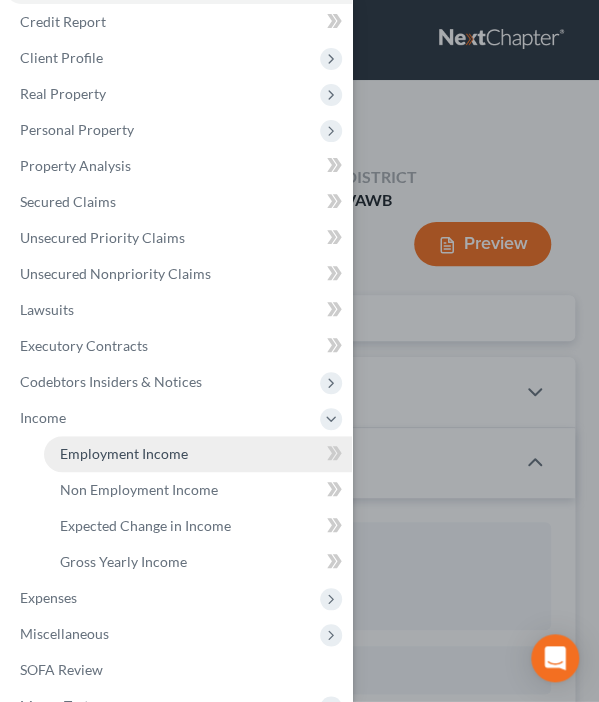 click on "Employment Income" at bounding box center [124, 453] 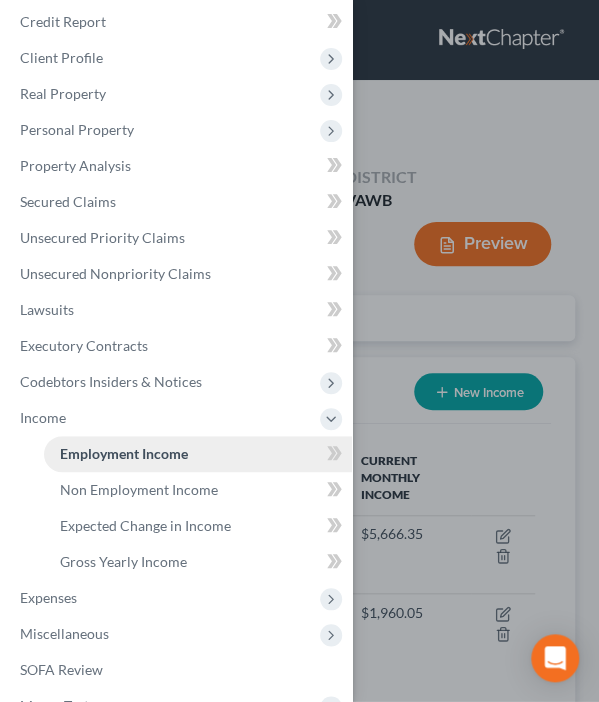 scroll, scrollTop: 999764, scrollLeft: 999489, axis: both 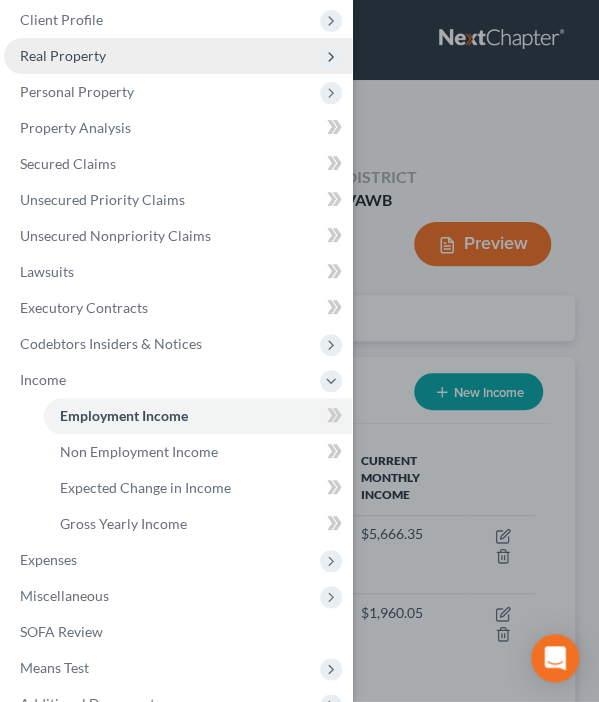click on "Real Property" at bounding box center [63, 55] 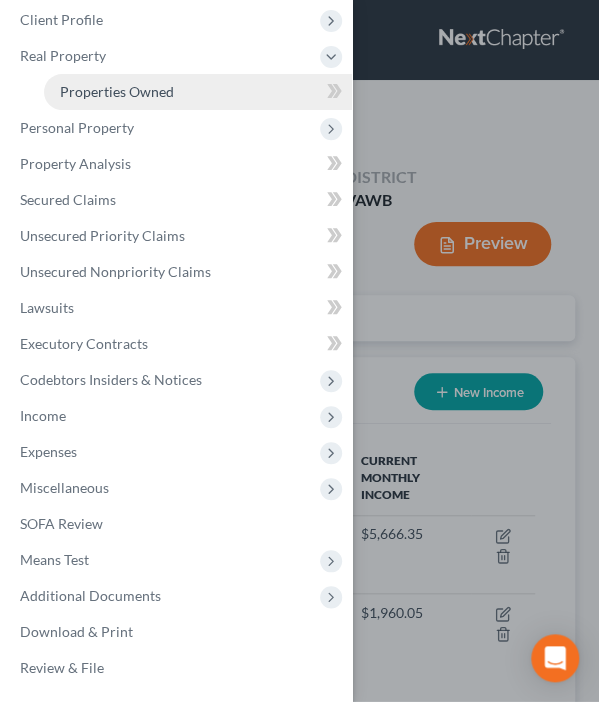 click on "Properties Owned" at bounding box center (198, 92) 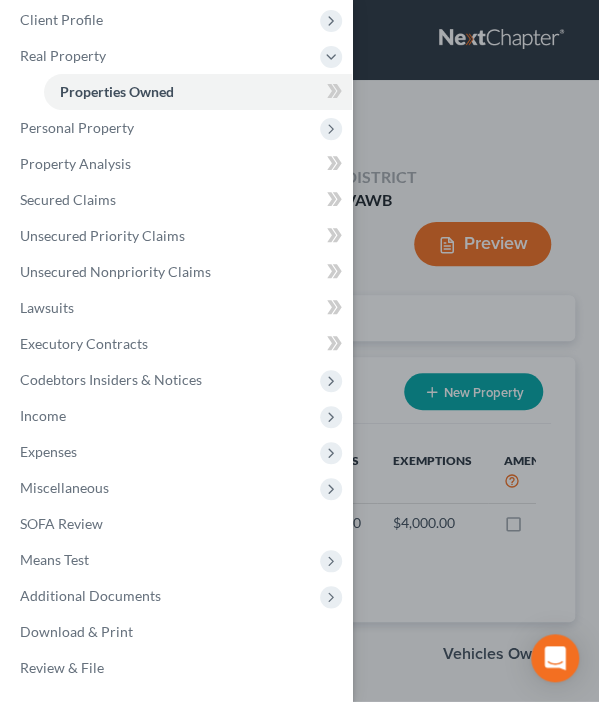 click on "Case Dashboard
Payments
Invoices
Payments
Payments
Credit Report
Client Profile" at bounding box center [299, 351] 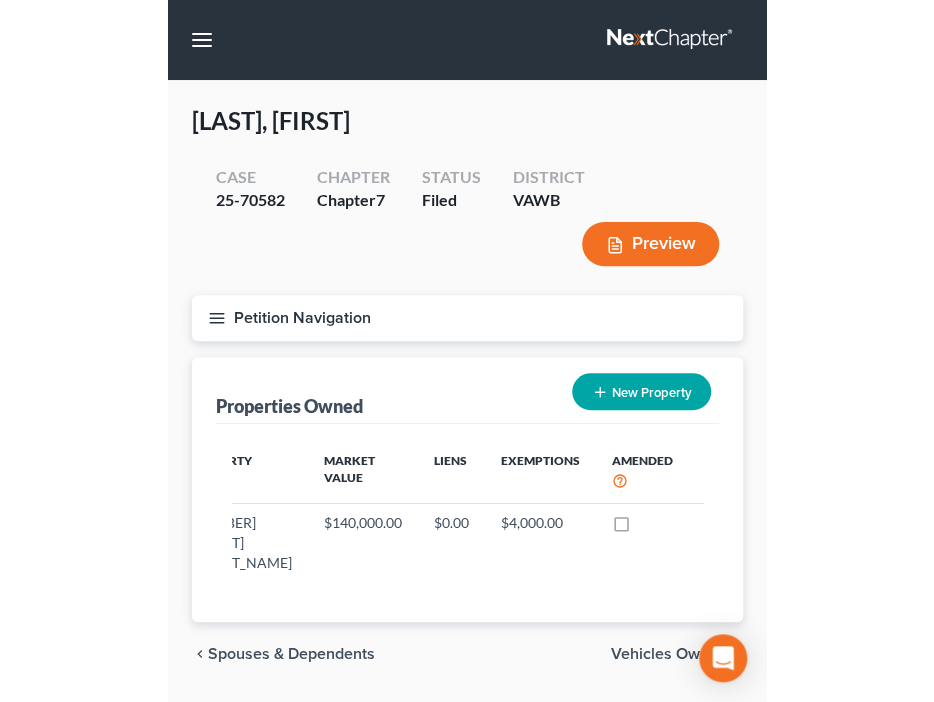 scroll, scrollTop: 0, scrollLeft: 0, axis: both 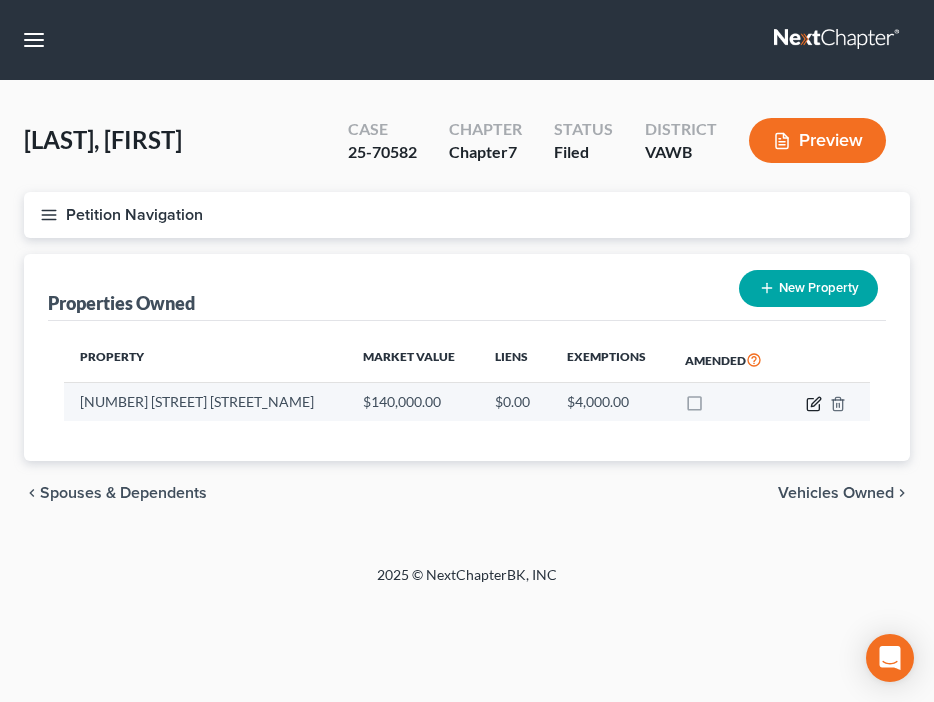 click 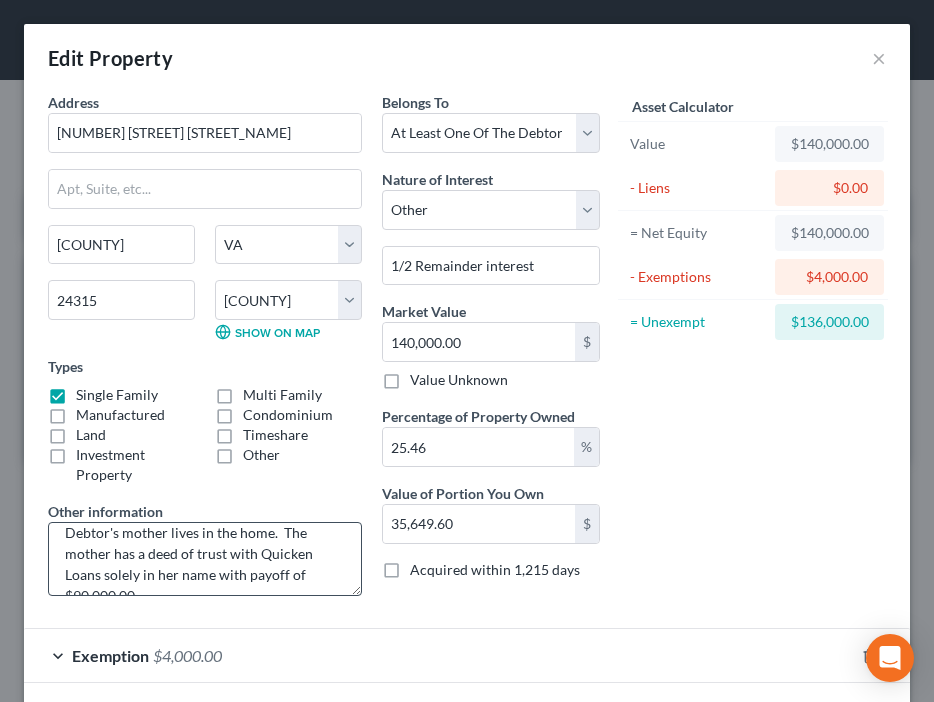 scroll, scrollTop: 36, scrollLeft: 0, axis: vertical 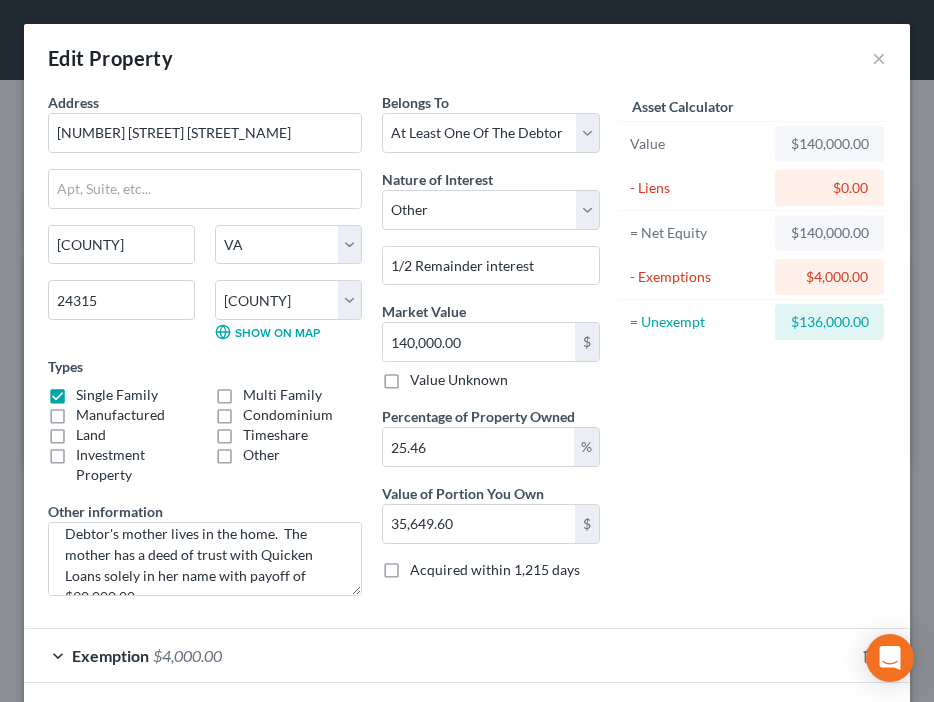 click on "Asset Calculator Value $140,000.00 - Liens $0.00 = Net Equity $140,000.00 - Exemptions $4,000.00 = Unexempt $136,000.00" at bounding box center [753, 352] 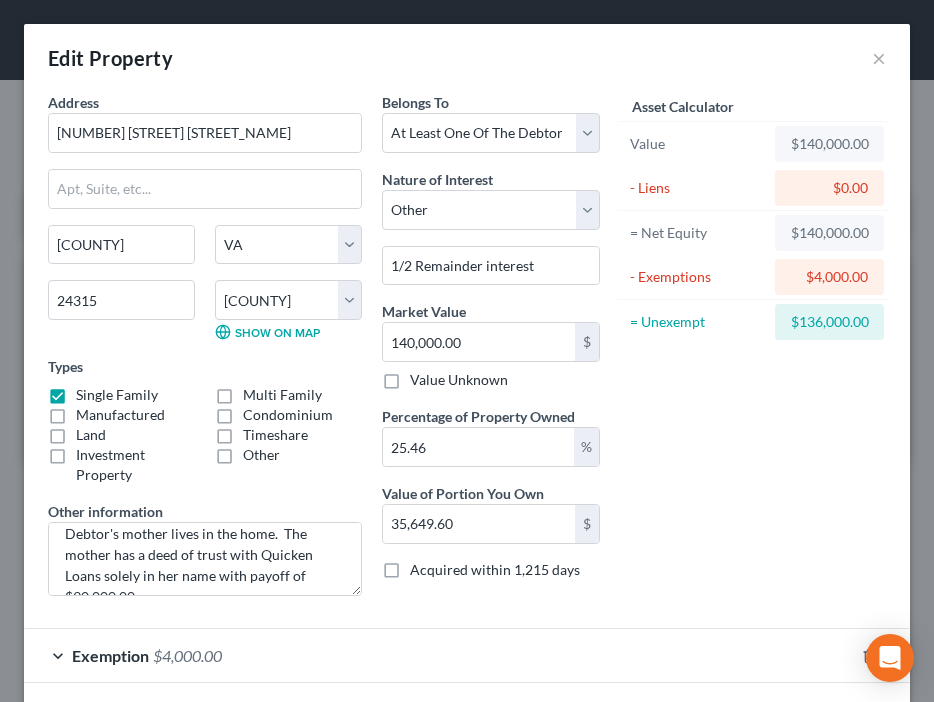 click on "Asset Calculator Value $140,000.00 - Liens $0.00 = Net Equity $140,000.00 - Exemptions $4,000.00 = Unexempt $136,000.00" at bounding box center [753, 352] 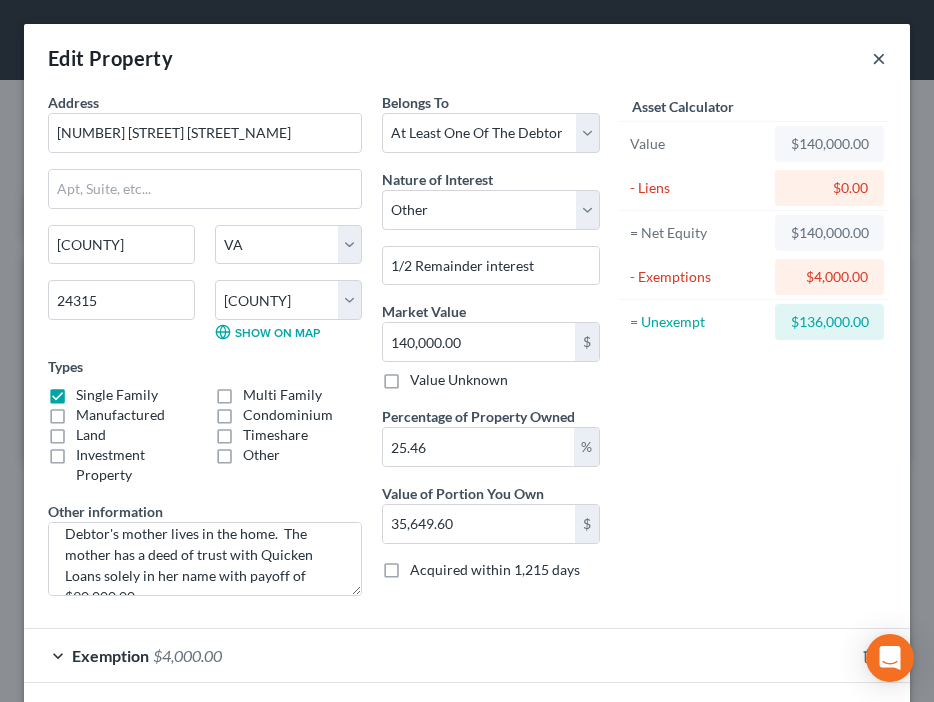 click on "×" at bounding box center [879, 58] 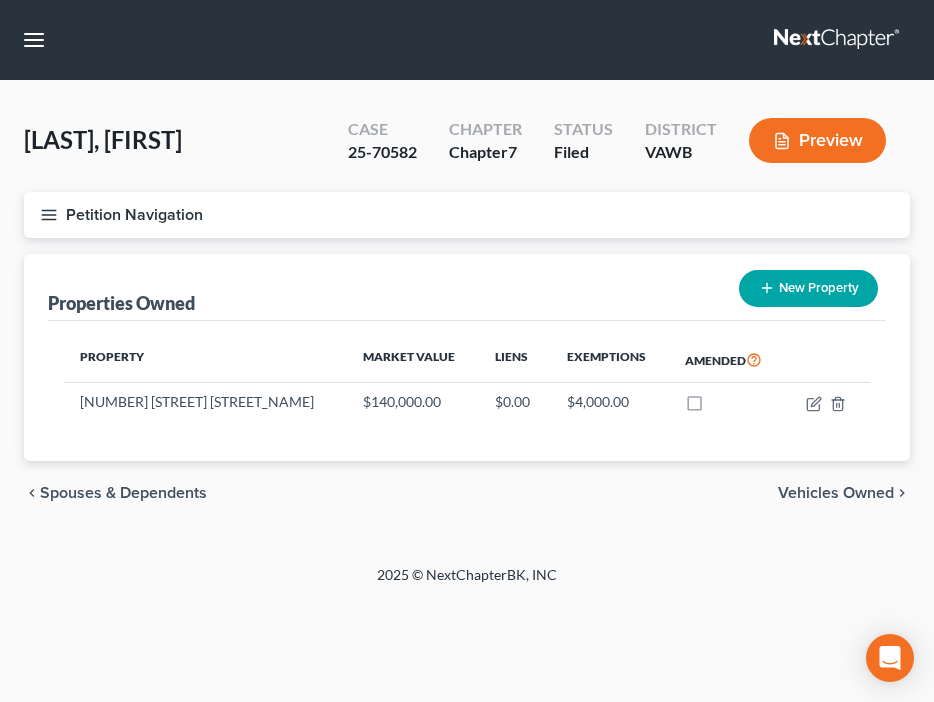 click on "Petition Navigation" at bounding box center [467, 215] 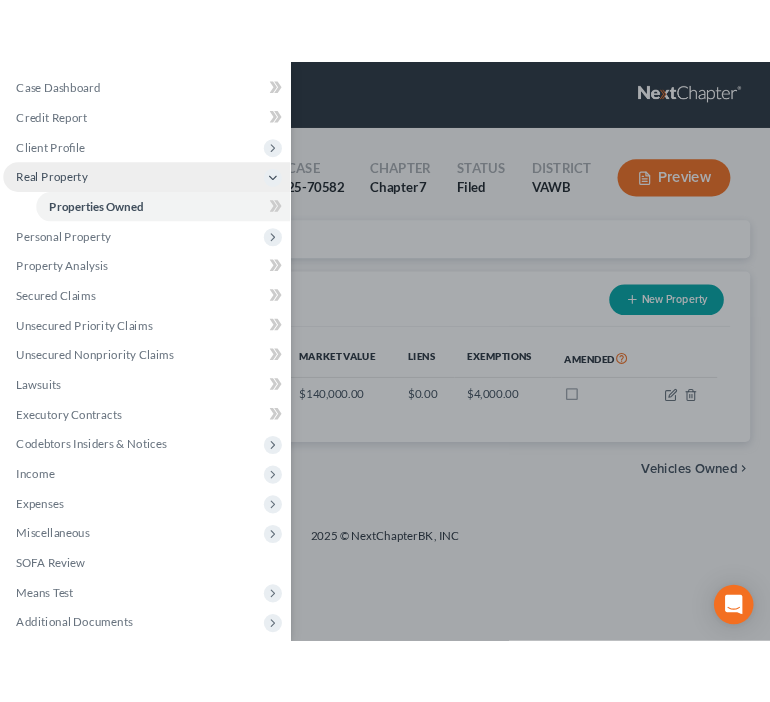 scroll, scrollTop: 0, scrollLeft: 0, axis: both 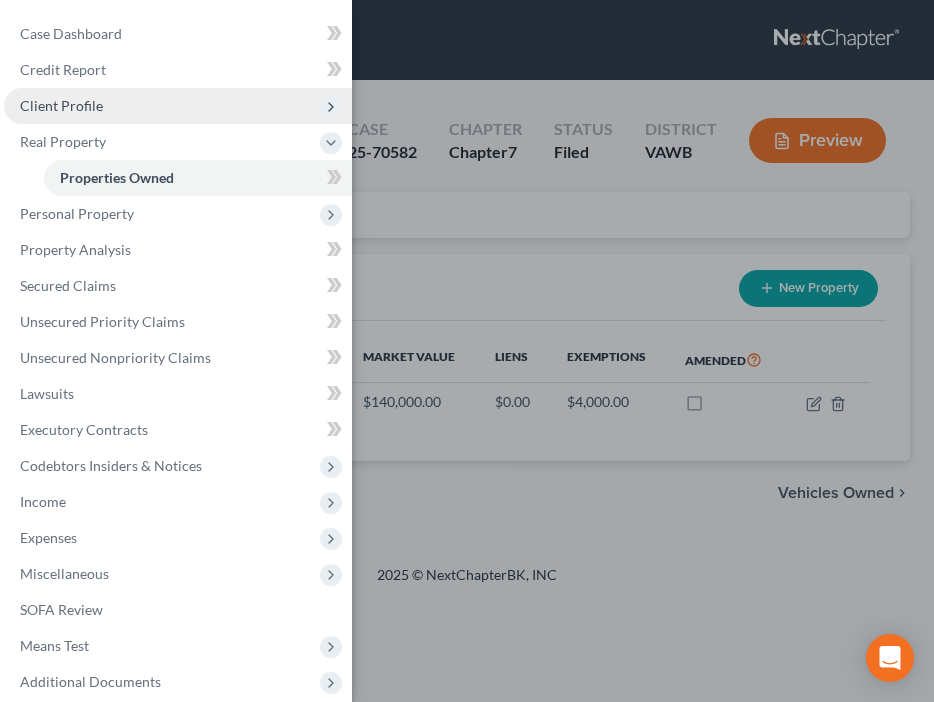 click on "Client Profile" at bounding box center [61, 105] 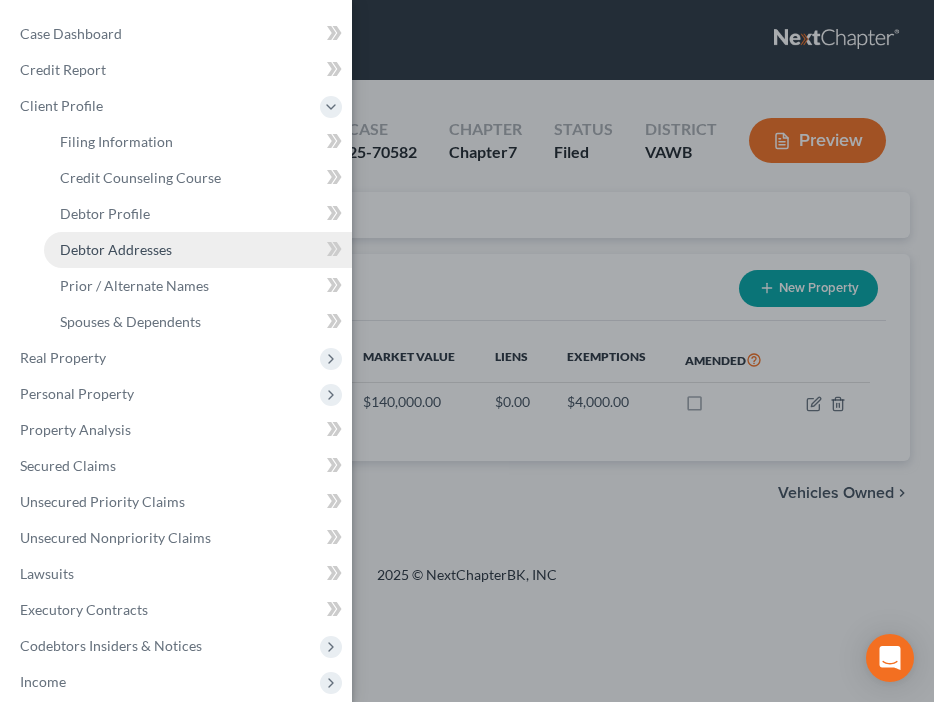 click on "Debtor Addresses" at bounding box center [116, 249] 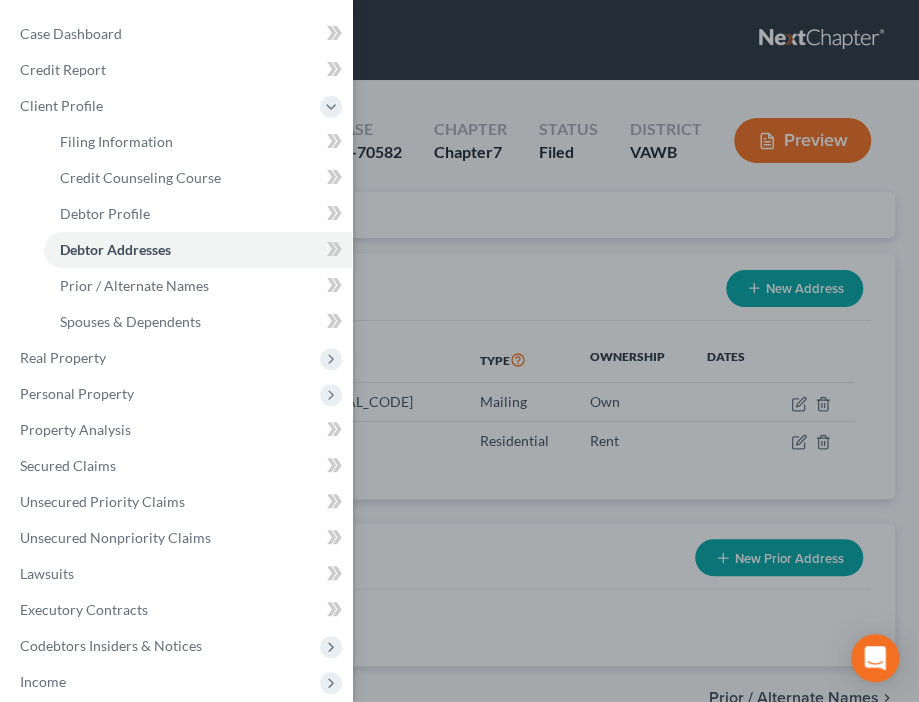 click on "Case Dashboard
Payments
Invoices
Payments
Payments
Credit Report
Client Profile" at bounding box center (459, 351) 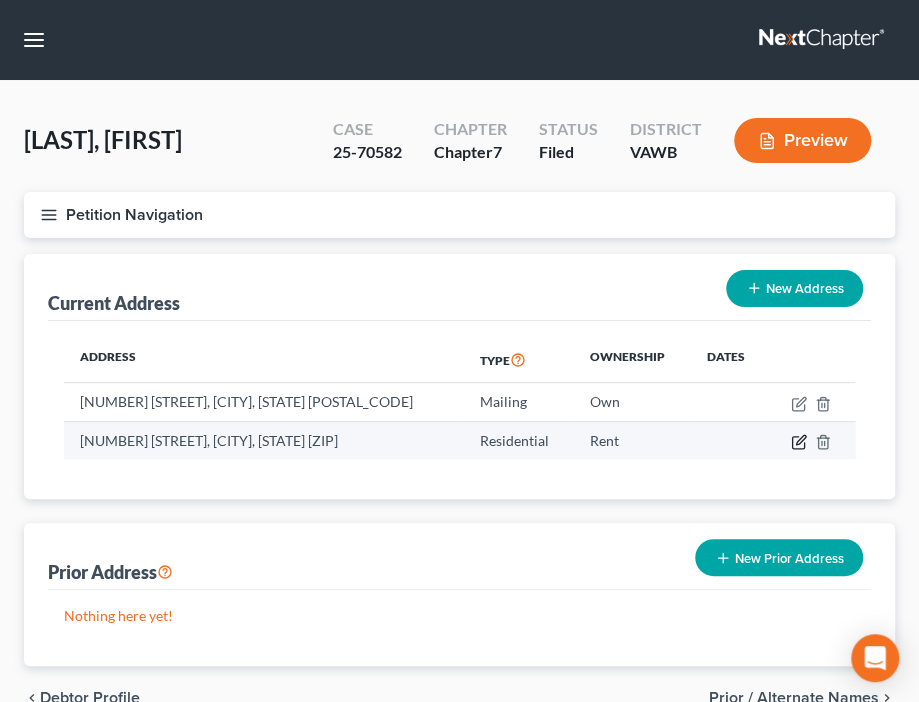 click 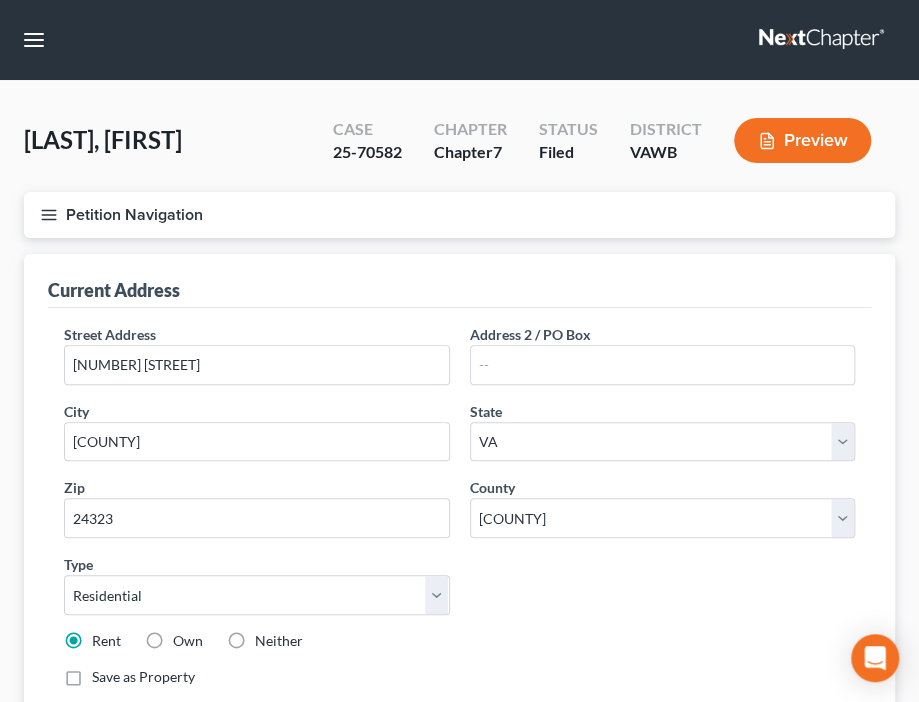 click on "Current Address" at bounding box center (459, 281) 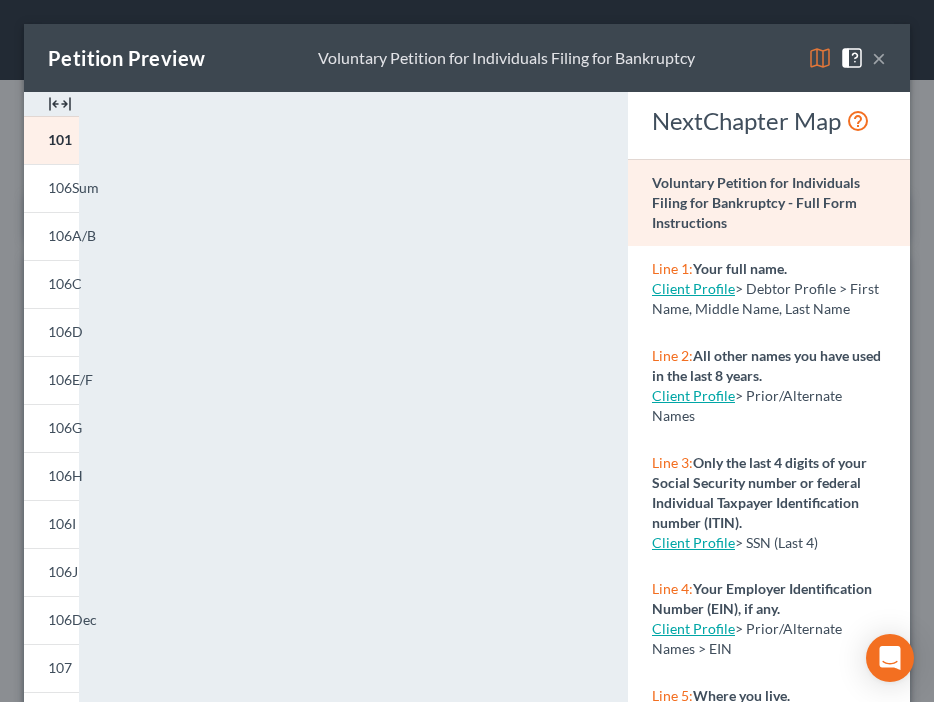 click on "×" at bounding box center [879, 58] 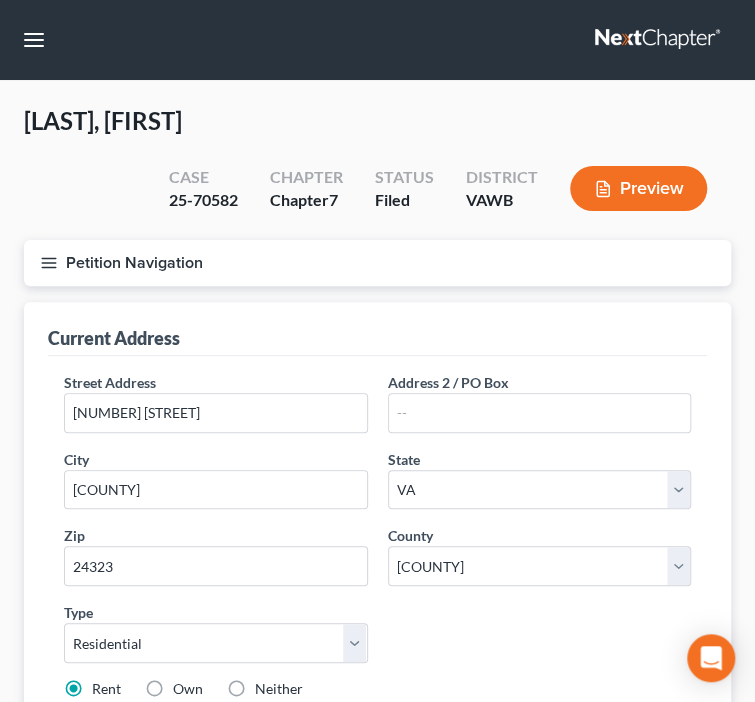 click 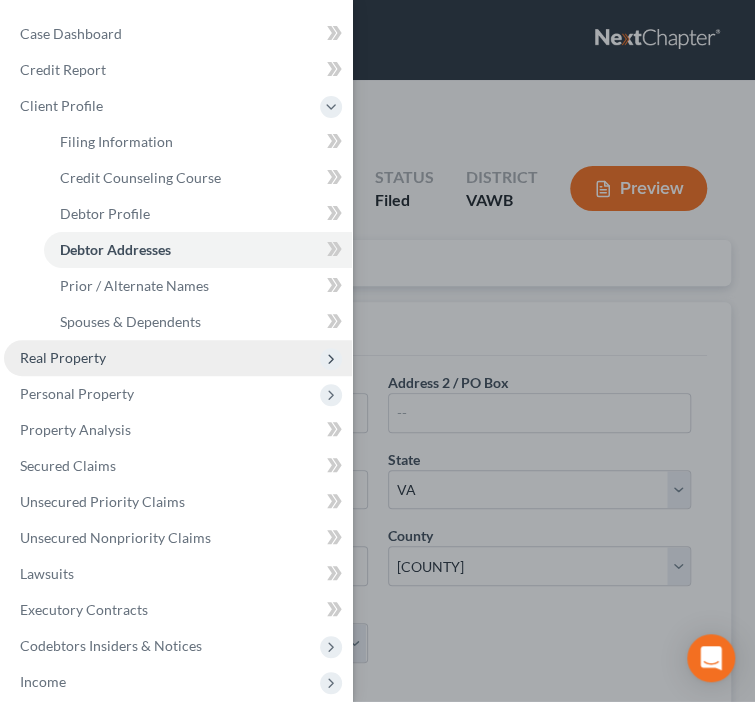 click on "Real Property" at bounding box center [63, 357] 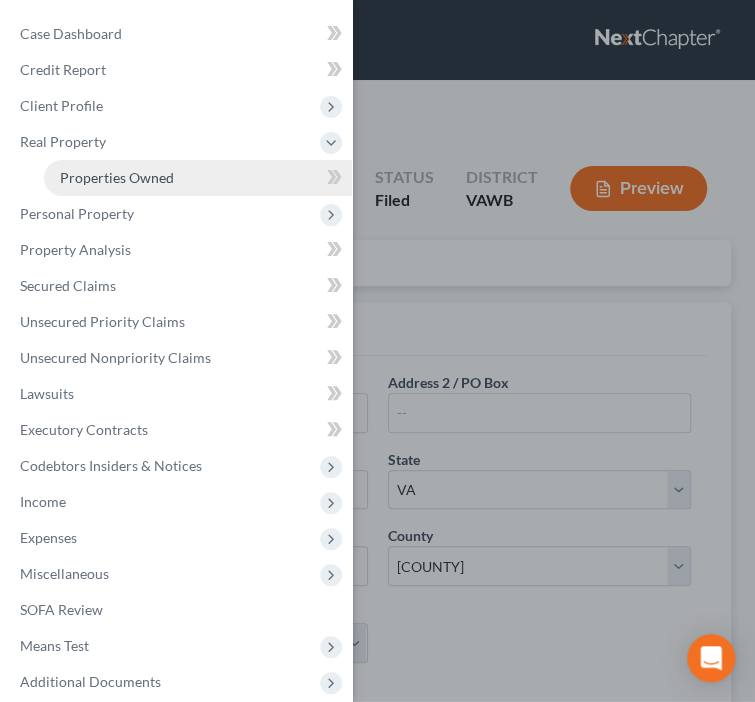 click on "Properties Owned" at bounding box center (117, 177) 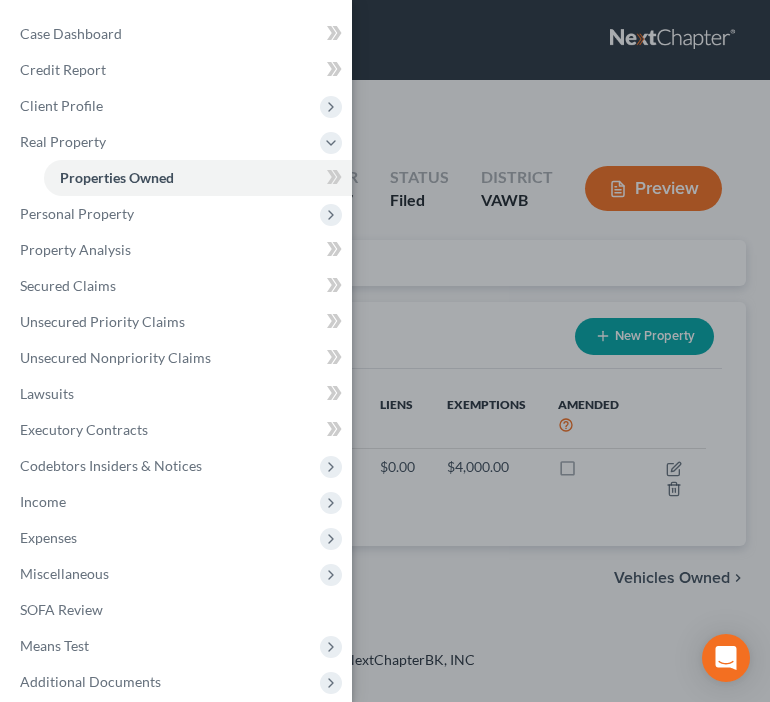 click on "Case Dashboard
Payments
Invoices
Payments
Payments
Credit Report
Client Profile" at bounding box center [385, 351] 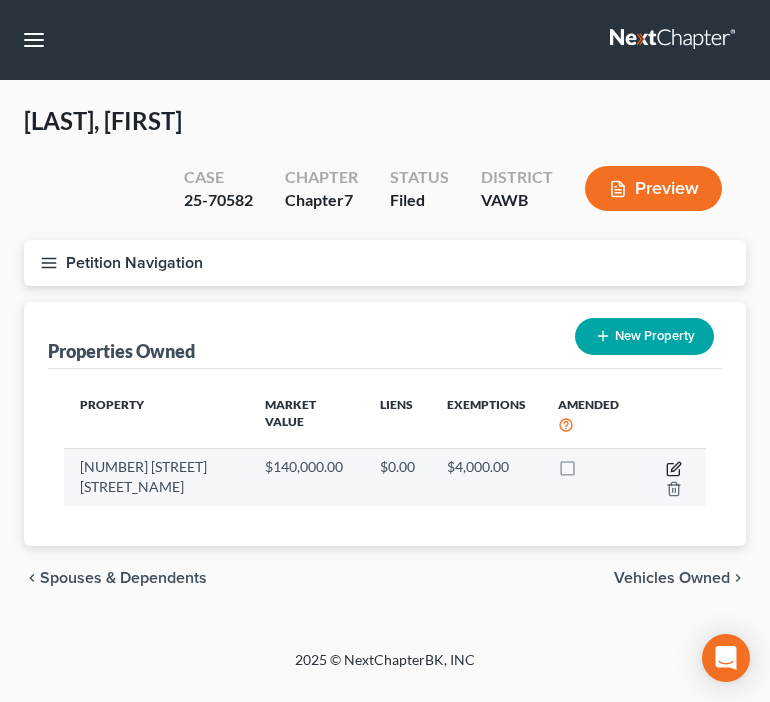 click 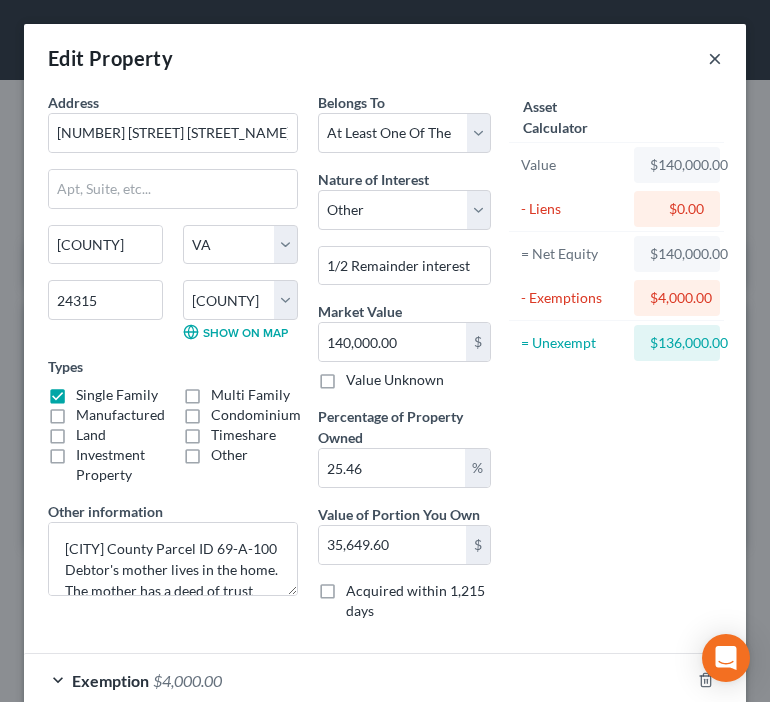 click on "×" at bounding box center (715, 58) 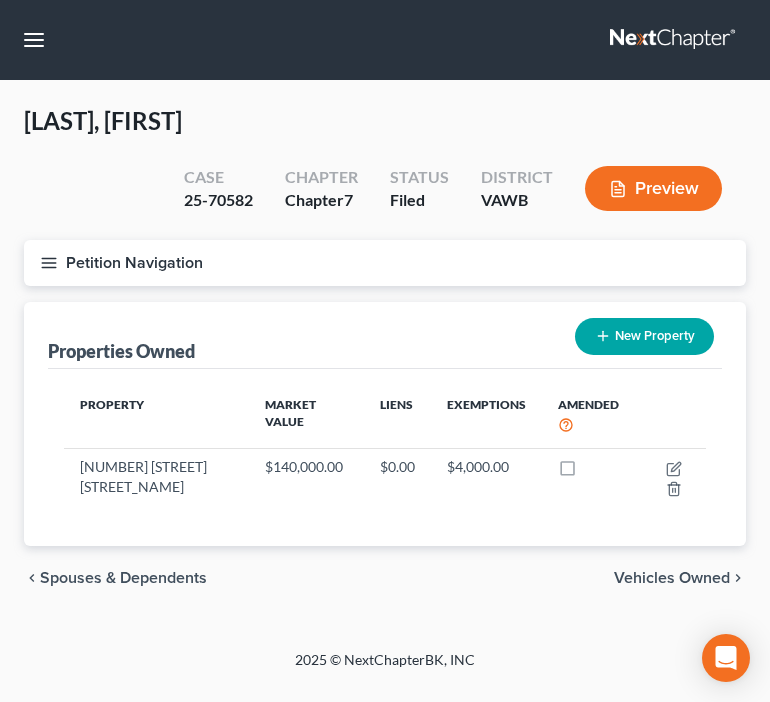 click 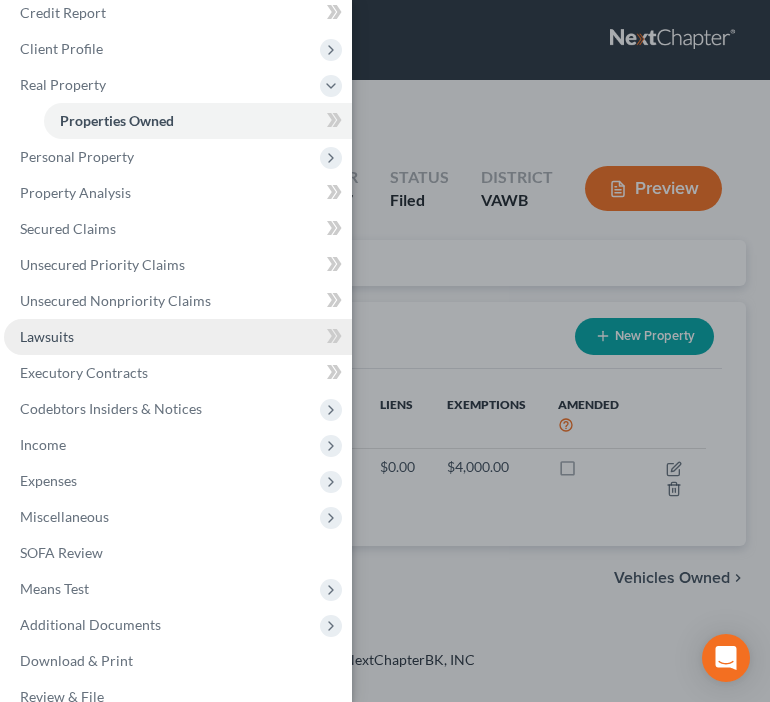 scroll, scrollTop: 58, scrollLeft: 0, axis: vertical 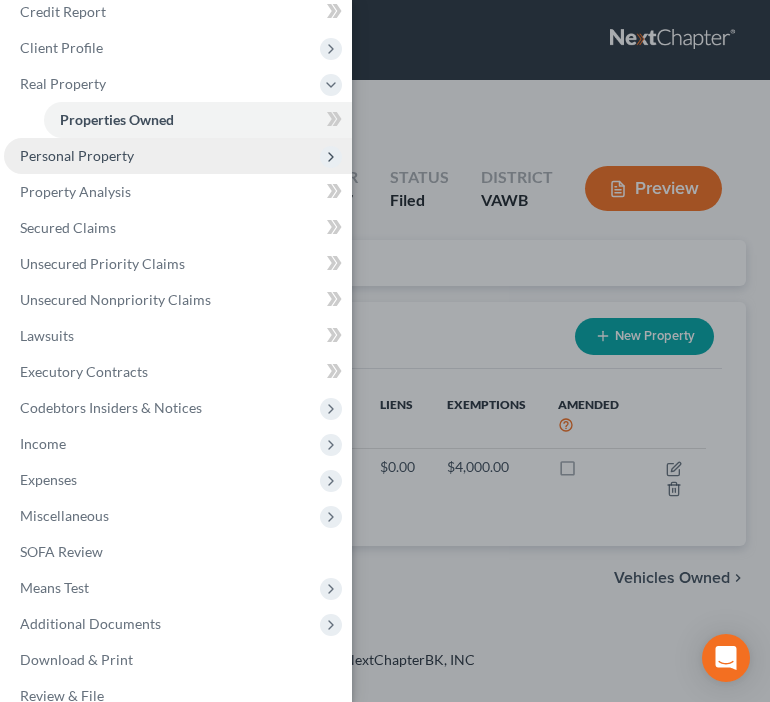 click on "Personal Property" at bounding box center (77, 155) 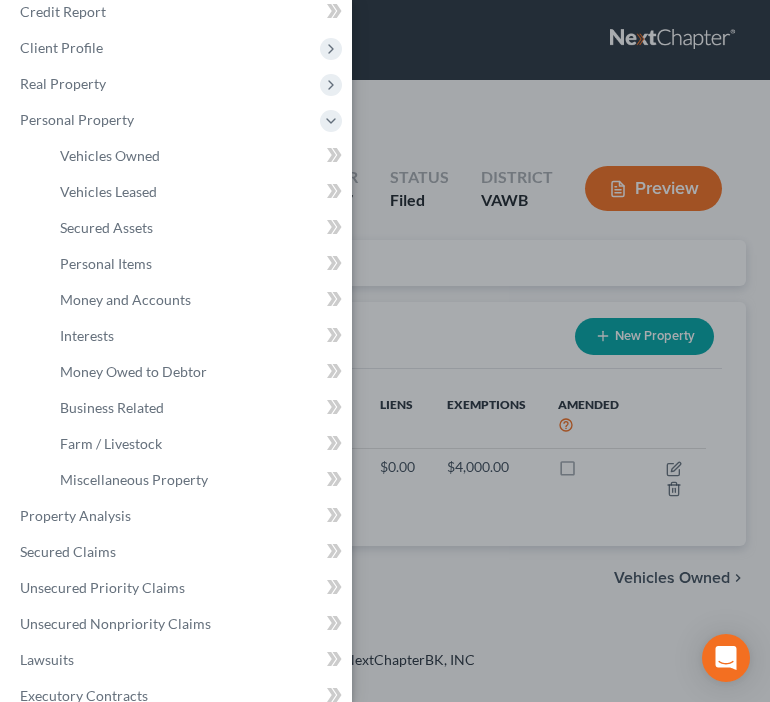 click on "Case Dashboard
Payments
Invoices
Payments
Payments
Credit Report
Client Profile" at bounding box center (385, 351) 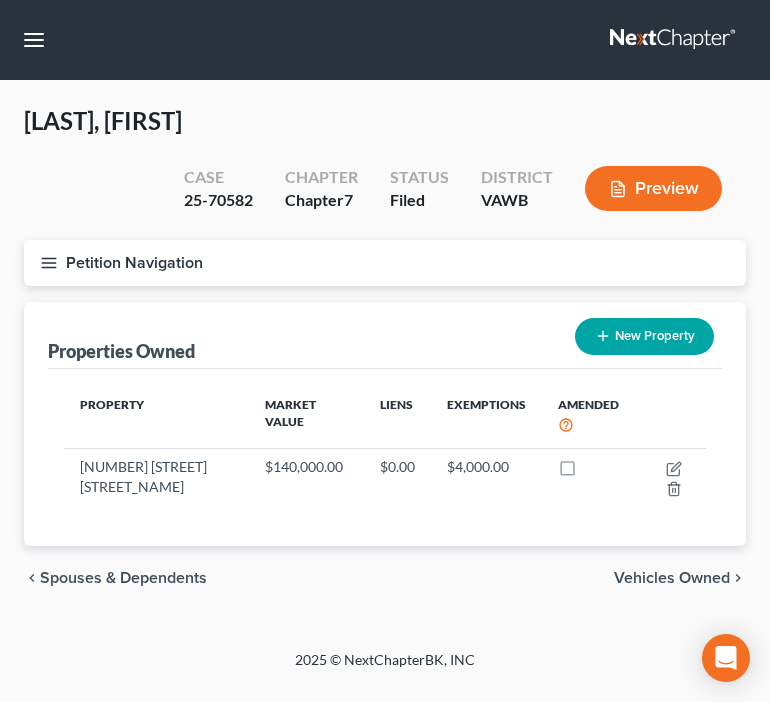 click 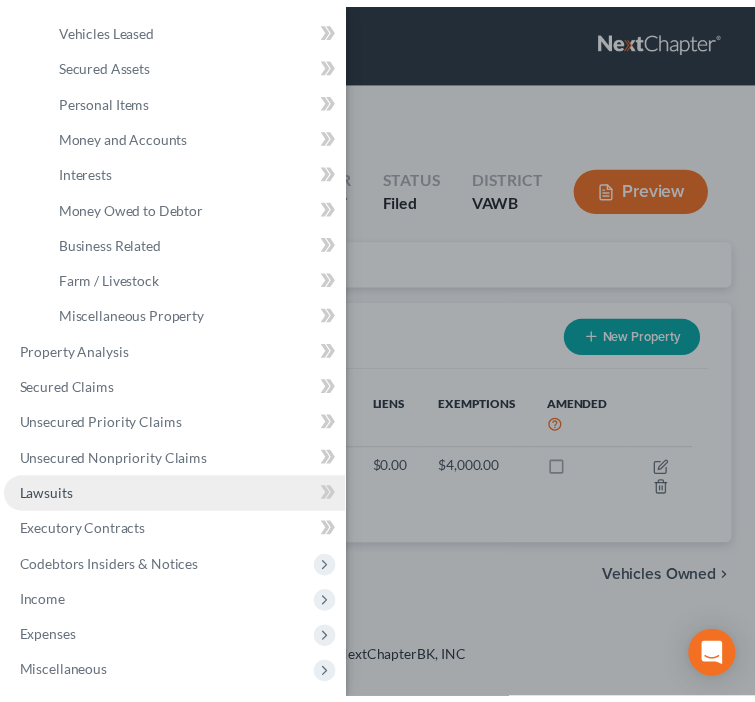 scroll, scrollTop: 410, scrollLeft: 0, axis: vertical 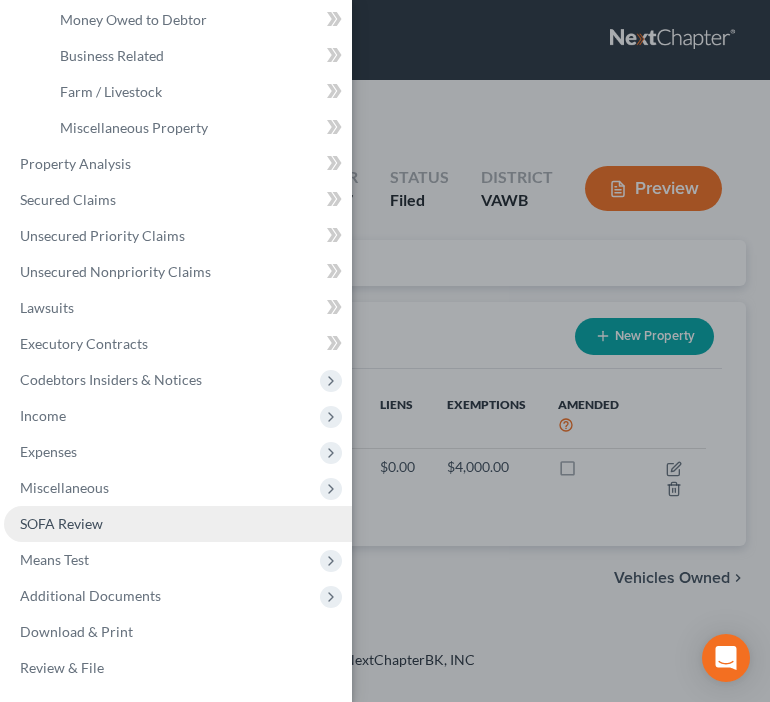click on "SOFA Review" at bounding box center (61, 523) 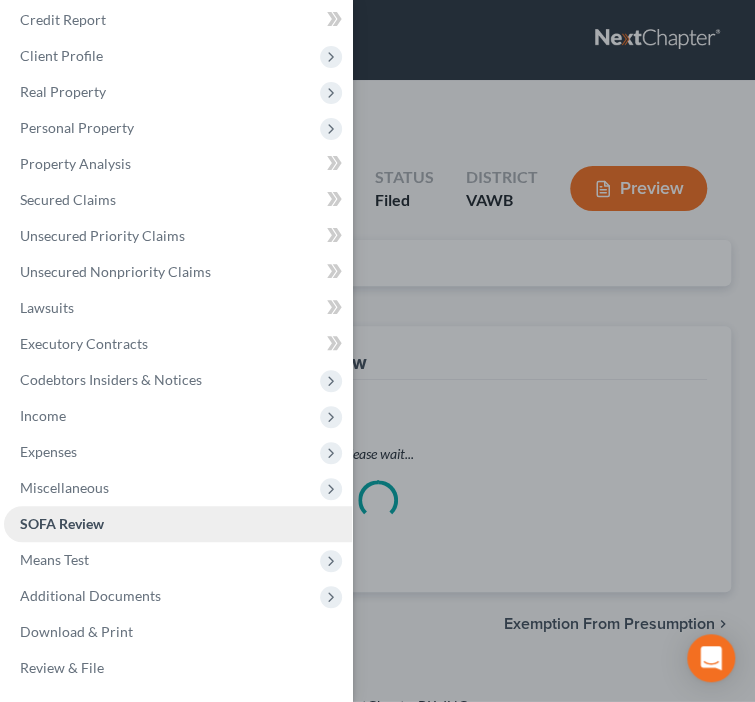 scroll, scrollTop: 50, scrollLeft: 0, axis: vertical 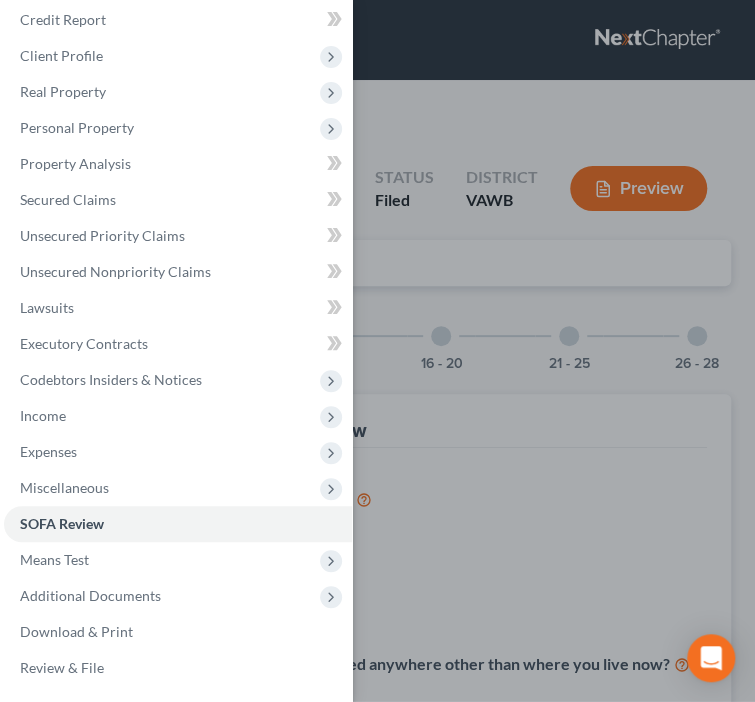 click on "Case Dashboard
Payments
Invoices
Payments
Payments
Credit Report
Client Profile" at bounding box center (377, 351) 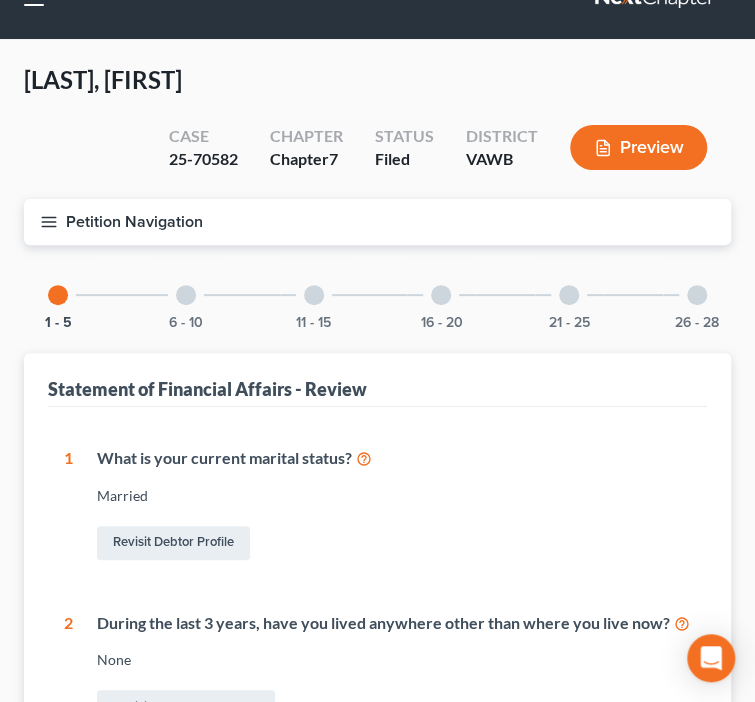 scroll, scrollTop: 0, scrollLeft: 0, axis: both 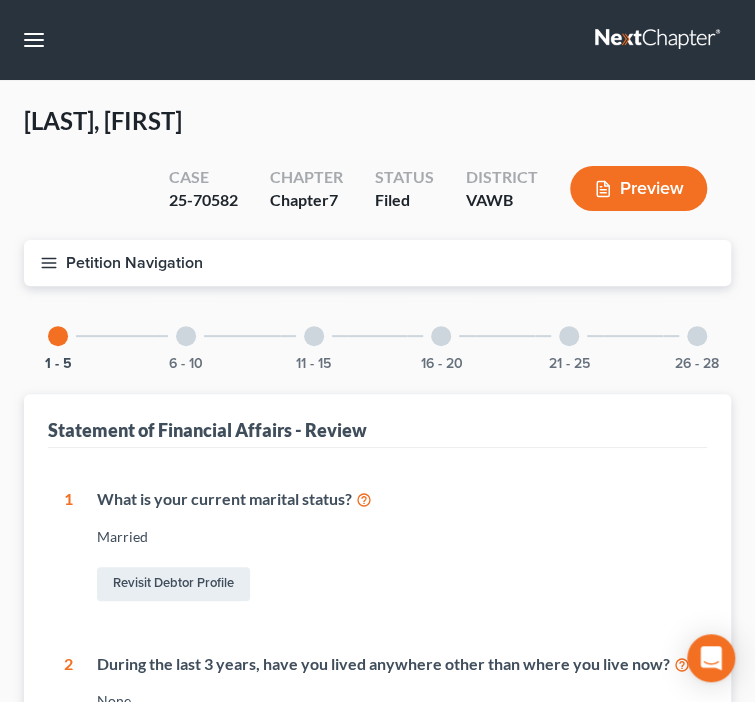 click on "[LAST NAME] View Your Report [CASE_NUMBER] Chapter Chapter  7 Status Filed District VAWB Preview" at bounding box center (377, 172) 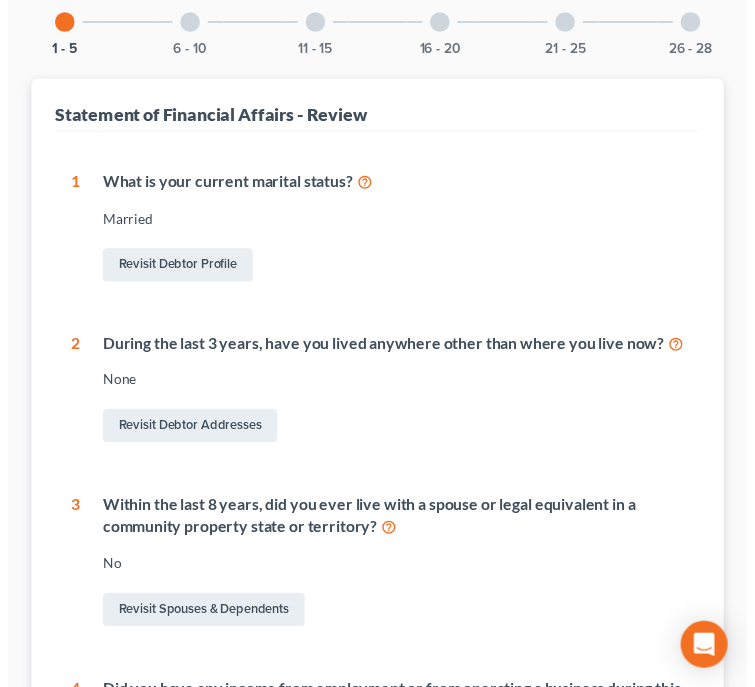 scroll, scrollTop: 294, scrollLeft: 0, axis: vertical 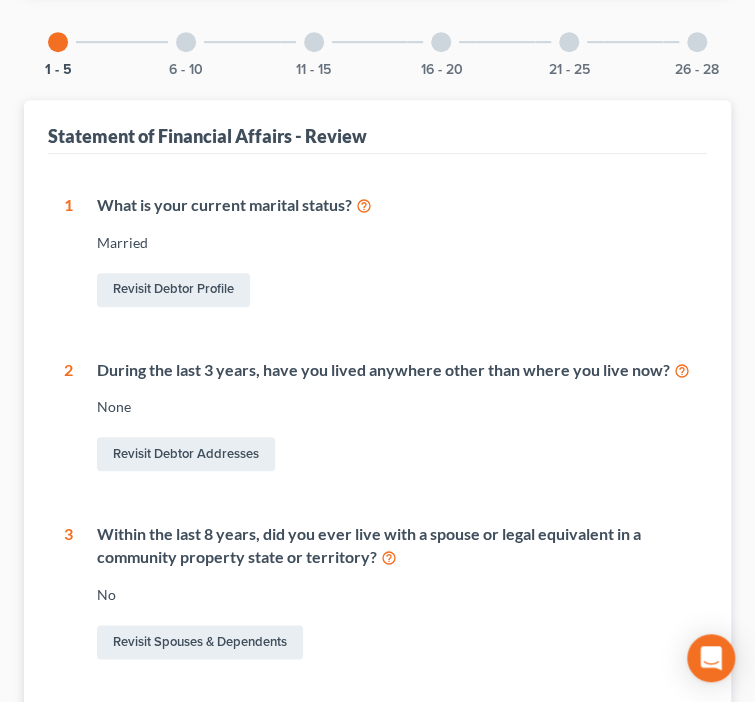 click on "6 - 10" at bounding box center (186, 42) 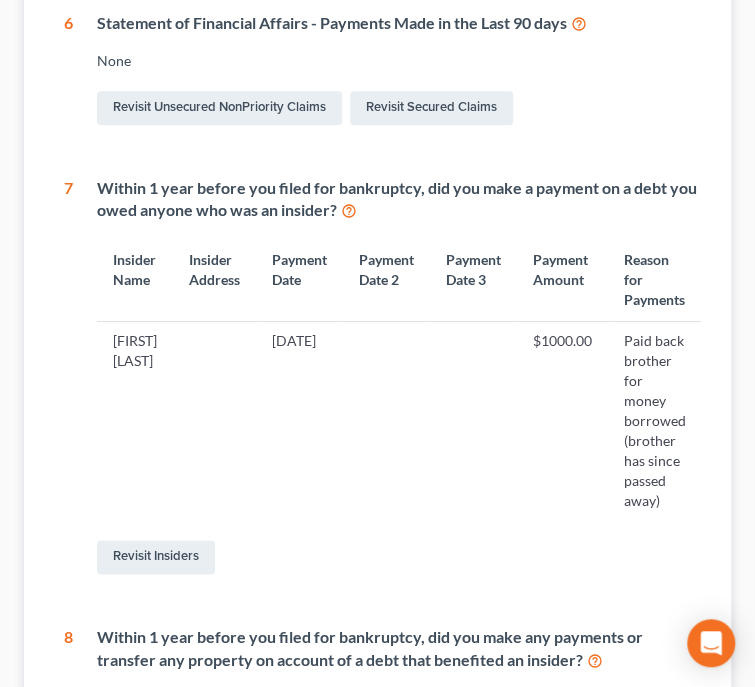 scroll, scrollTop: 476, scrollLeft: 54, axis: both 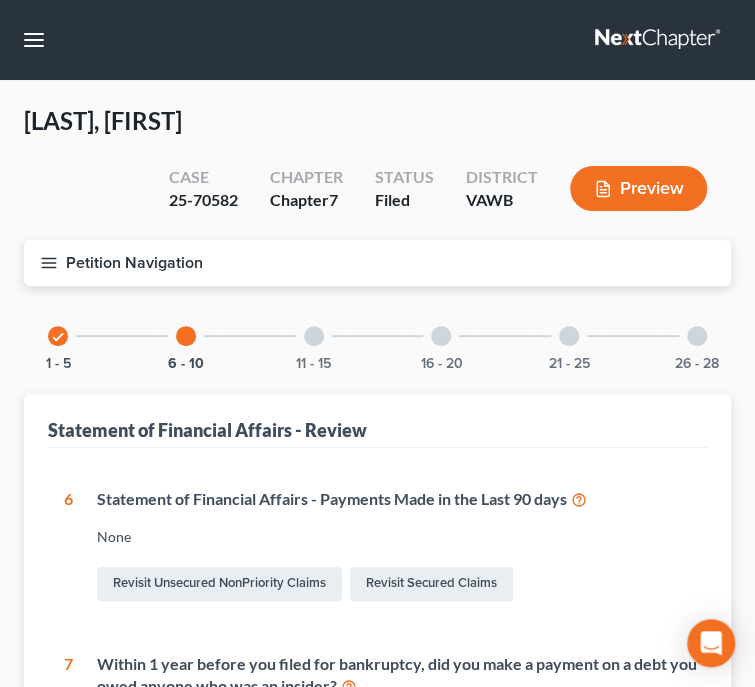 click on "Petition Navigation" at bounding box center (377, 263) 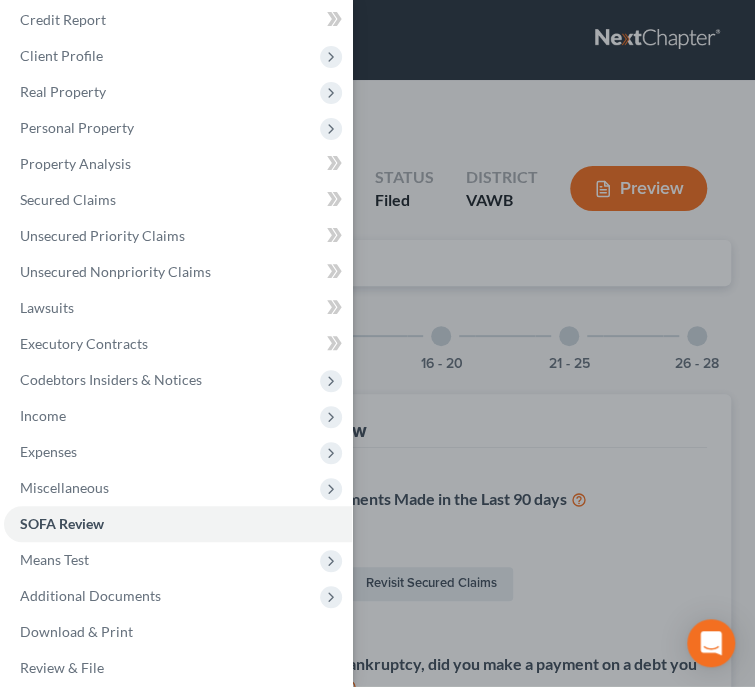 click on "Case Dashboard
Payments
Invoices
Payments
Payments
Credit Report
Client Profile" at bounding box center [377, 343] 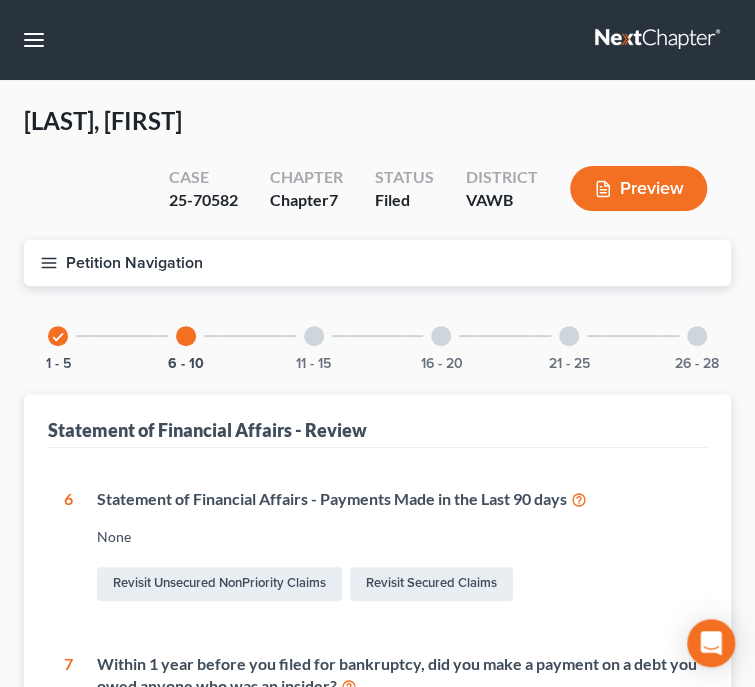 click 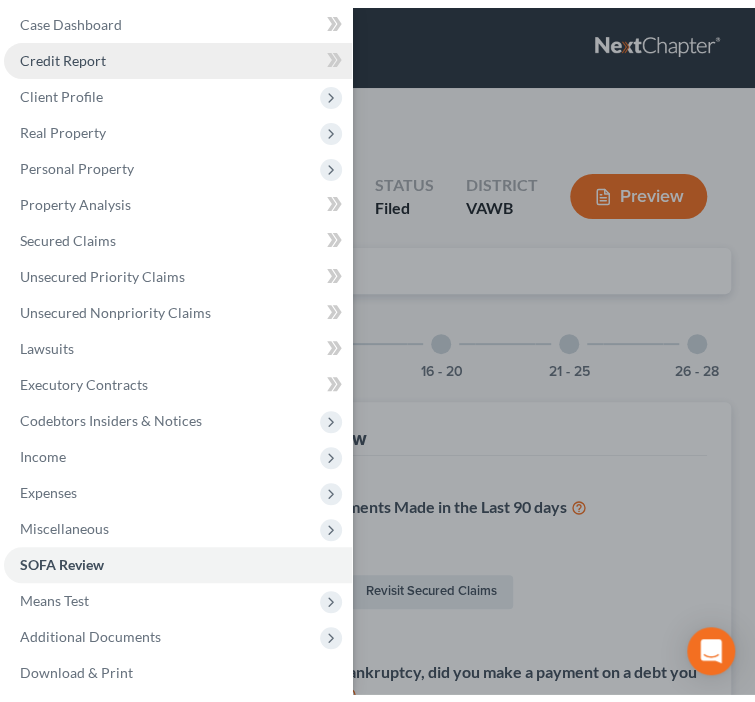 scroll, scrollTop: 0, scrollLeft: 0, axis: both 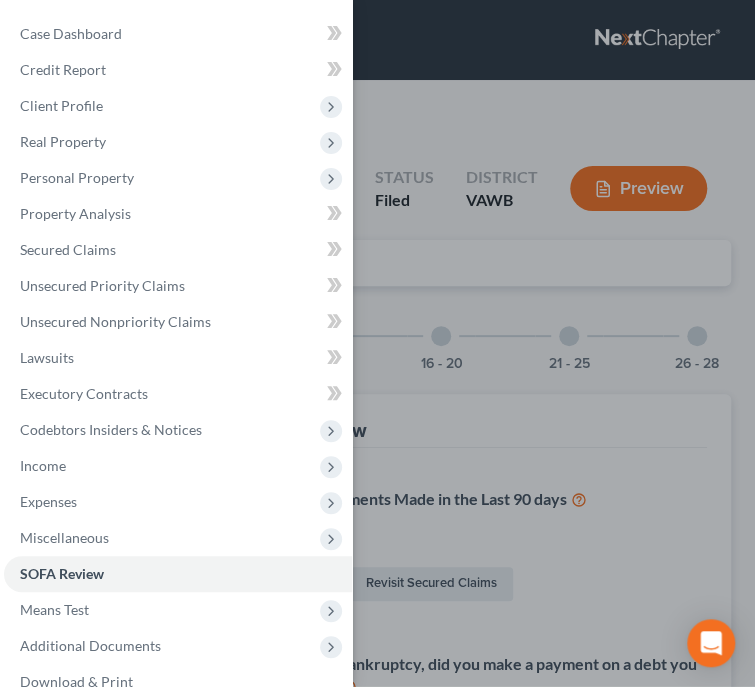 click on "Case Dashboard
Payments
Invoices
Payments
Payments
Credit Report
Client Profile" at bounding box center (377, 343) 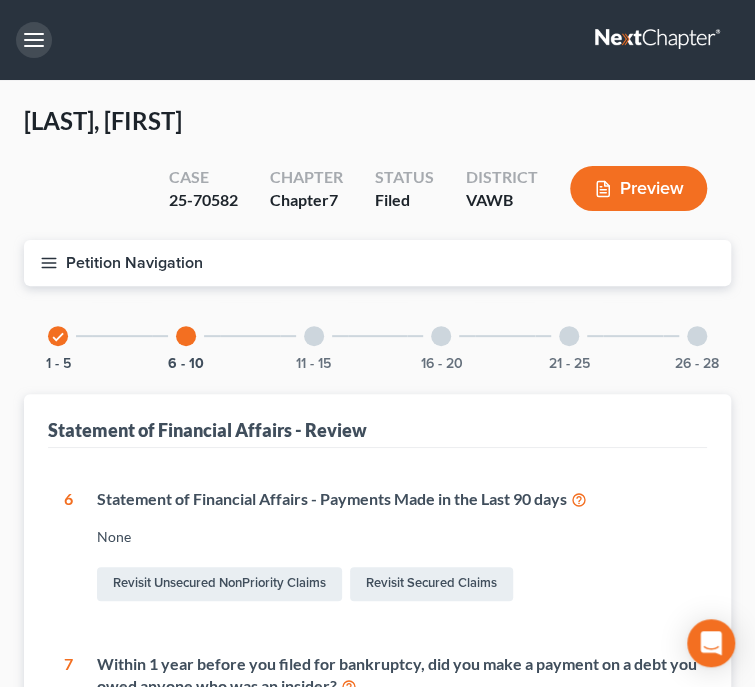 click at bounding box center [34, 40] 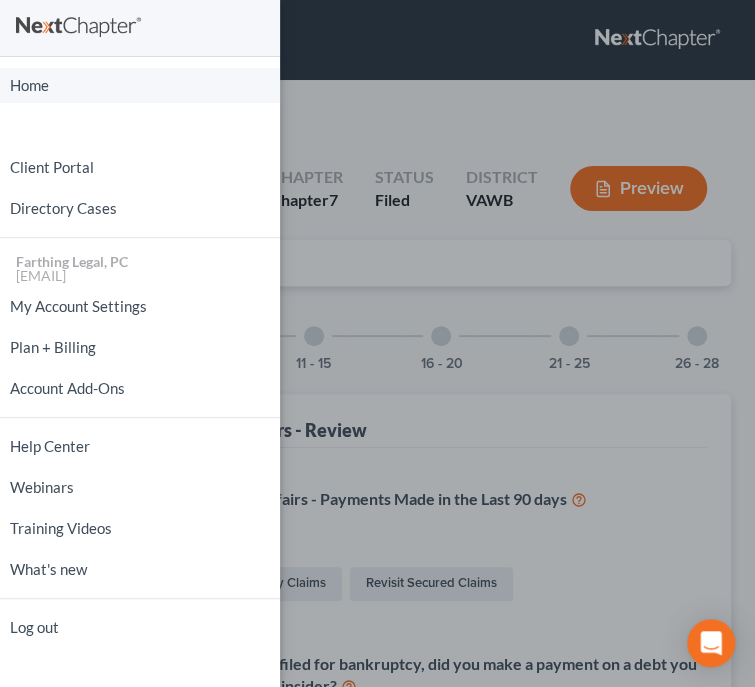 click on "Home" at bounding box center (140, 85) 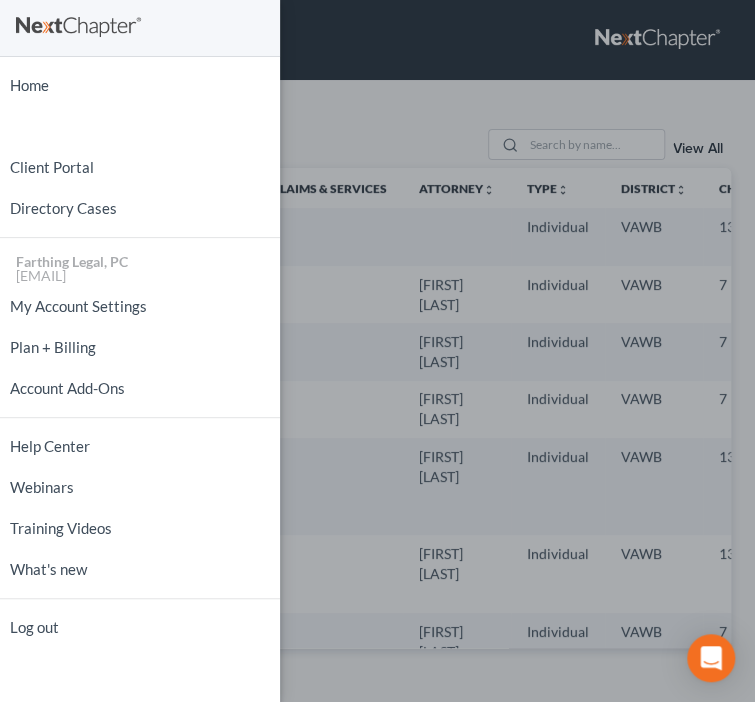 click on "Home New Case Client Portal Directory Cases Farthing Legal, PC [EMAIL] My Account Settings Plan + Billing Account Add-Ons Help Center Webinars Training Videos What's new Log out" at bounding box center [377, 351] 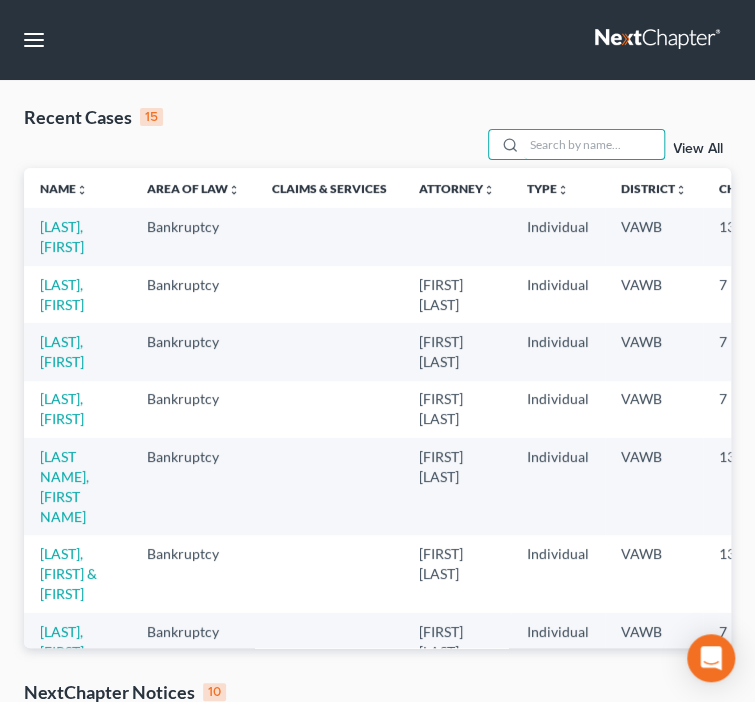 click at bounding box center (594, 144) 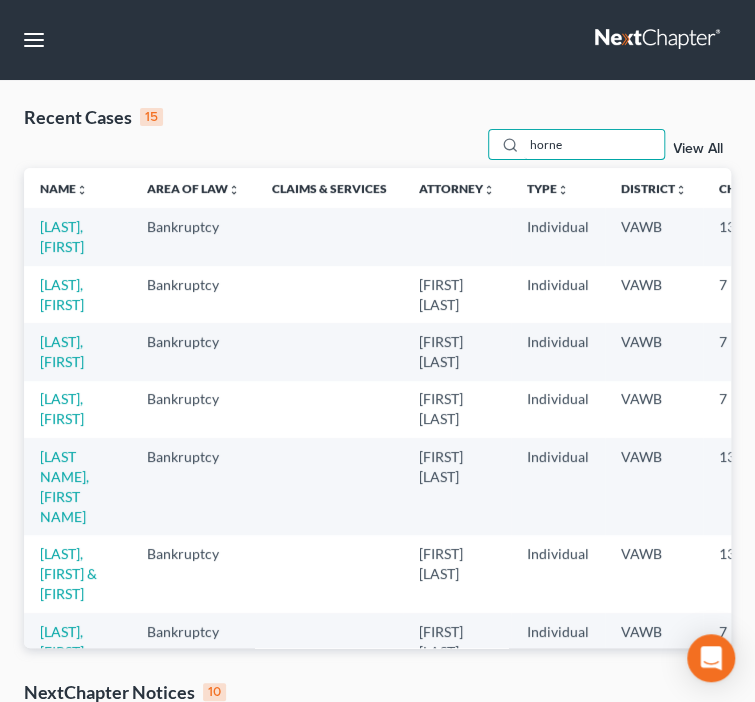 type on "horne" 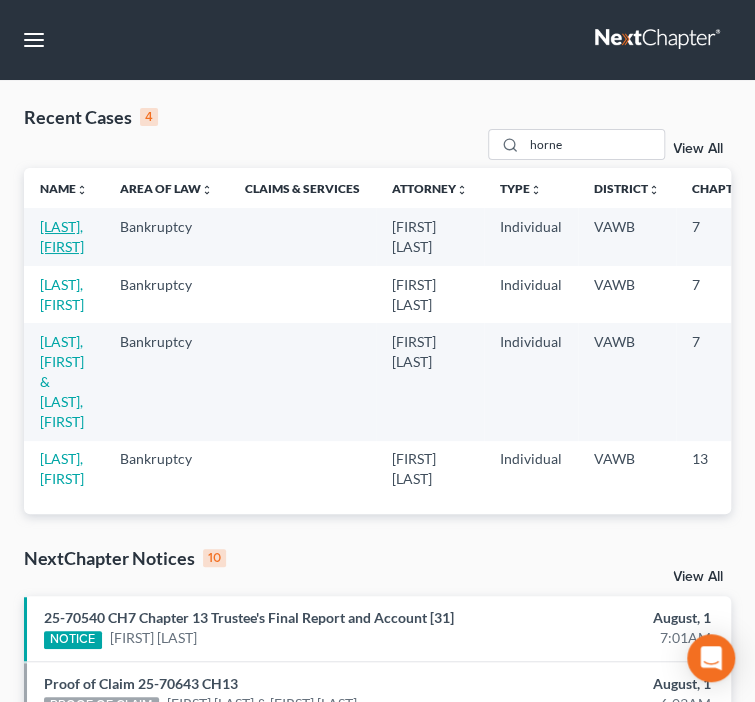 click on "[LAST], [FIRST]" at bounding box center (62, 236) 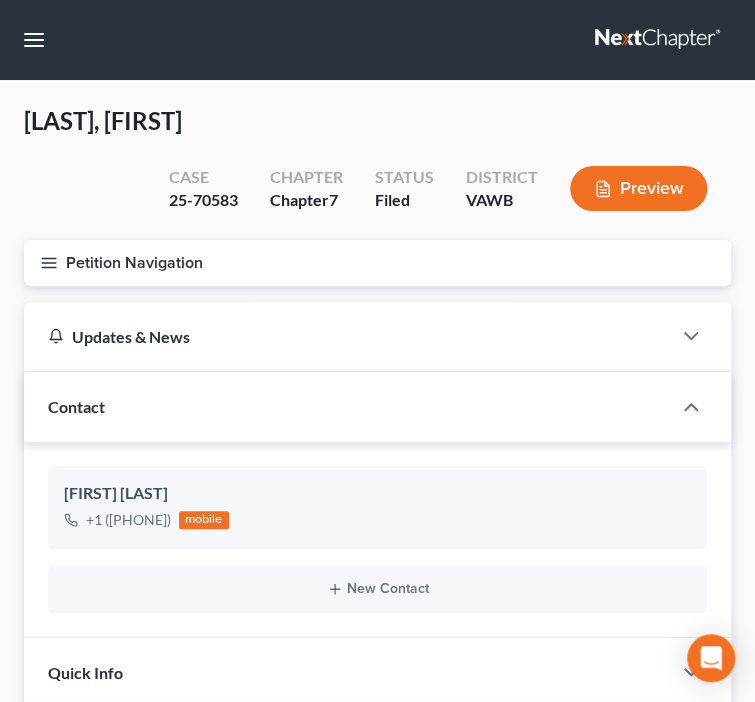click 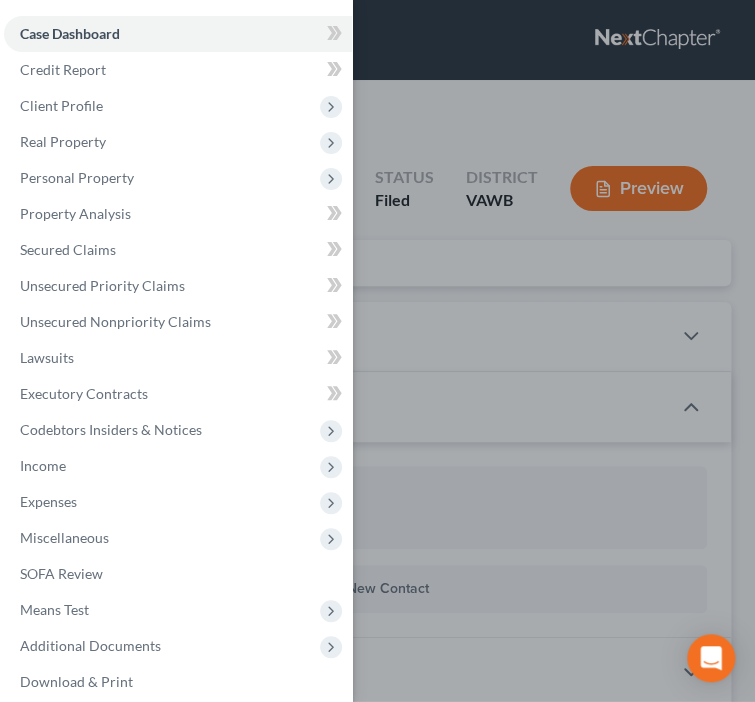 scroll, scrollTop: 4, scrollLeft: 0, axis: vertical 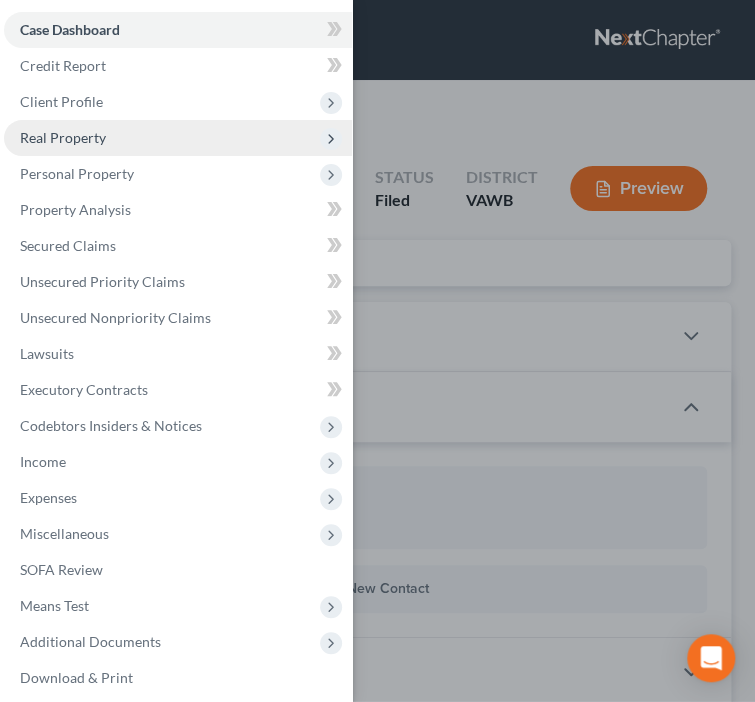 click on "Real Property" at bounding box center (178, 138) 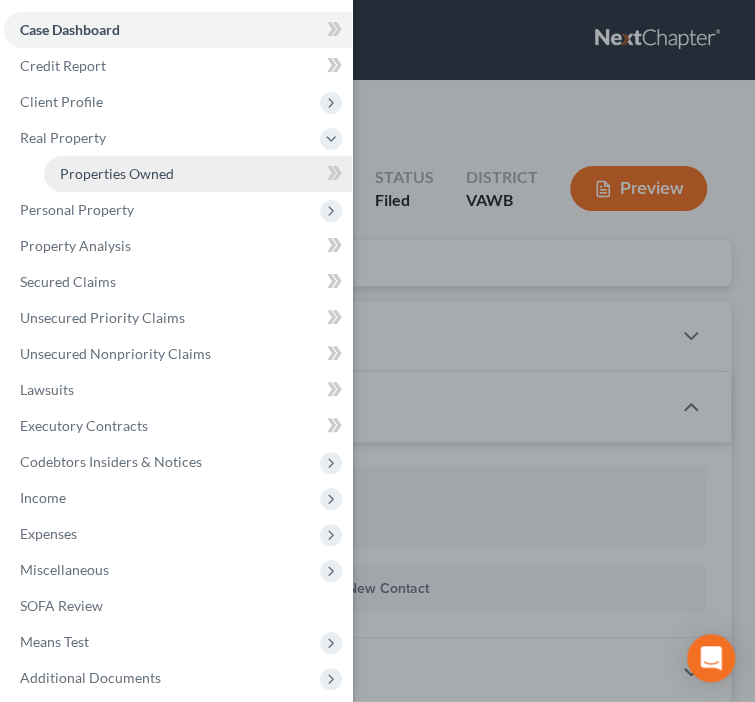 click on "Properties Owned" at bounding box center [117, 173] 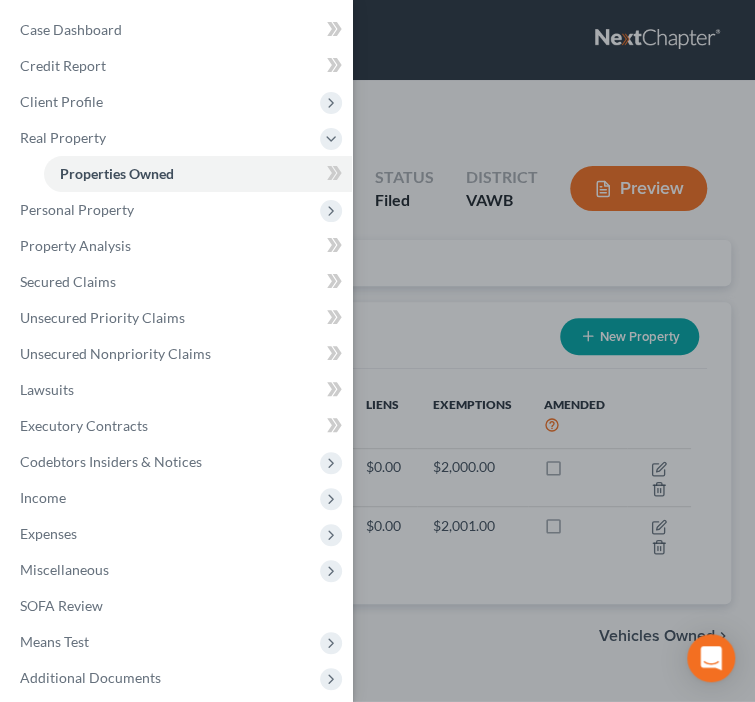 click on "Case Dashboard
Payments
Invoices
Payments
Payments
Credit Report
Client Profile" at bounding box center (377, 351) 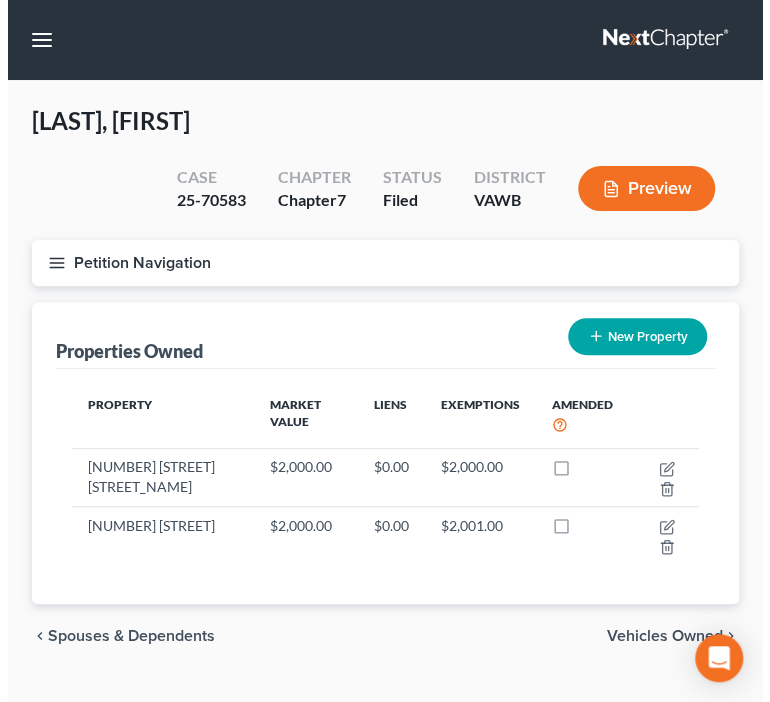scroll, scrollTop: 40, scrollLeft: 0, axis: vertical 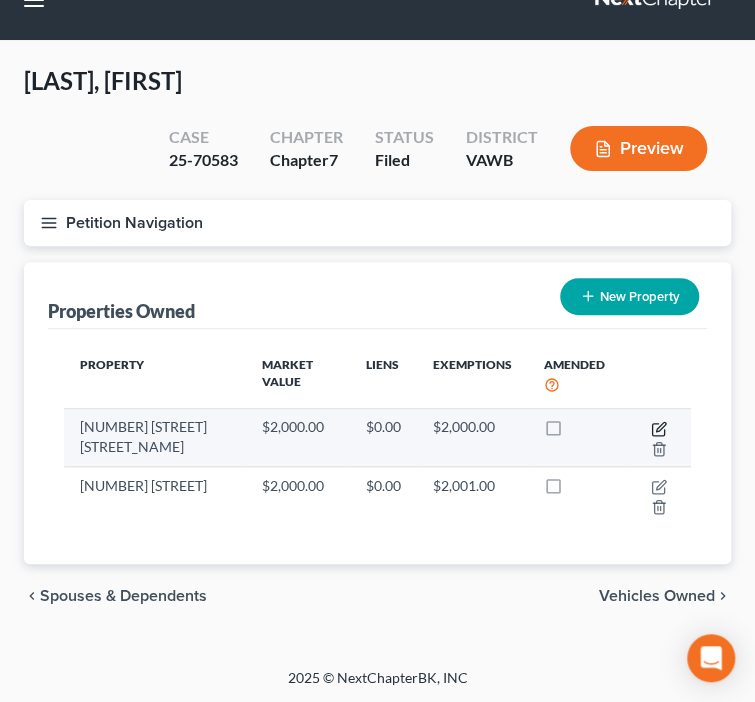 click 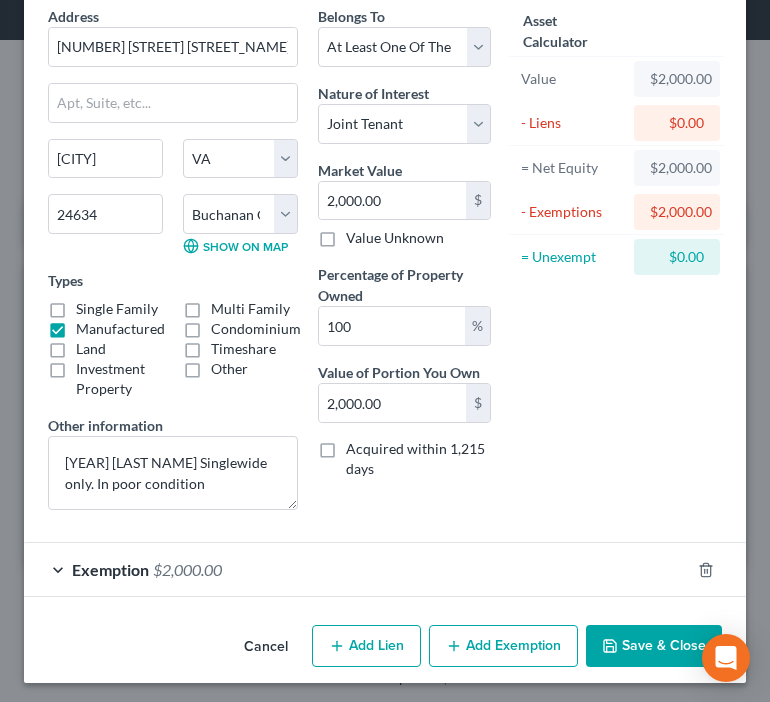 scroll, scrollTop: 0, scrollLeft: 0, axis: both 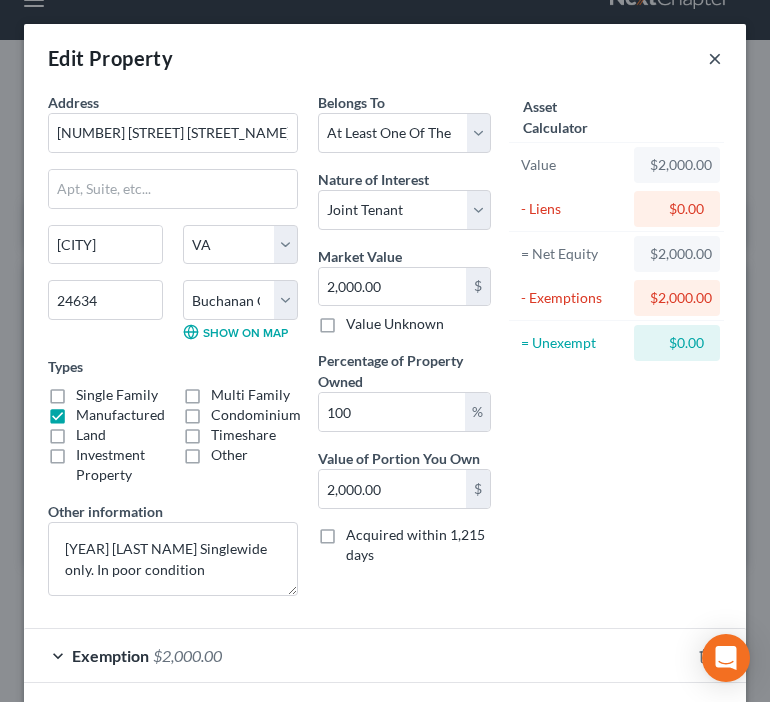 click on "×" at bounding box center [715, 58] 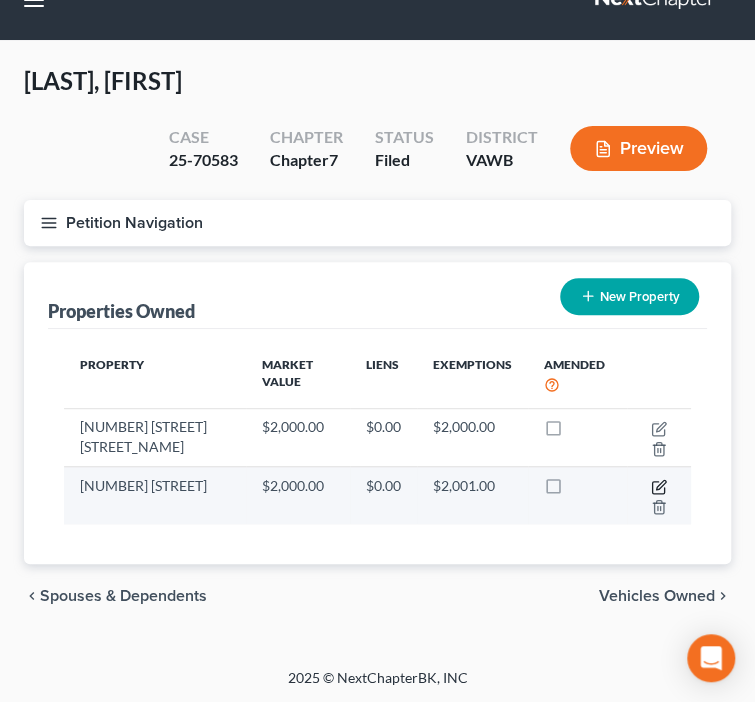 click 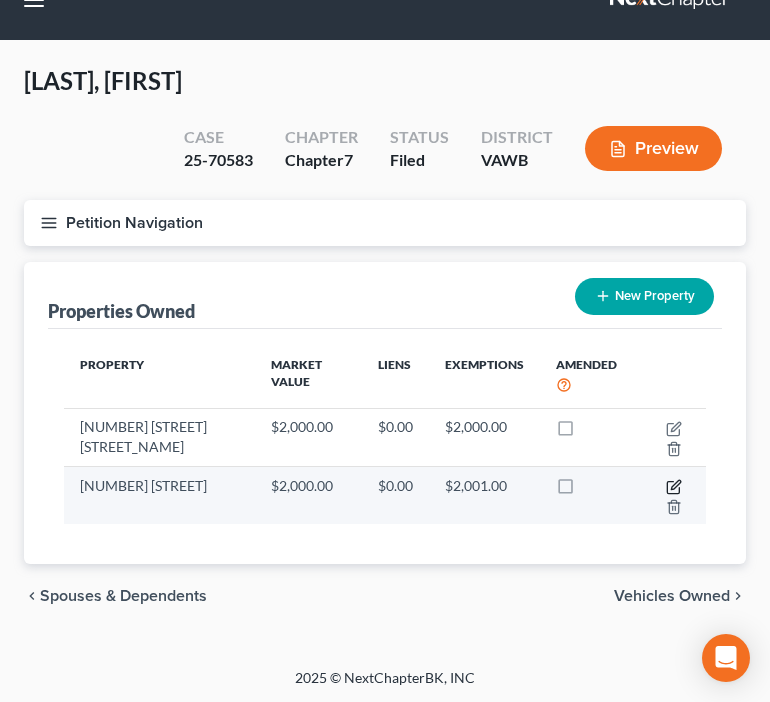 select on "48" 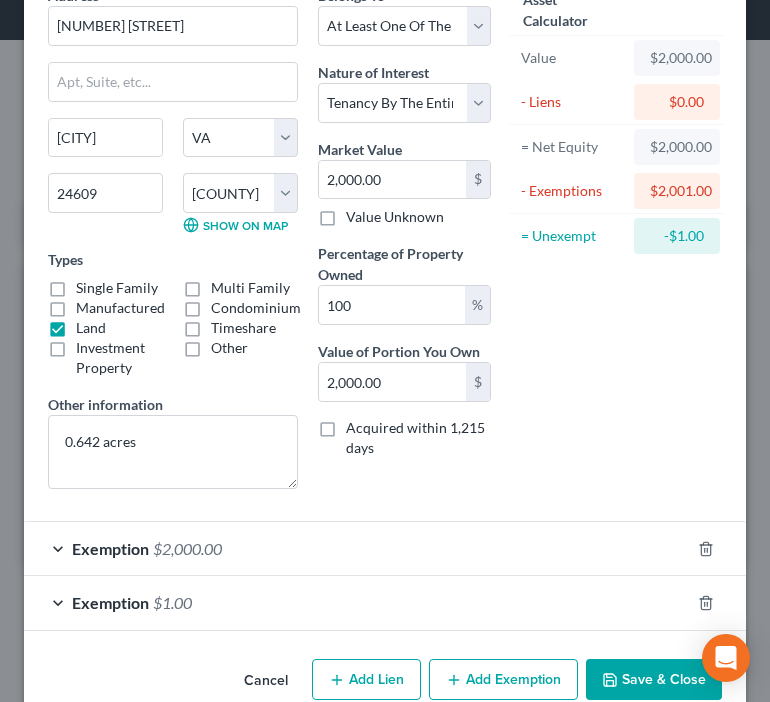 scroll, scrollTop: 141, scrollLeft: 0, axis: vertical 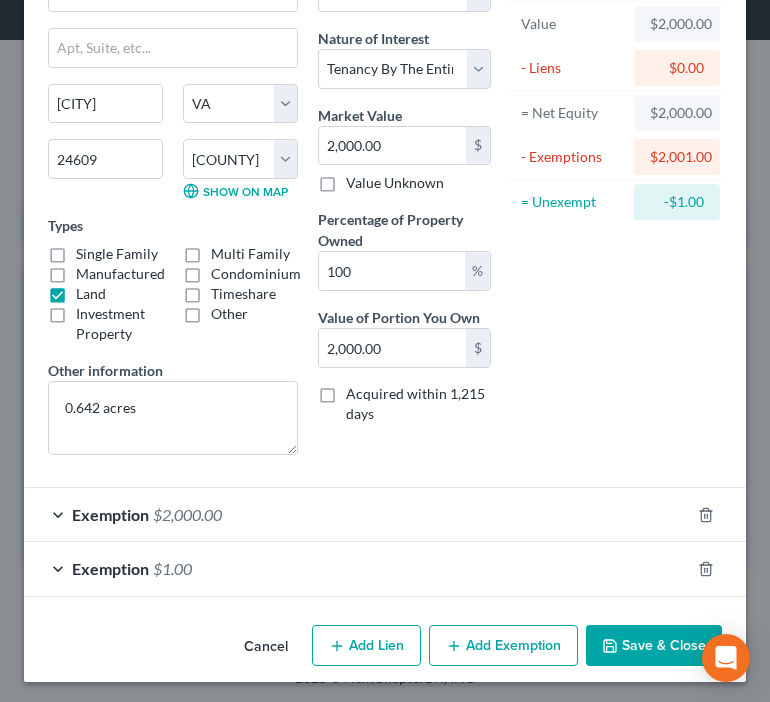 click on "Asset Calculator Value $2,000.00 - Liens $0.00 = Net Equity $2,000.00 - Exemptions $2,001.00 = Unexempt -$1.00" at bounding box center (616, 211) 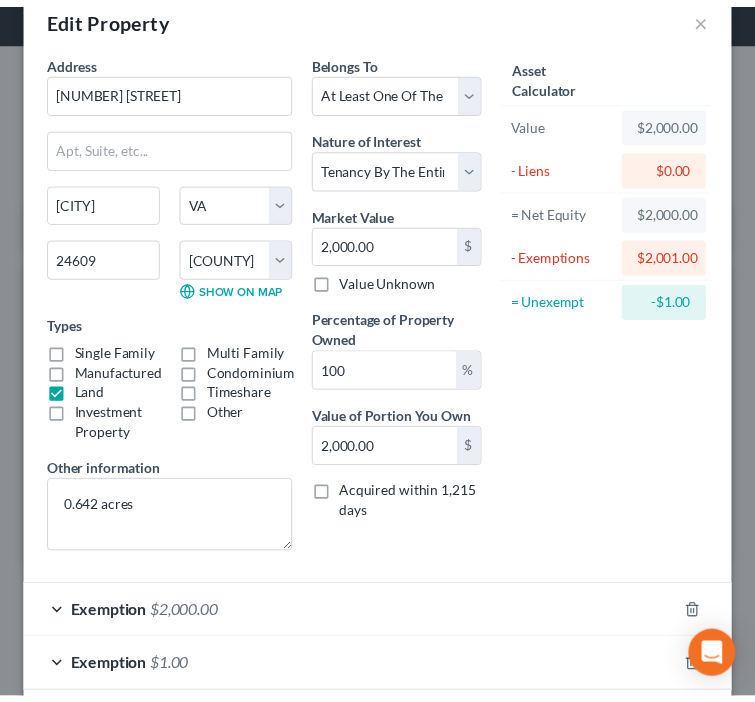 scroll, scrollTop: 0, scrollLeft: 0, axis: both 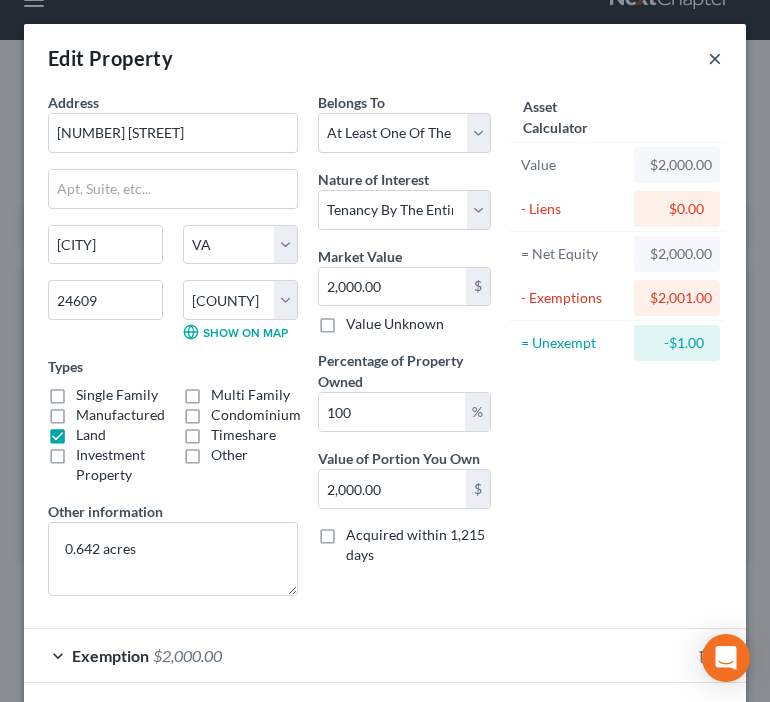 click on "×" at bounding box center (715, 58) 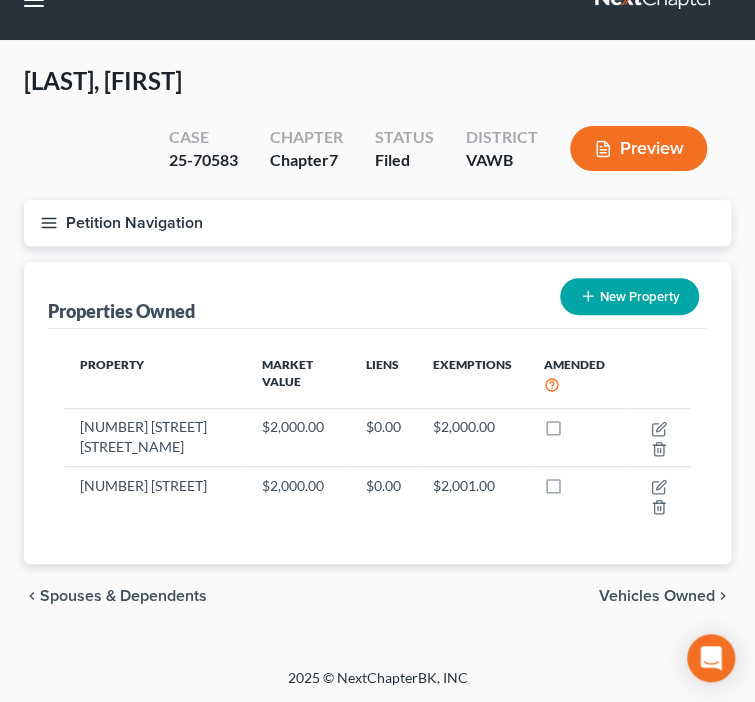 click on "[LAST], [FIRST] Upgraded Case [CASE_NUMBER] Chapter Chapter  7 Status Filed District VAWB Preview" at bounding box center (377, 132) 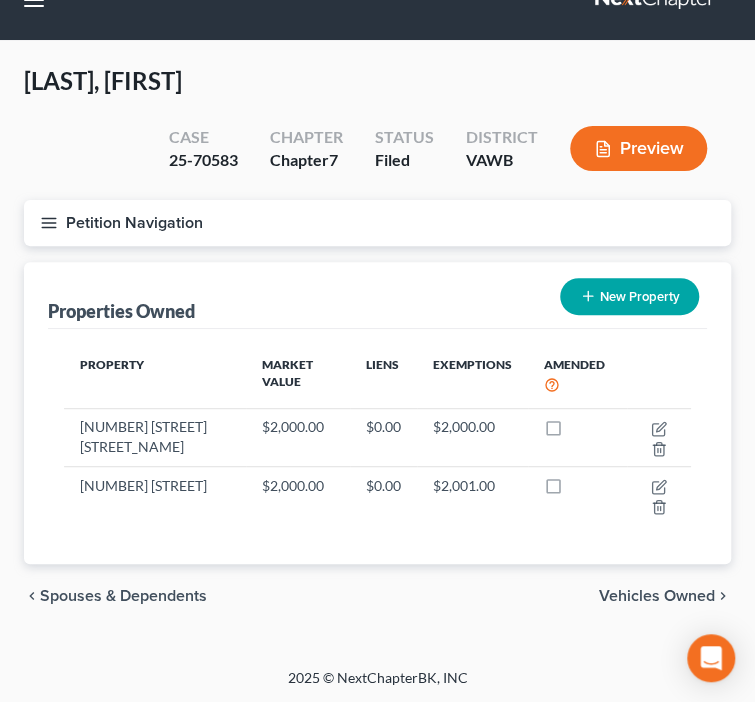 scroll, scrollTop: 0, scrollLeft: 0, axis: both 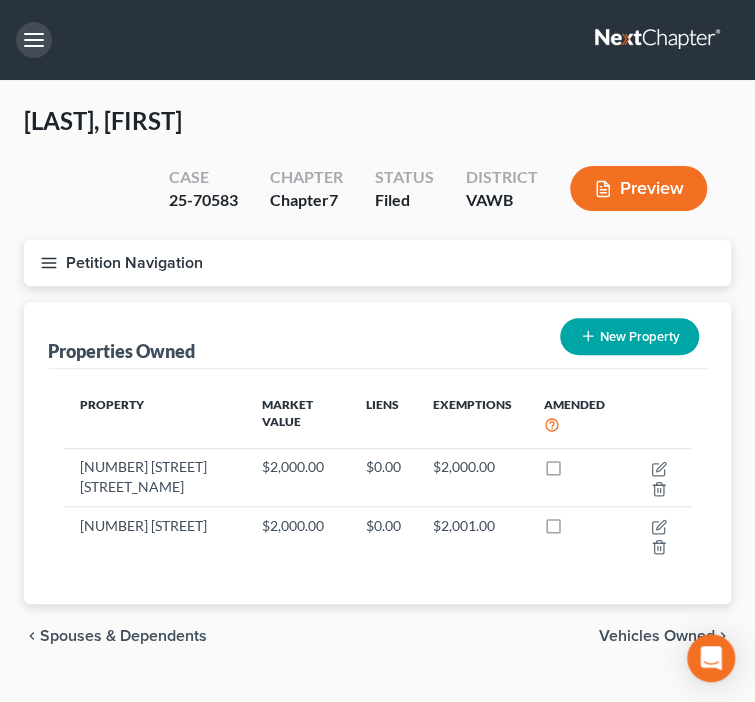click at bounding box center (34, 40) 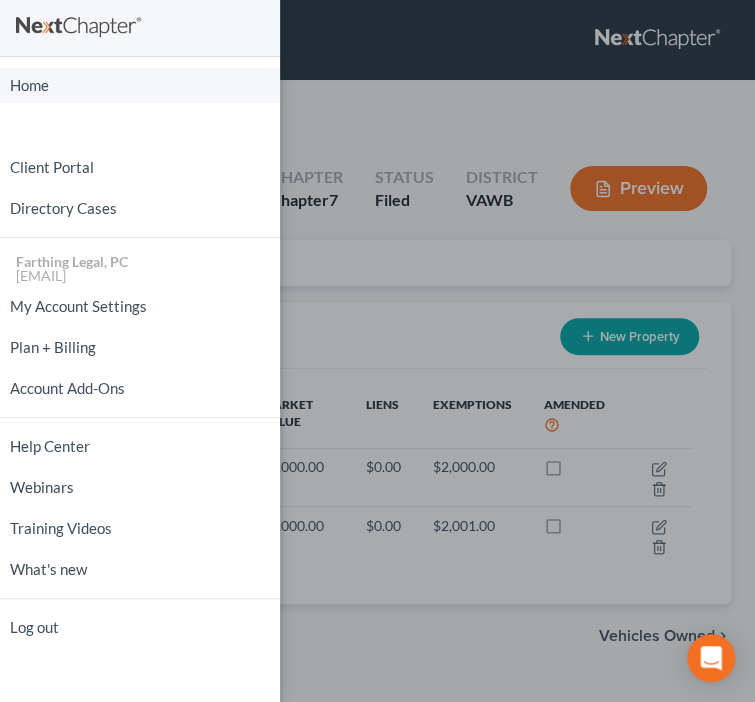 click on "Home" at bounding box center [140, 85] 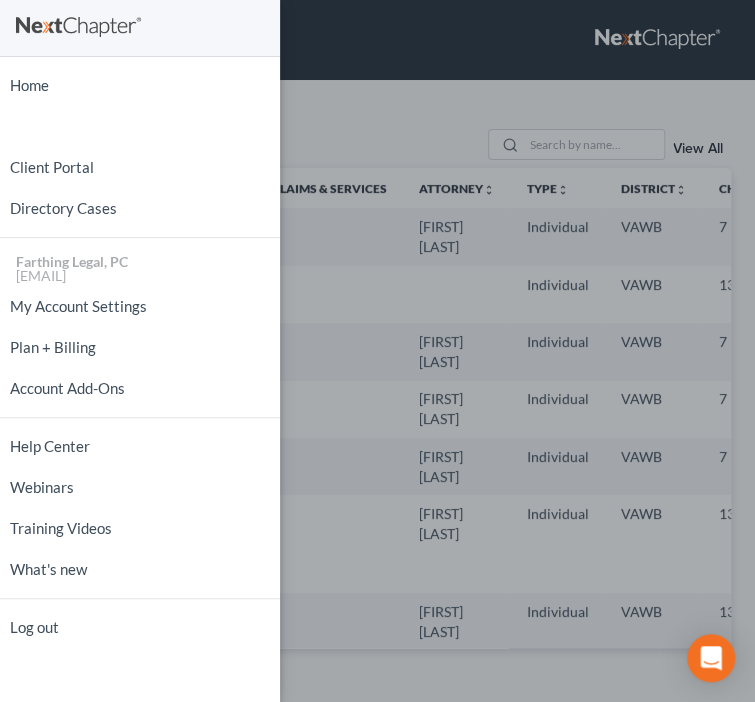 click on "Home New Case Client Portal Directory Cases Farthing Legal, PC [EMAIL] My Account Settings Plan + Billing Account Add-Ons Help Center Webinars Training Videos What's new Log out" at bounding box center [377, 351] 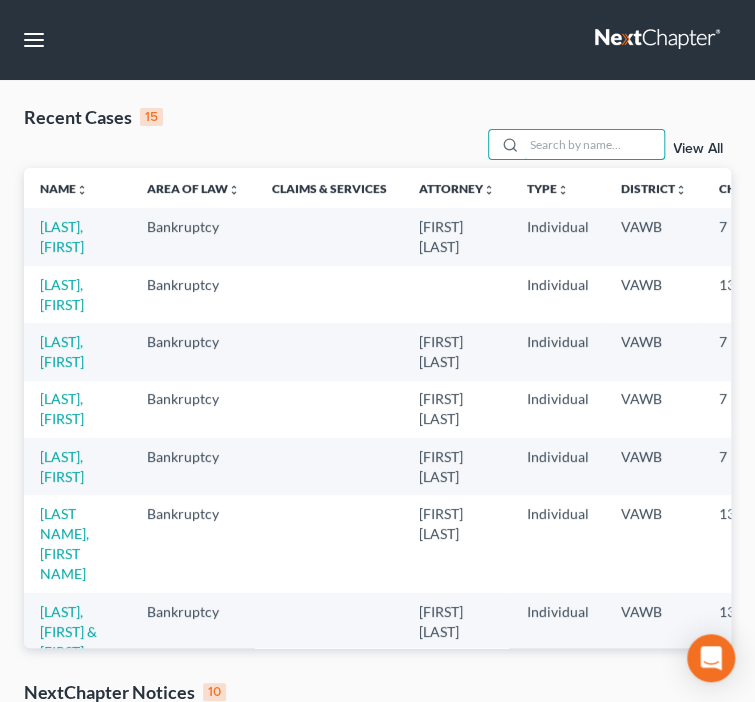 click at bounding box center (594, 144) 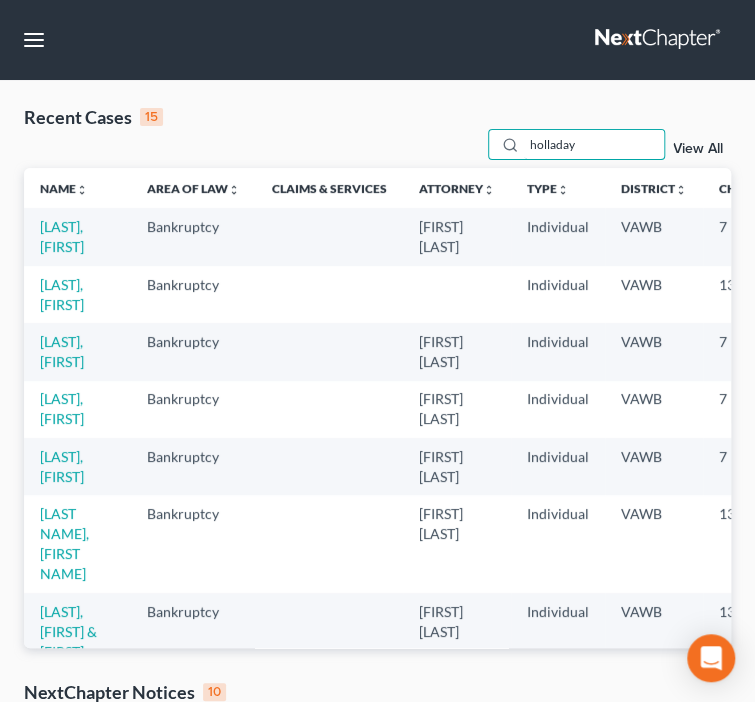 type on "holladay" 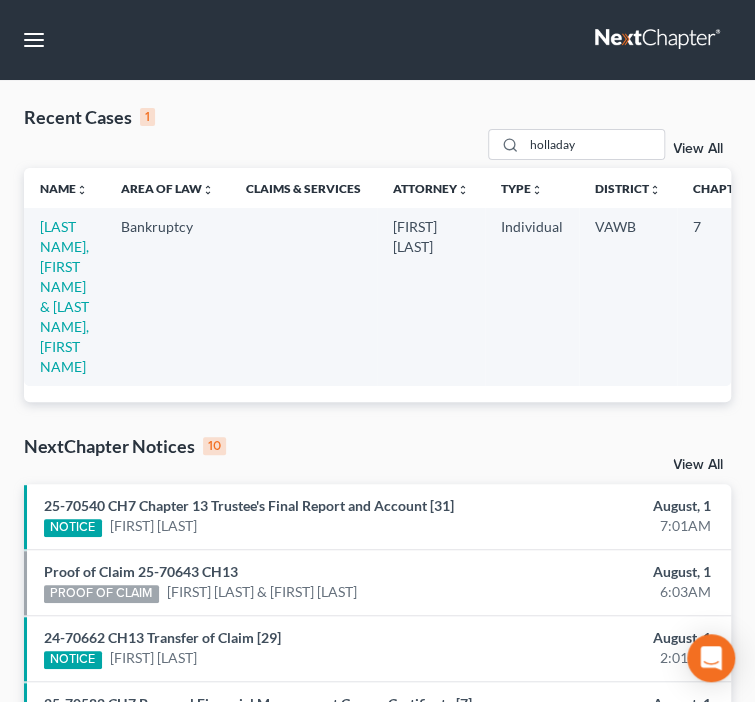 click on "Recent Cases 1         holladay View All
Name
unfold_more
expand_more
expand_less
Area of Law
unfold_more
expand_more
expand_less
Claims & Services
Attorney
unfold_more
expand_more
expand_less
Type
unfold_more
expand_more
expand_less
District
unfold_more
expand_more
expand_less
Chapter
unfold_more
expand_more
expand_less
Case No
unfold_more
expand_more
expand_less
Prefix
unfold_more
expand_more
expand_less
Holladay, [FIRST] & Wellman, [FIRST] Bankruptcy Shane Hiatt Individual VAWB 7 [CASE_NUMBER]
NextChapter Notices 10 View All
[CASE_NUMBER] CH7 Chapter 13 Trustee's Final Report and Account [NUMBER] NOTICE [FIRST] [LAST] August, 1 H:MMAM Proof of Claim [CASE_NUMBER] CH13 PROOF OF CLAIM [FIRST] [LAST] & [FIRST] [LAST] August, 1 H:MMAM [CASE_NUMBER] CH13 Transfer of Claim [NUMBER] NOTICE [FIRST] [LAST] August, 1 H:MMAM [CASE_NUMBER] CH7 Personal Financial Management Course Certificate [NUMBER] NOTICE August, 1" at bounding box center [377, 1294] 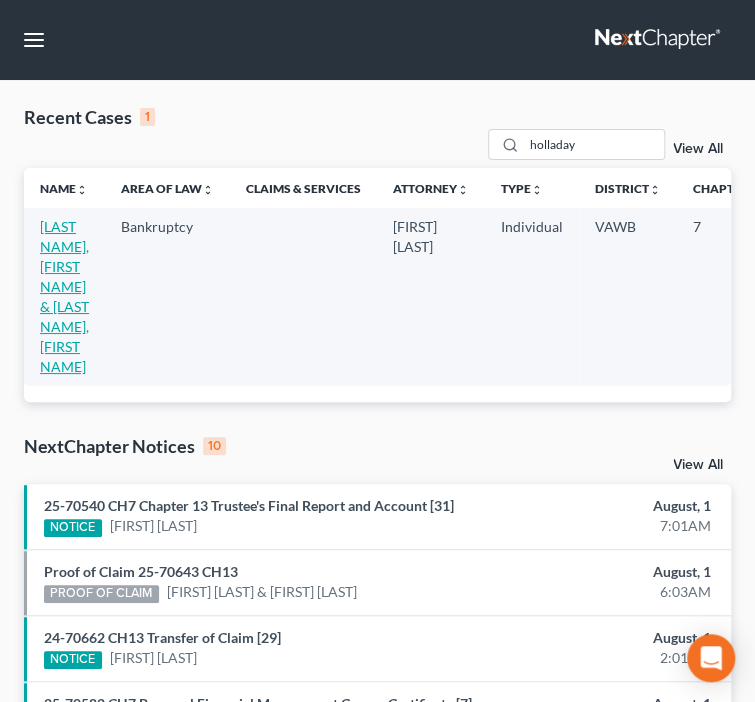 click on "[LAST NAME], [FIRST NAME] & [LAST NAME], [FIRST NAME]" at bounding box center [64, 296] 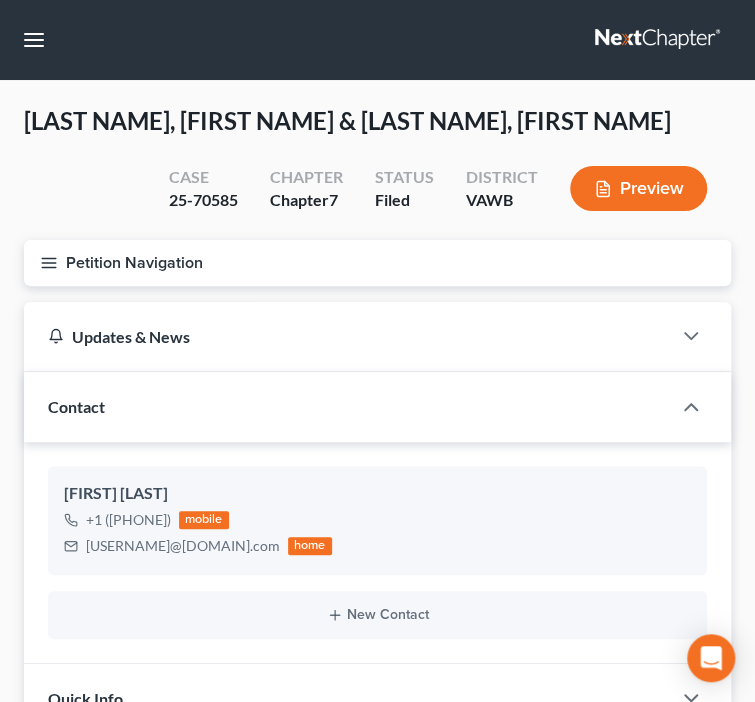 scroll, scrollTop: 248, scrollLeft: 0, axis: vertical 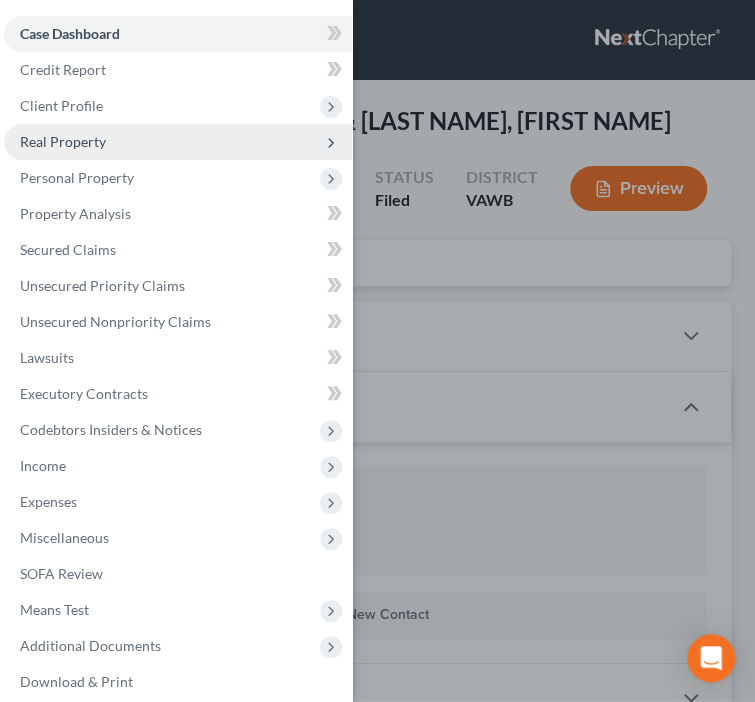 click on "Real Property" at bounding box center (178, 142) 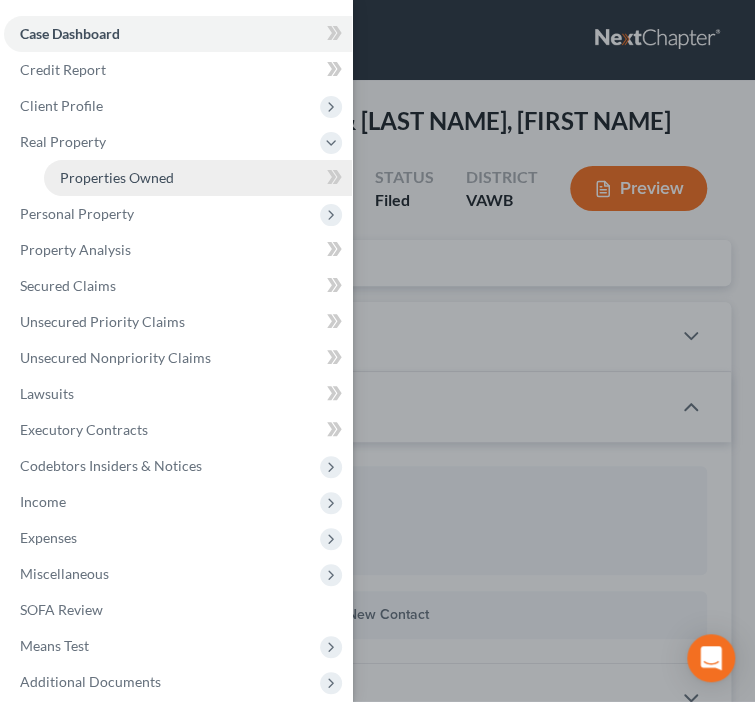 click on "Properties Owned" at bounding box center (117, 177) 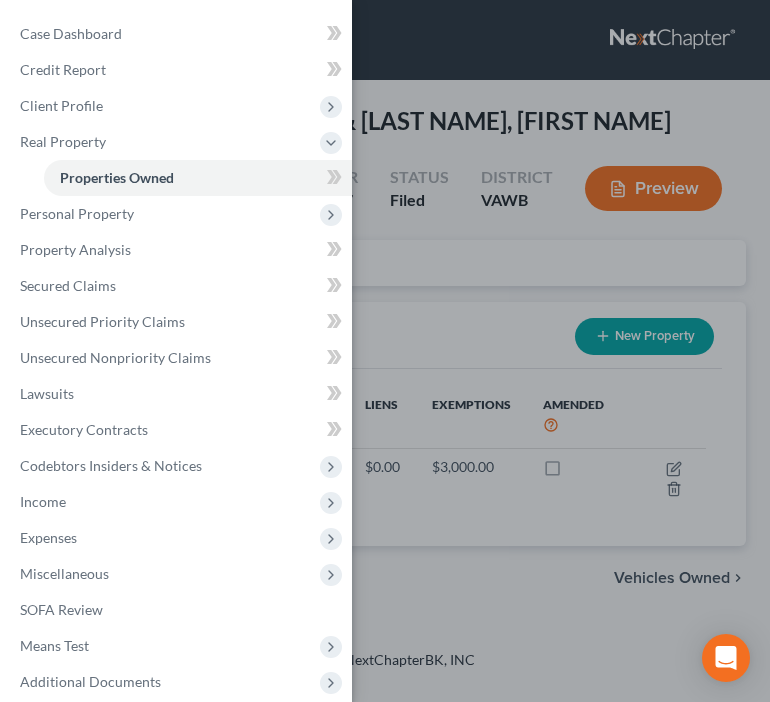 click on "Case Dashboard
Payments
Invoices
Payments
Payments
Credit Report
Client Profile" at bounding box center [385, 351] 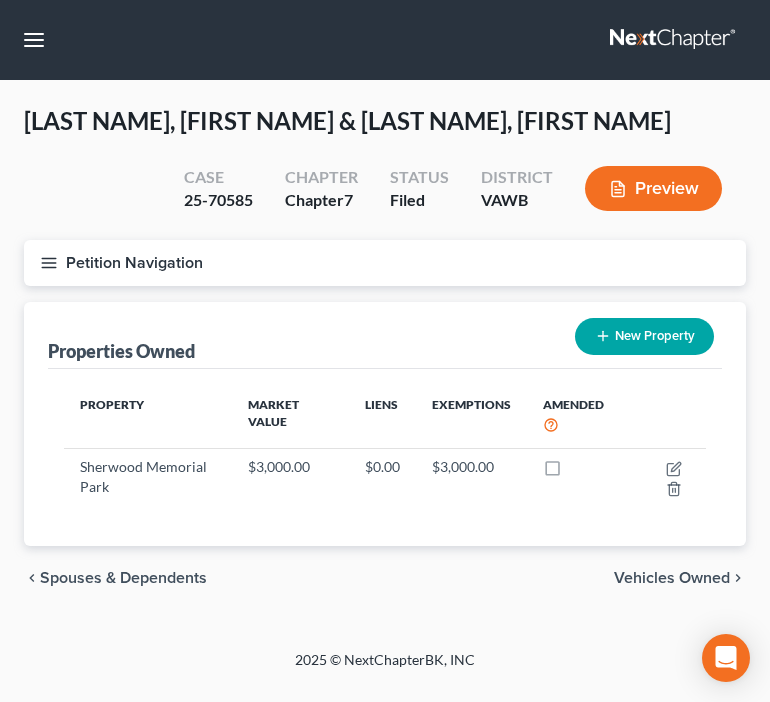 click on "Petition Navigation
Case Dashboard
Payments
Invoices
Payments
Payments
Credit Report
Client Profile" at bounding box center [385, 271] 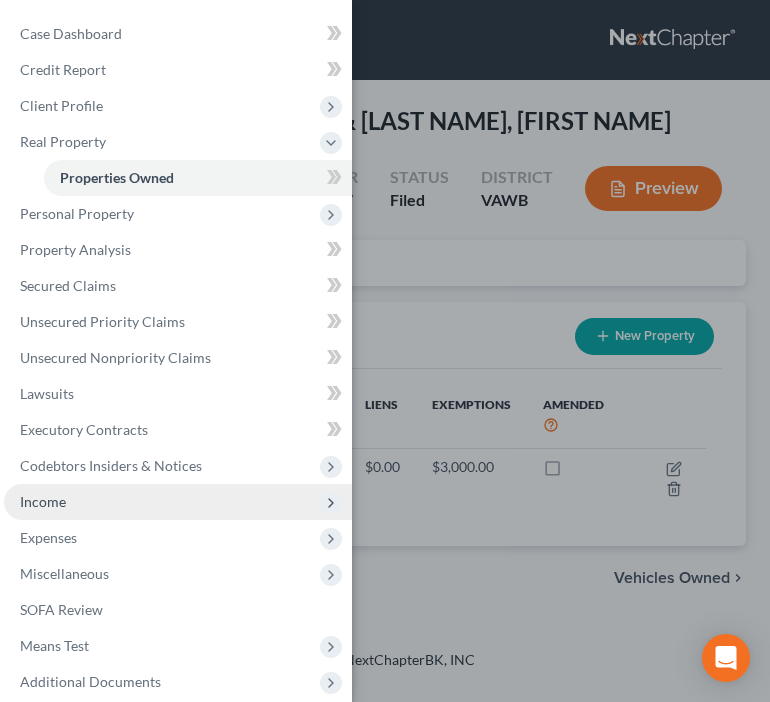 click on "Income" at bounding box center [43, 501] 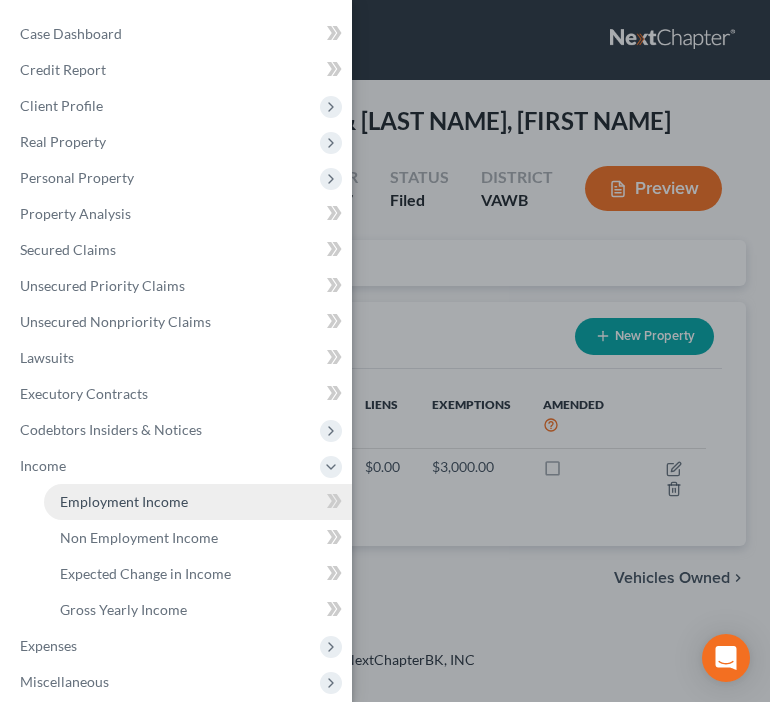 click on "Employment Income" at bounding box center (124, 501) 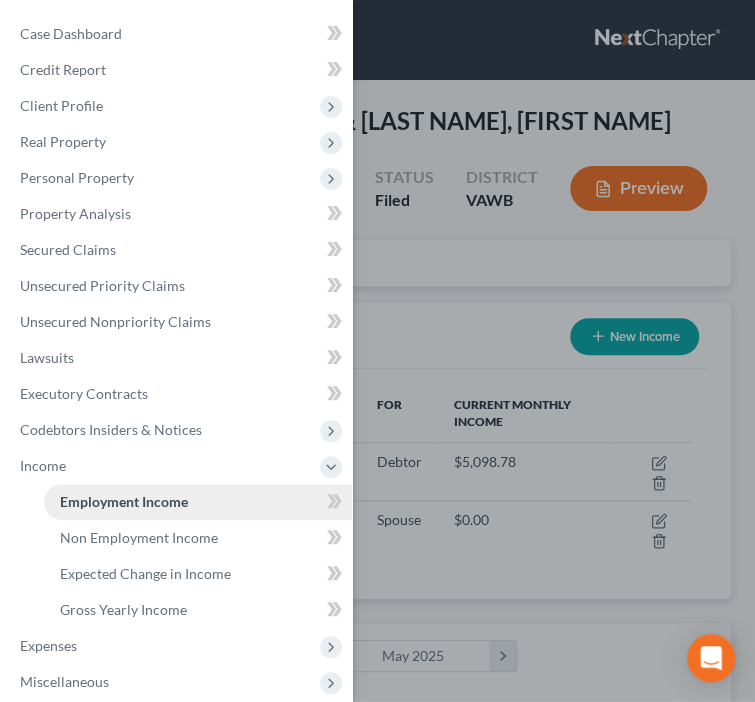 scroll, scrollTop: 999686, scrollLeft: 999333, axis: both 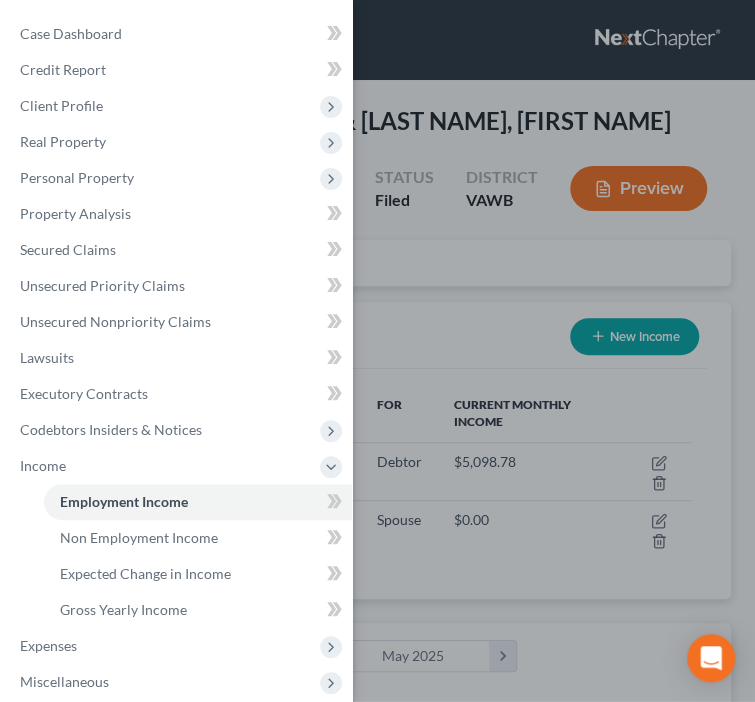 click on "Case Dashboard
Payments
Invoices
Payments
Payments
Credit Report
Client Profile" at bounding box center (377, 351) 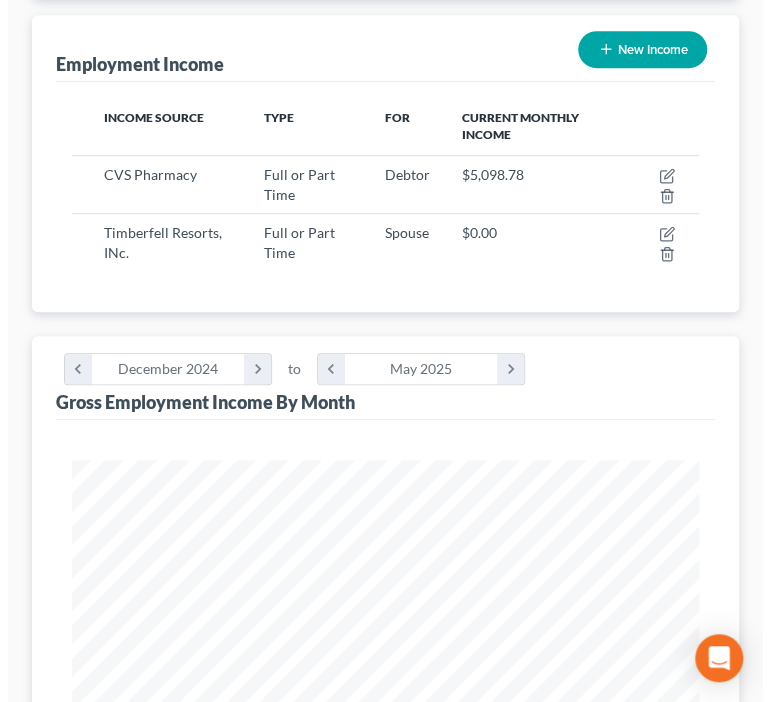 scroll, scrollTop: 286, scrollLeft: 0, axis: vertical 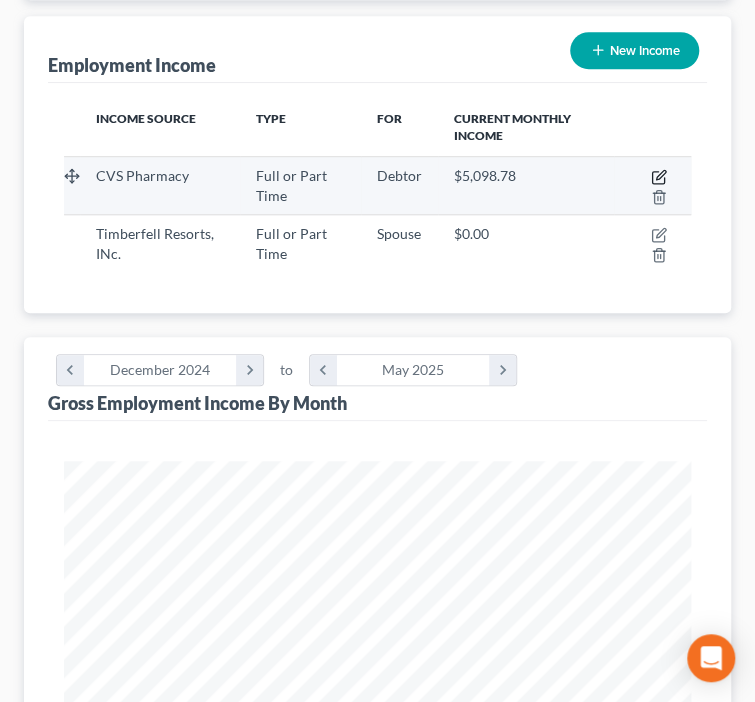 click 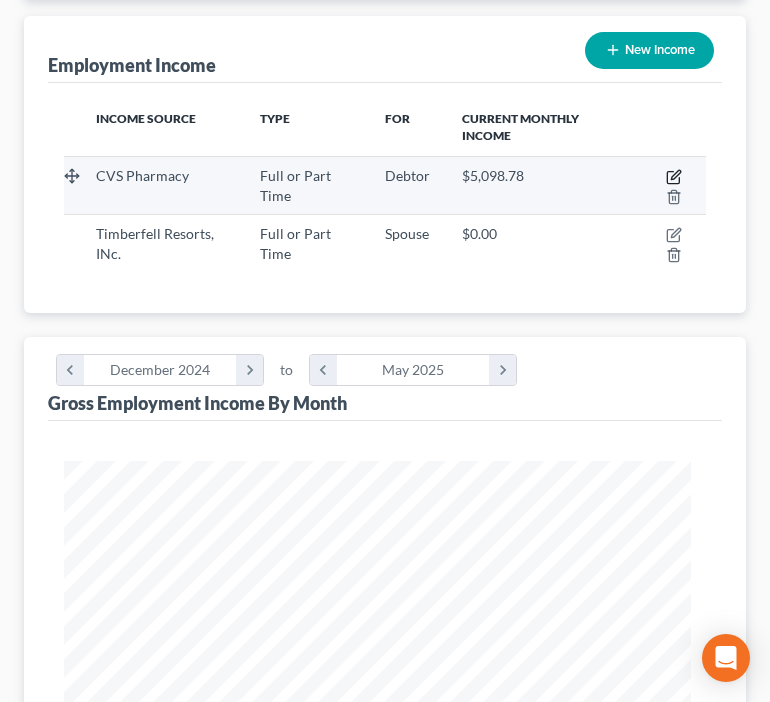 select on "0" 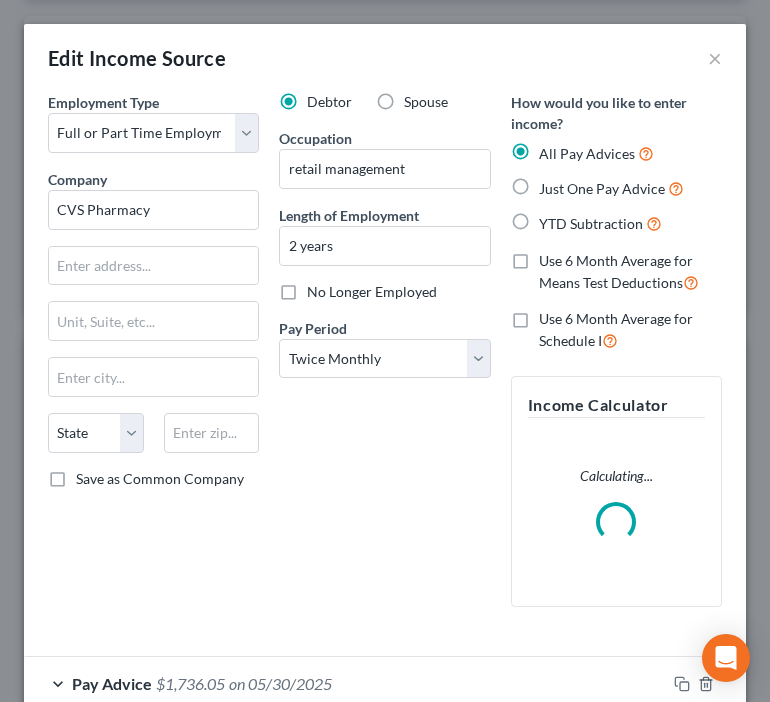 scroll, scrollTop: 999678, scrollLeft: 999318, axis: both 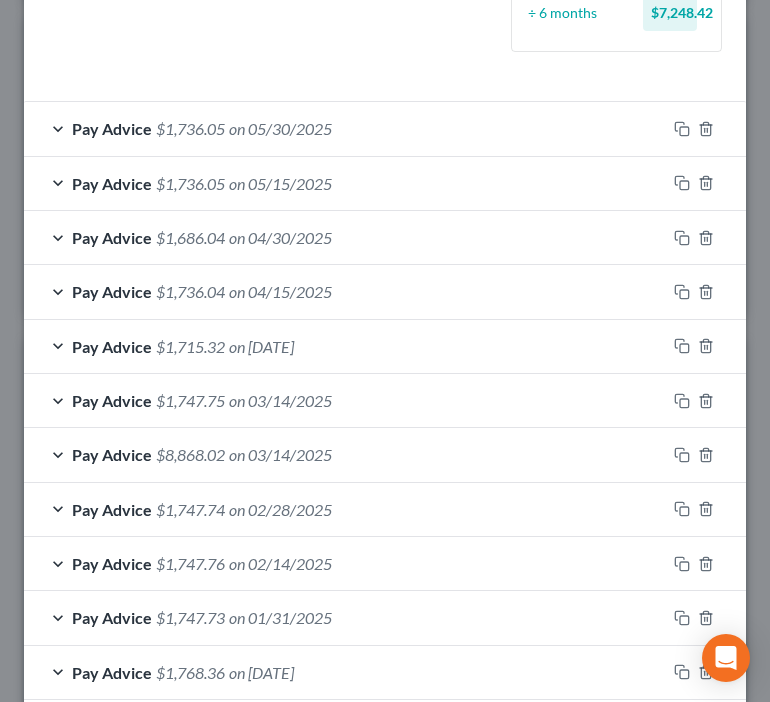 click on "Pay Period
*
Select Monthly Twice Monthly Every Other Week Weekly" at bounding box center (384, -244) 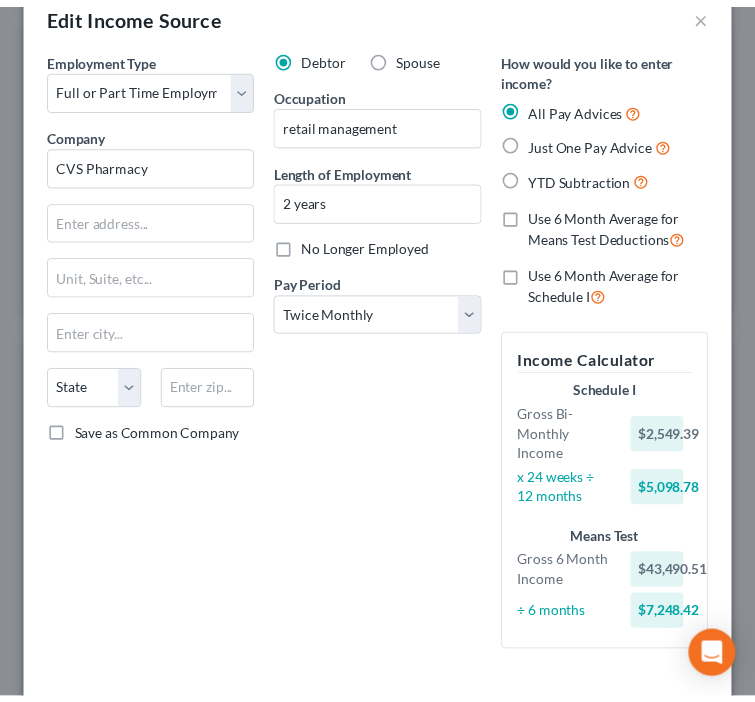 scroll, scrollTop: 0, scrollLeft: 0, axis: both 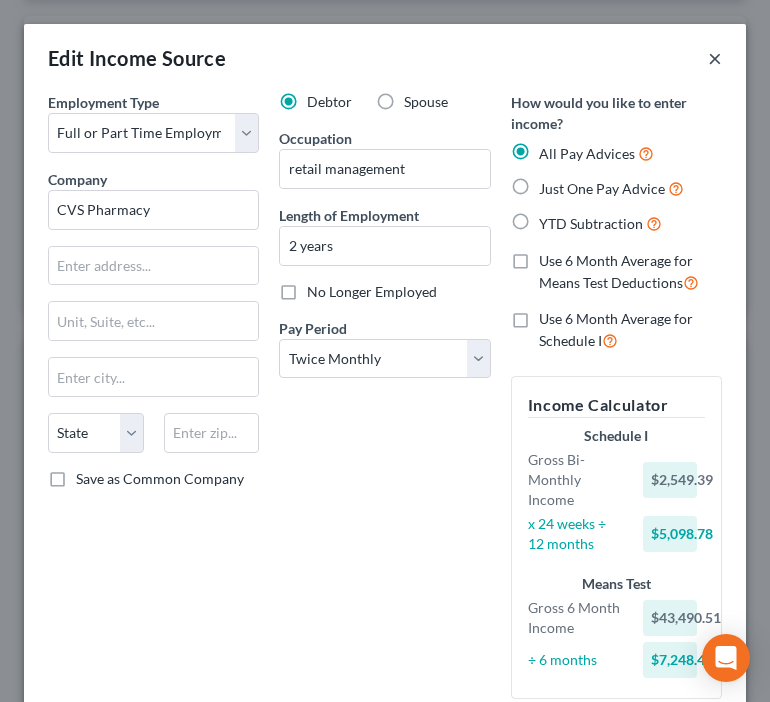 click on "×" at bounding box center (715, 58) 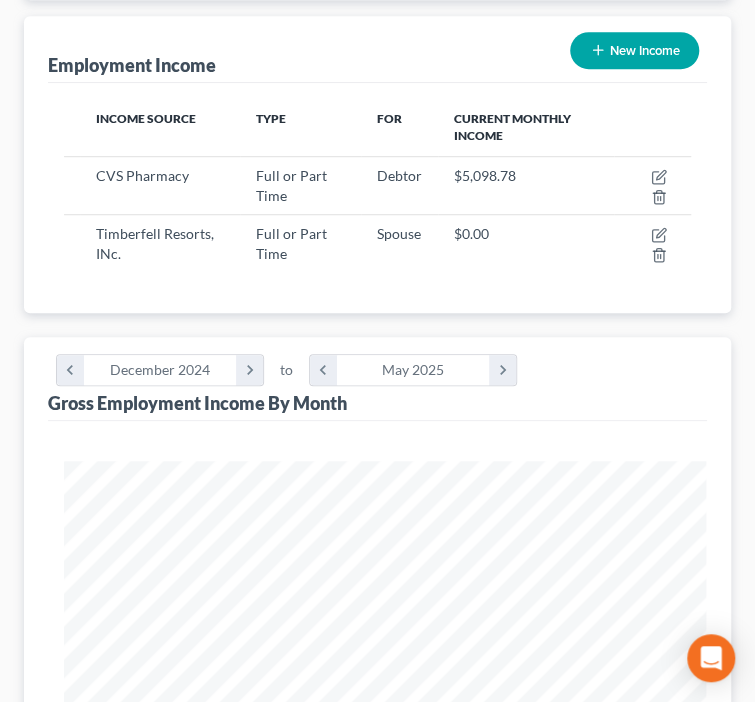 scroll, scrollTop: 312, scrollLeft: 666, axis: both 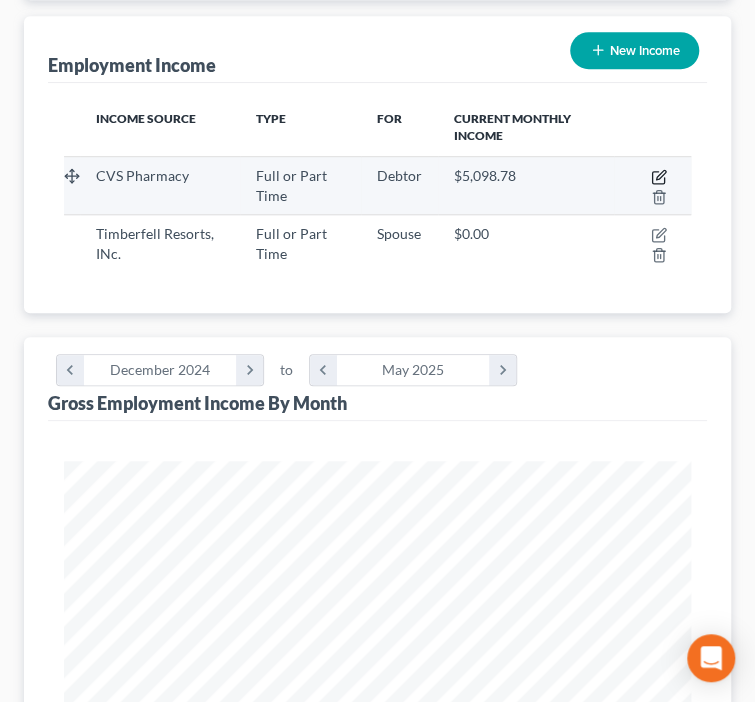 click 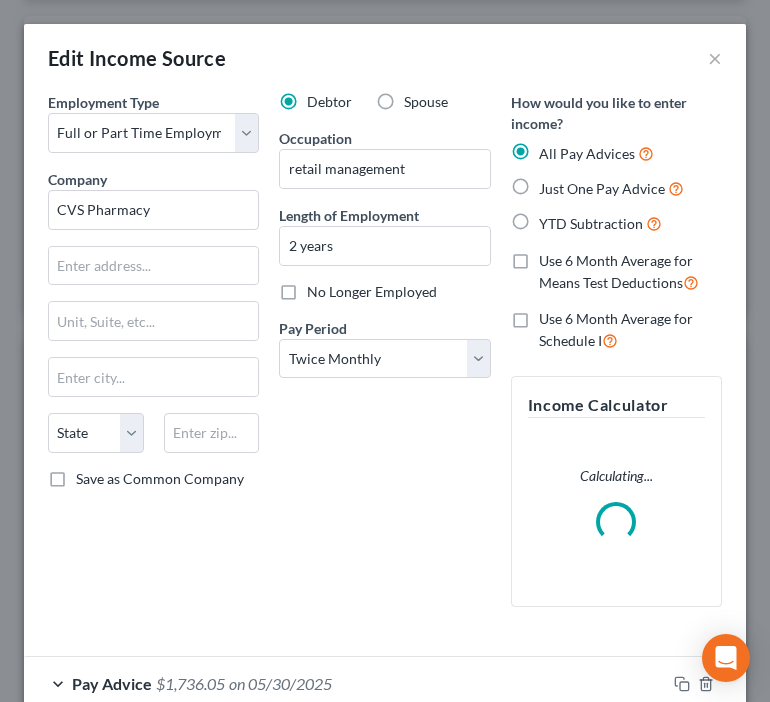 scroll, scrollTop: 999678, scrollLeft: 999318, axis: both 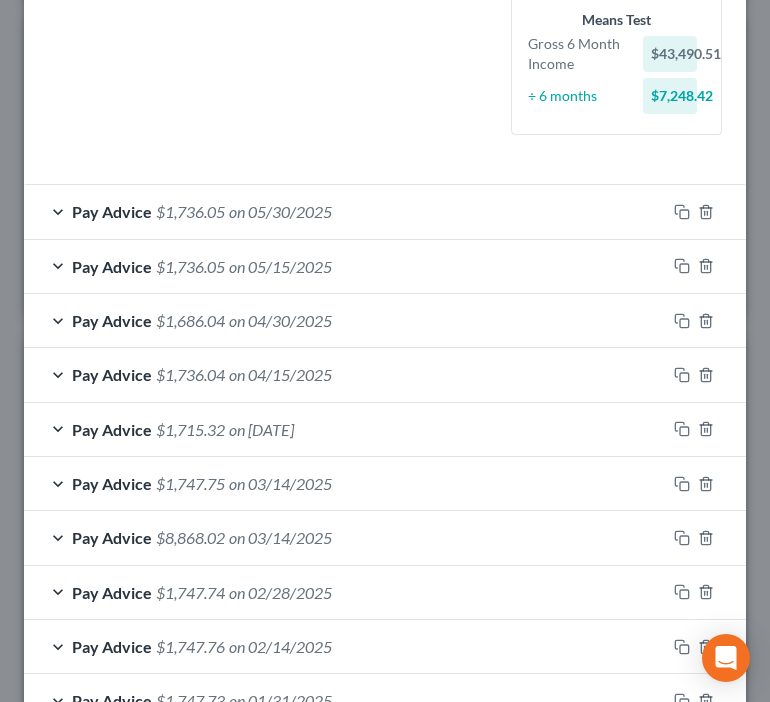 click on "Pay Advice" at bounding box center [112, 211] 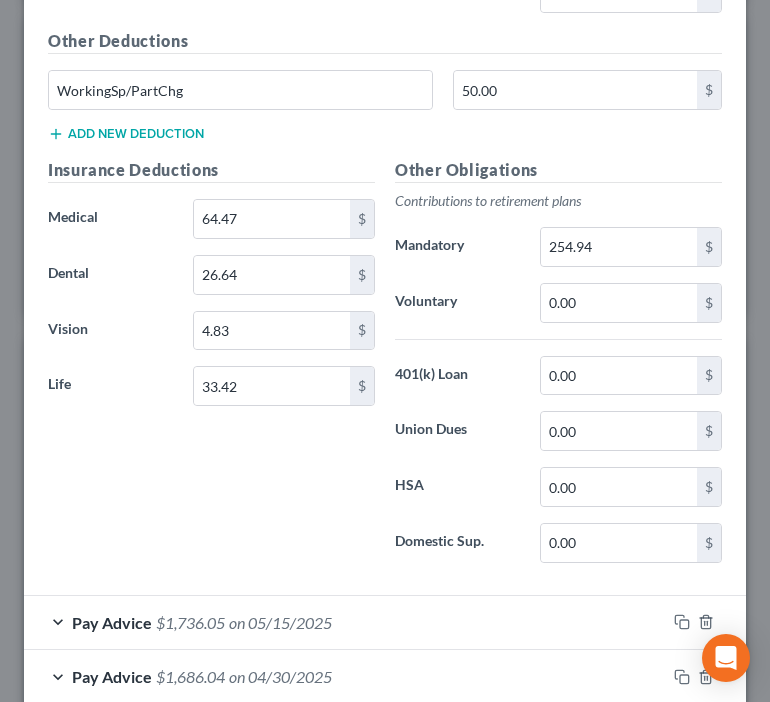scroll, scrollTop: 1247, scrollLeft: 0, axis: vertical 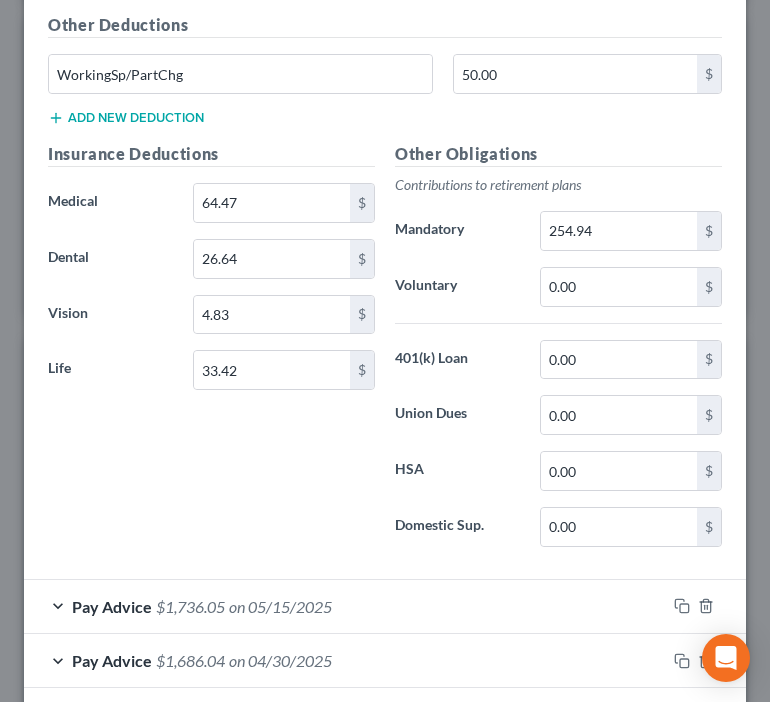 click on "Use on Schedule I
Received On
*
[DATE] Wages
Income
*
[AMOUNT] $ Commissions [AMOUNT] $ Overtime [AMOUNT] $ Tax Deductions Federal Taxes [AMOUNT] $ State Taxes [AMOUNT] $ Other Taxes [AMOUNT] $ Medicare [AMOUNT] $ Social Security [AMOUNT] $ Other Deductions WorkingSp/PartChg [AMOUNT] $ Add new deduction Insurance Deductions Medical [AMOUNT] $ Dental [AMOUNT] $ Vision [AMOUNT] $ Life [AMOUNT] $ Other Obligations Contributions to retirement plans Mandatory [AMOUNT] $ Voluntary [AMOUNT] $ 401(k) Loan [AMOUNT] $ Union Dues [AMOUNT] $ HSA [AMOUNT] $ Domestic Sup. [AMOUNT] $" at bounding box center (385, 68) 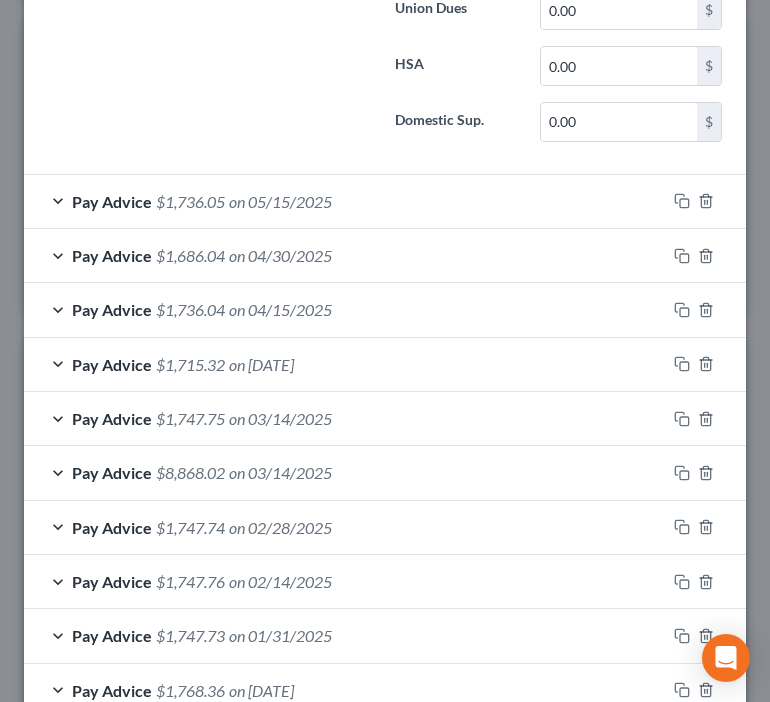 scroll, scrollTop: 1653, scrollLeft: 0, axis: vertical 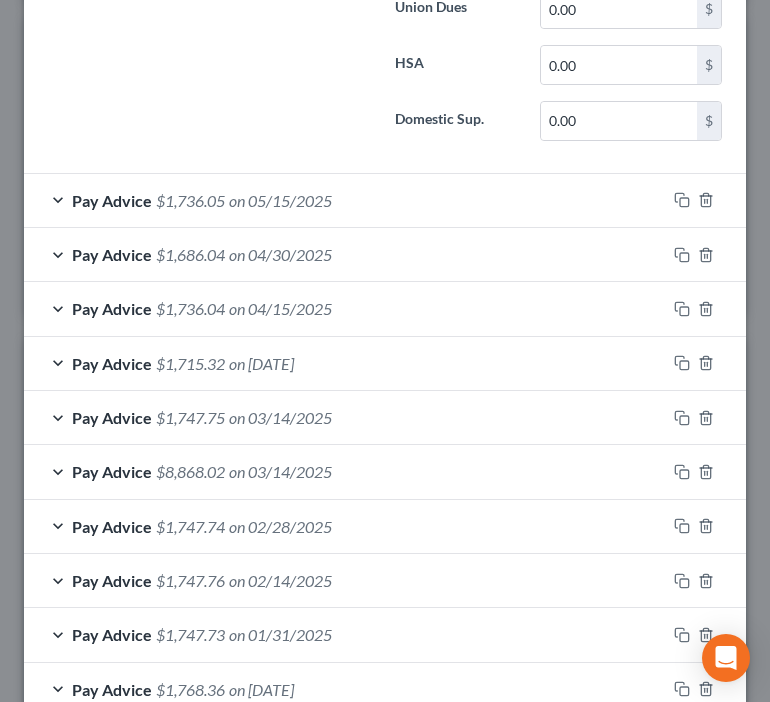 click on "on 03/14/2025" at bounding box center (280, 471) 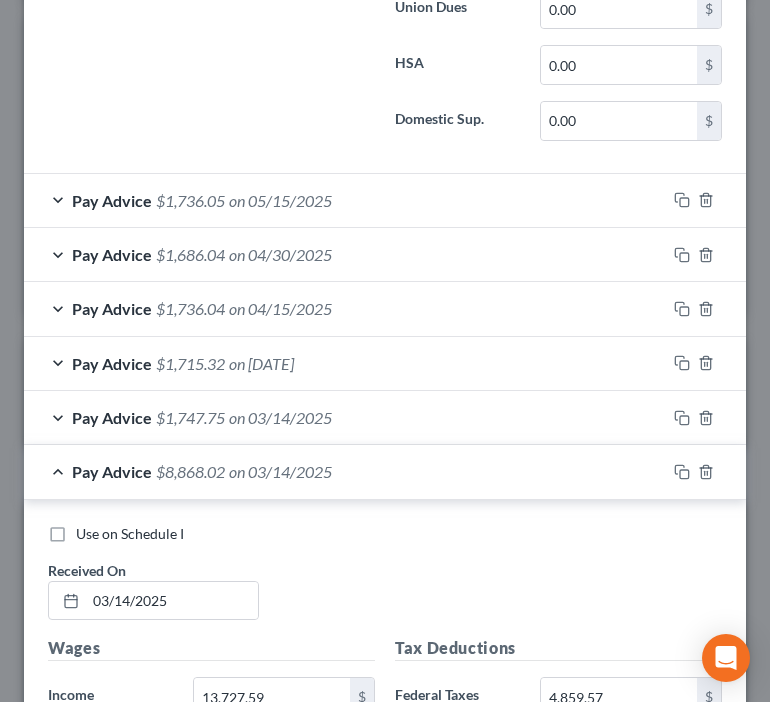 click on "Use on Schedule I" at bounding box center (385, 534) 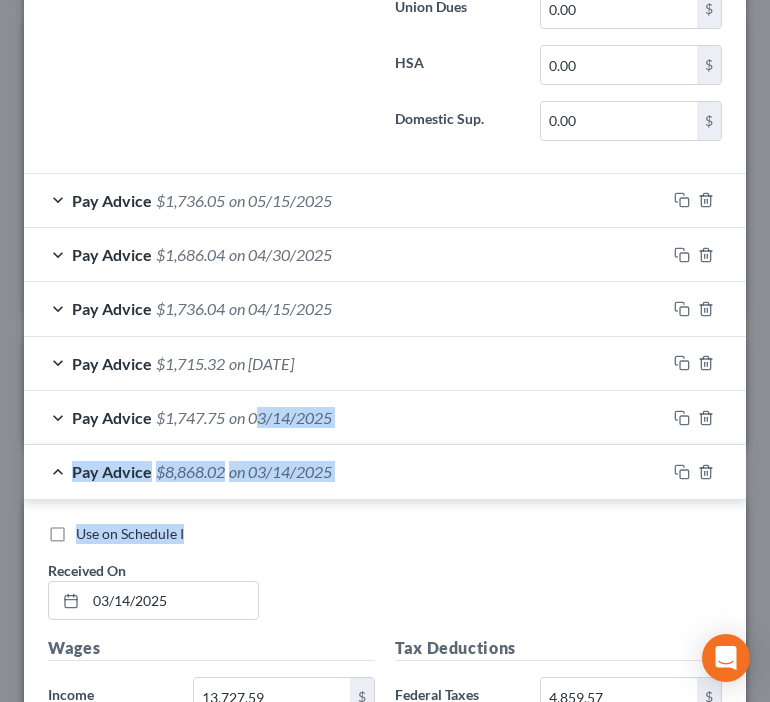 drag, startPoint x: 525, startPoint y: 513, endPoint x: 262, endPoint y: 404, distance: 284.6928 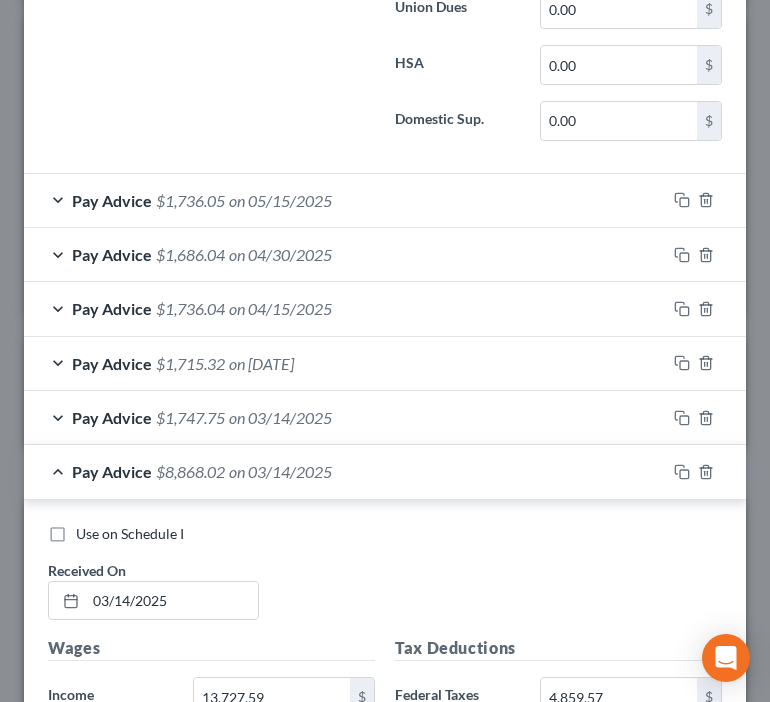 click on "Use on Schedule I
Received On
*
03/14/2025" at bounding box center [385, 580] 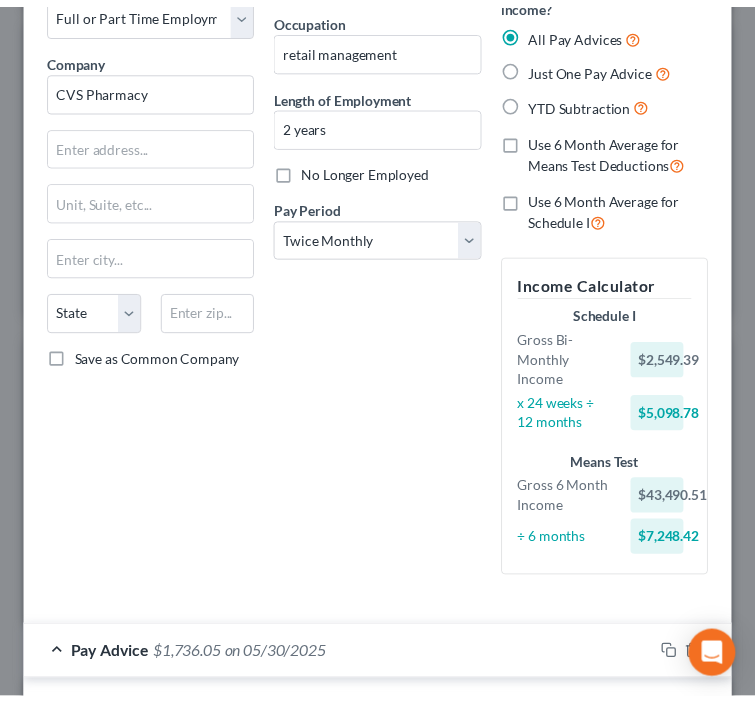 scroll, scrollTop: 0, scrollLeft: 0, axis: both 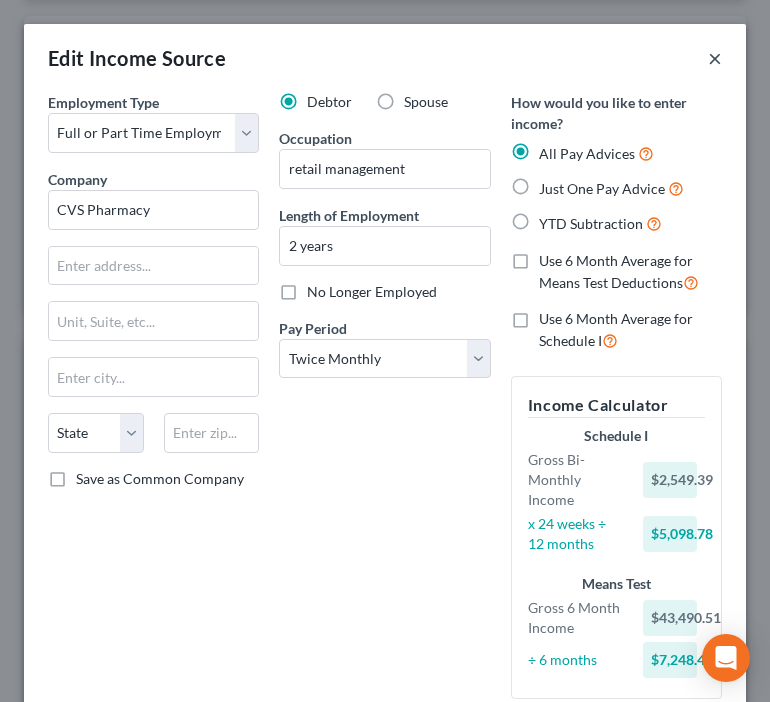 click on "×" at bounding box center (715, 58) 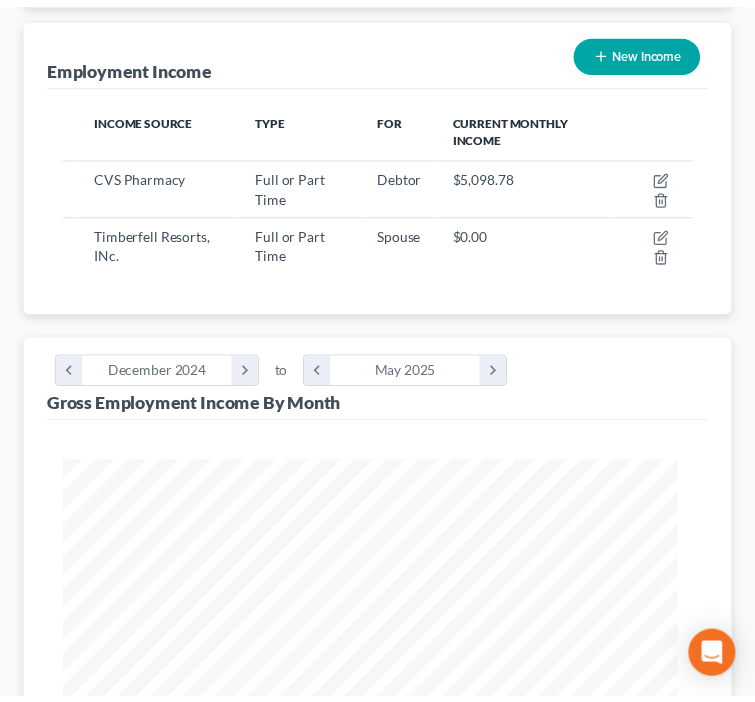 scroll, scrollTop: 312, scrollLeft: 666, axis: both 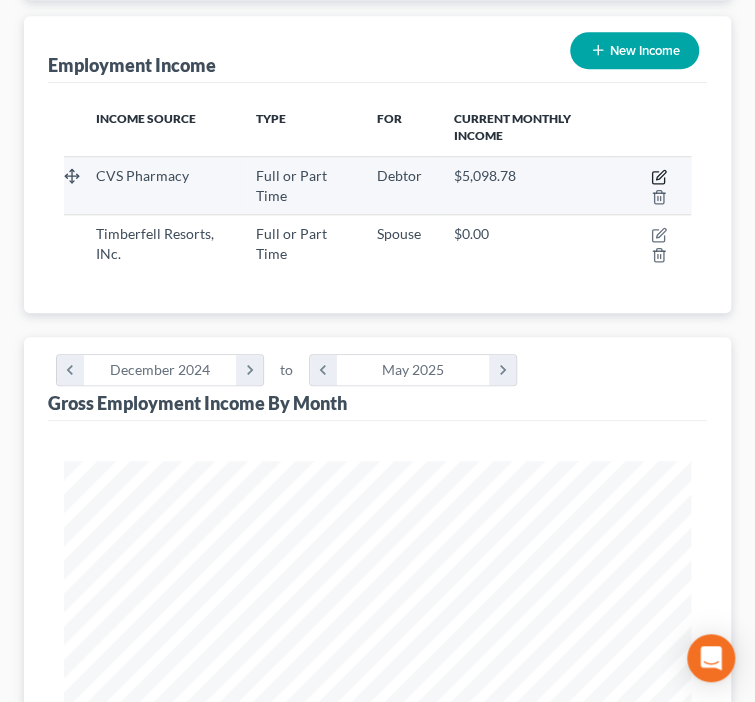 click 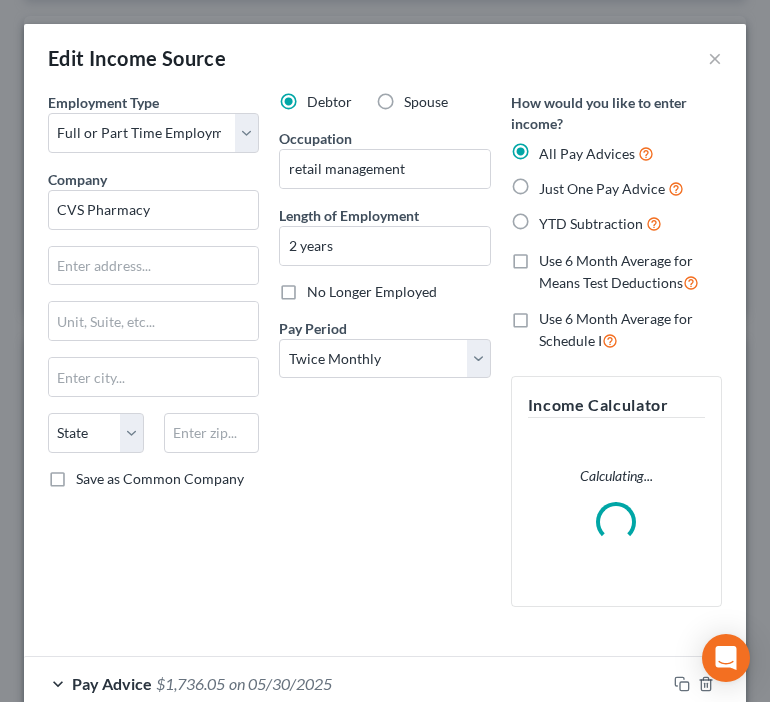 scroll, scrollTop: 999678, scrollLeft: 999318, axis: both 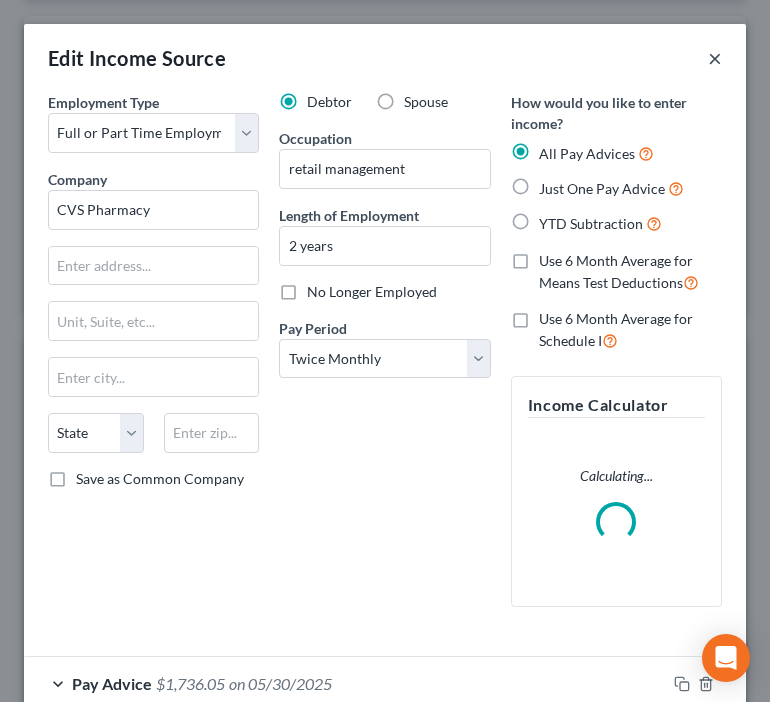 click on "×" at bounding box center [715, 58] 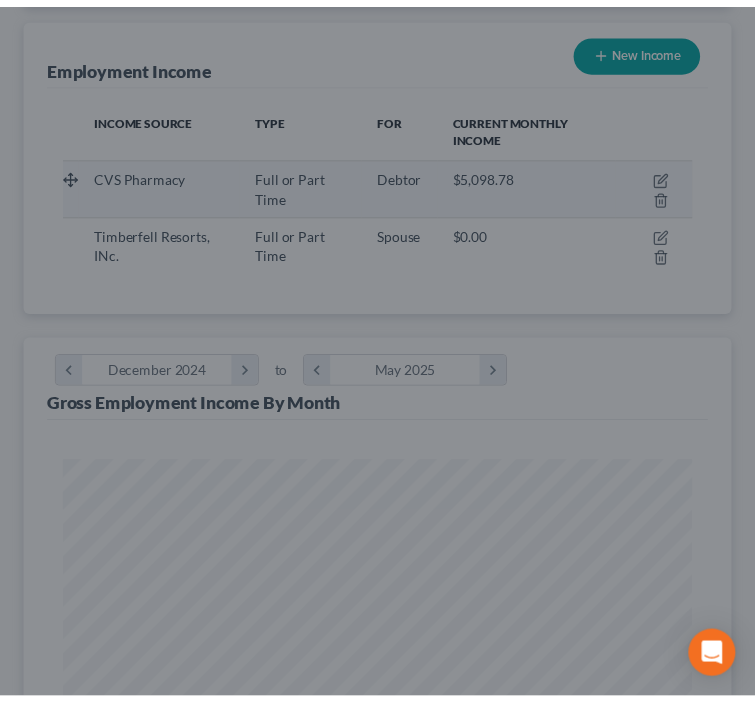 scroll, scrollTop: 312, scrollLeft: 666, axis: both 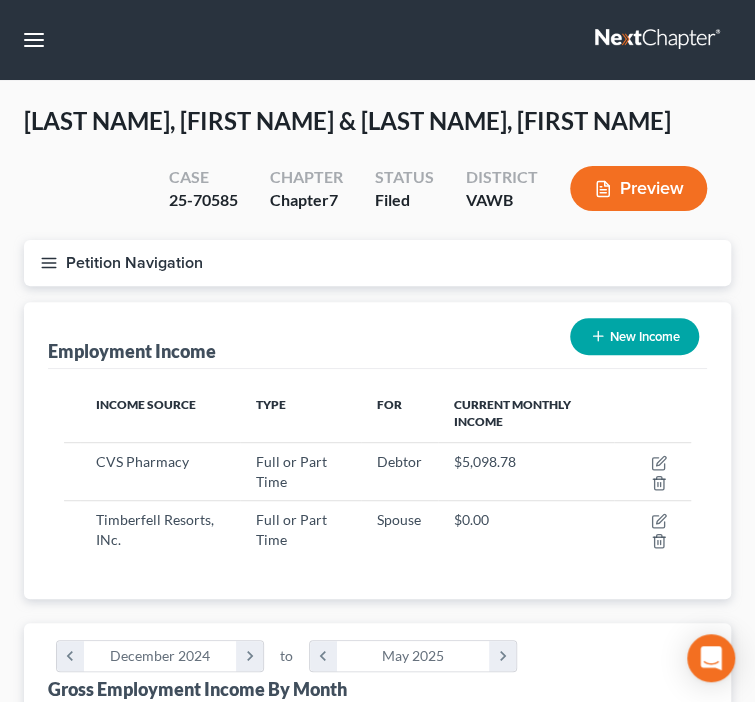 click on "Employment Income New Income" at bounding box center [377, 335] 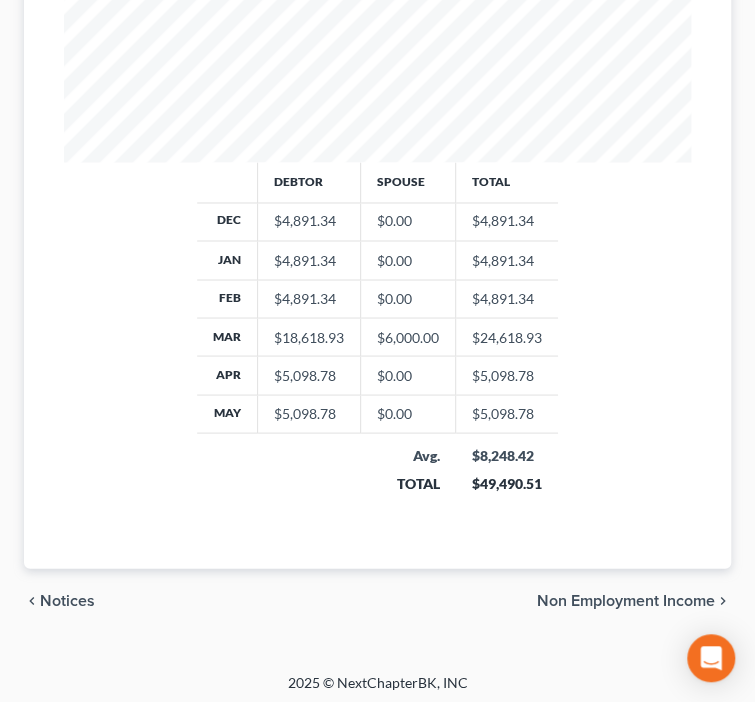 scroll, scrollTop: 899, scrollLeft: 0, axis: vertical 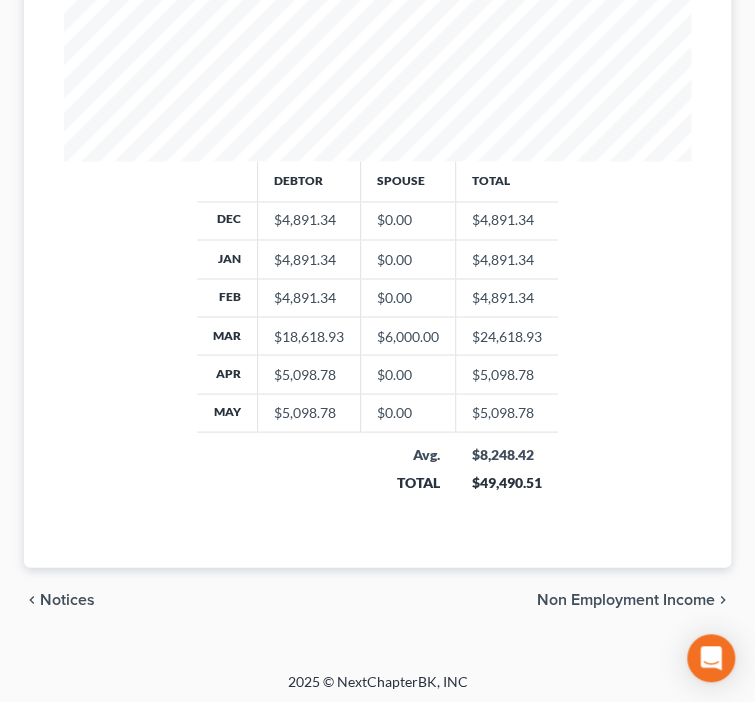click on "Non Employment Income" at bounding box center [626, 599] 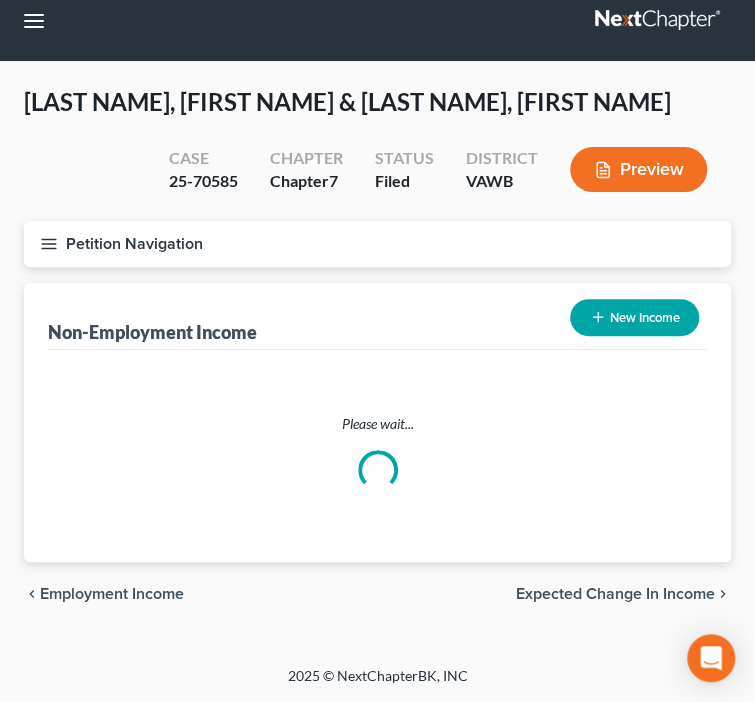 scroll, scrollTop: 0, scrollLeft: 0, axis: both 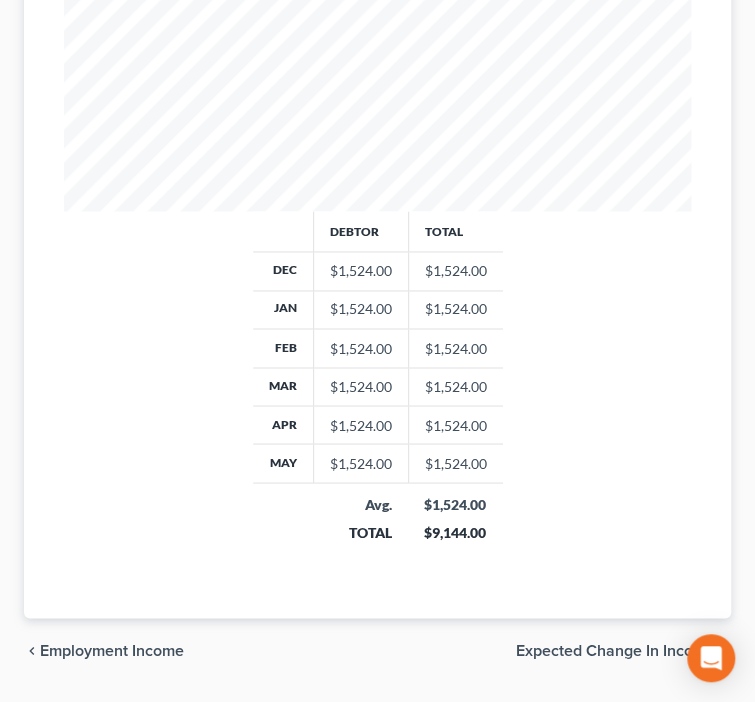 click on "Expected Change in Income" at bounding box center [615, 650] 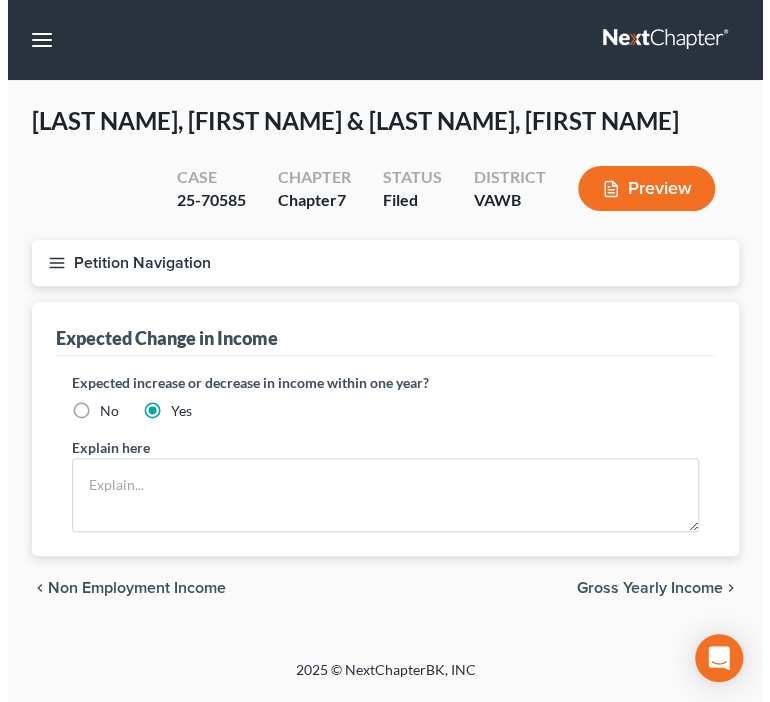 scroll, scrollTop: 0, scrollLeft: 0, axis: both 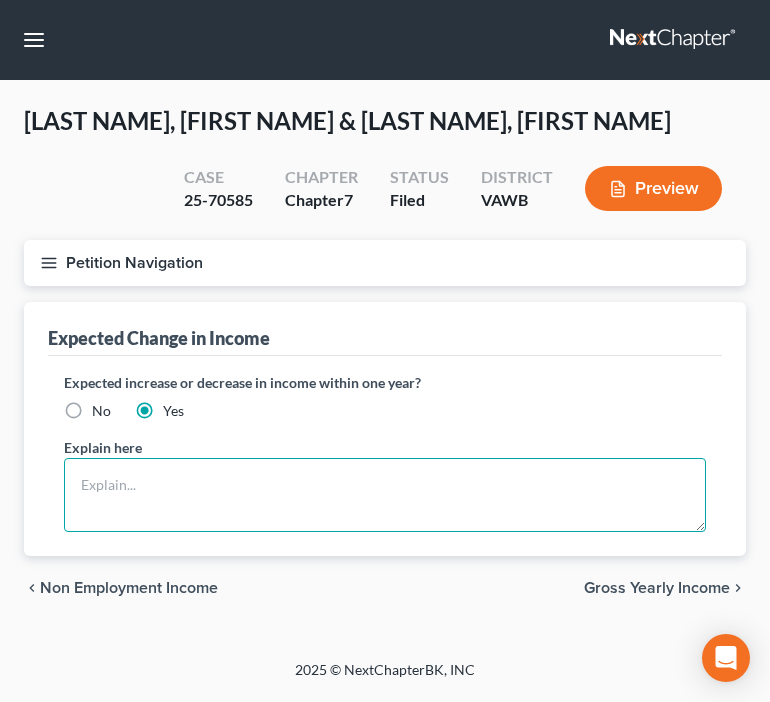 click at bounding box center (385, 495) 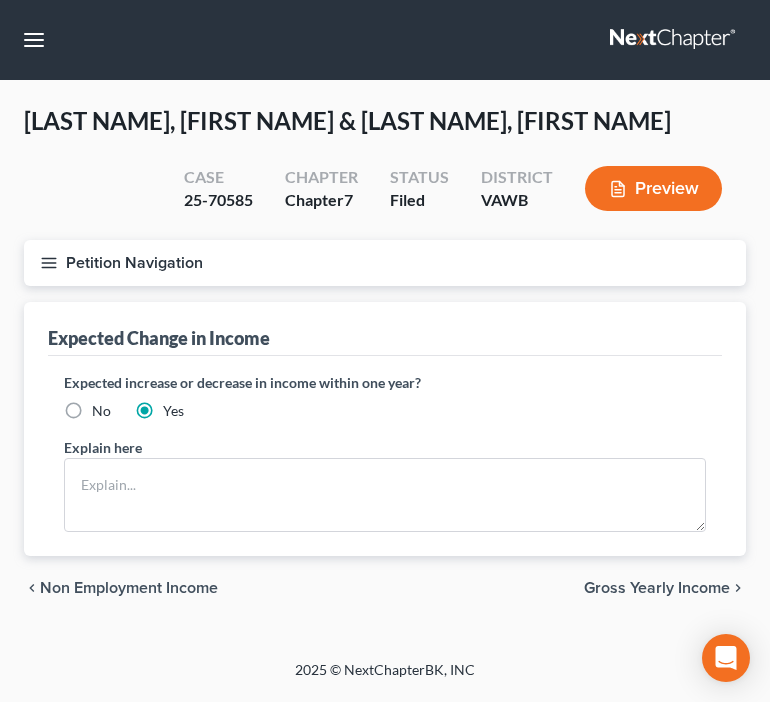 click on "Petition Navigation
Case Dashboard
Payments
Invoices
Payments
Payments
Credit Report
Client Profile" at bounding box center (385, 271) 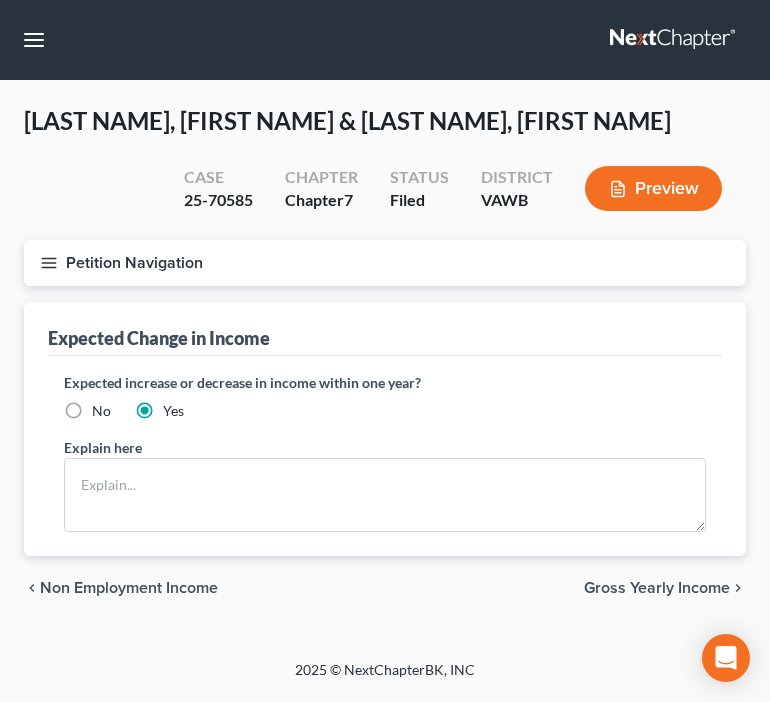 click on "Petition Navigation
Case Dashboard
Payments
Invoices
Payments
Payments
Credit Report
Client Profile" at bounding box center [385, 271] 